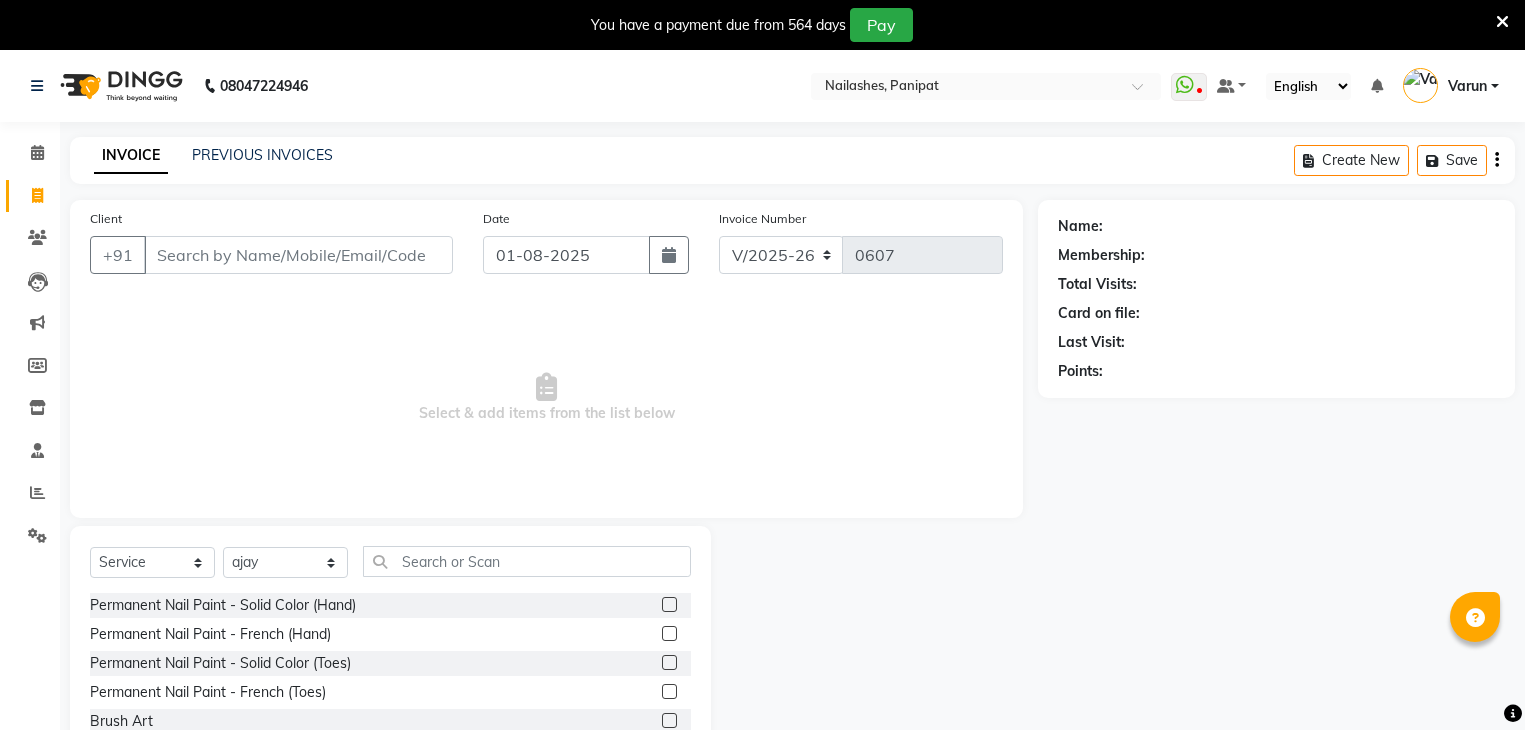 select on "3637" 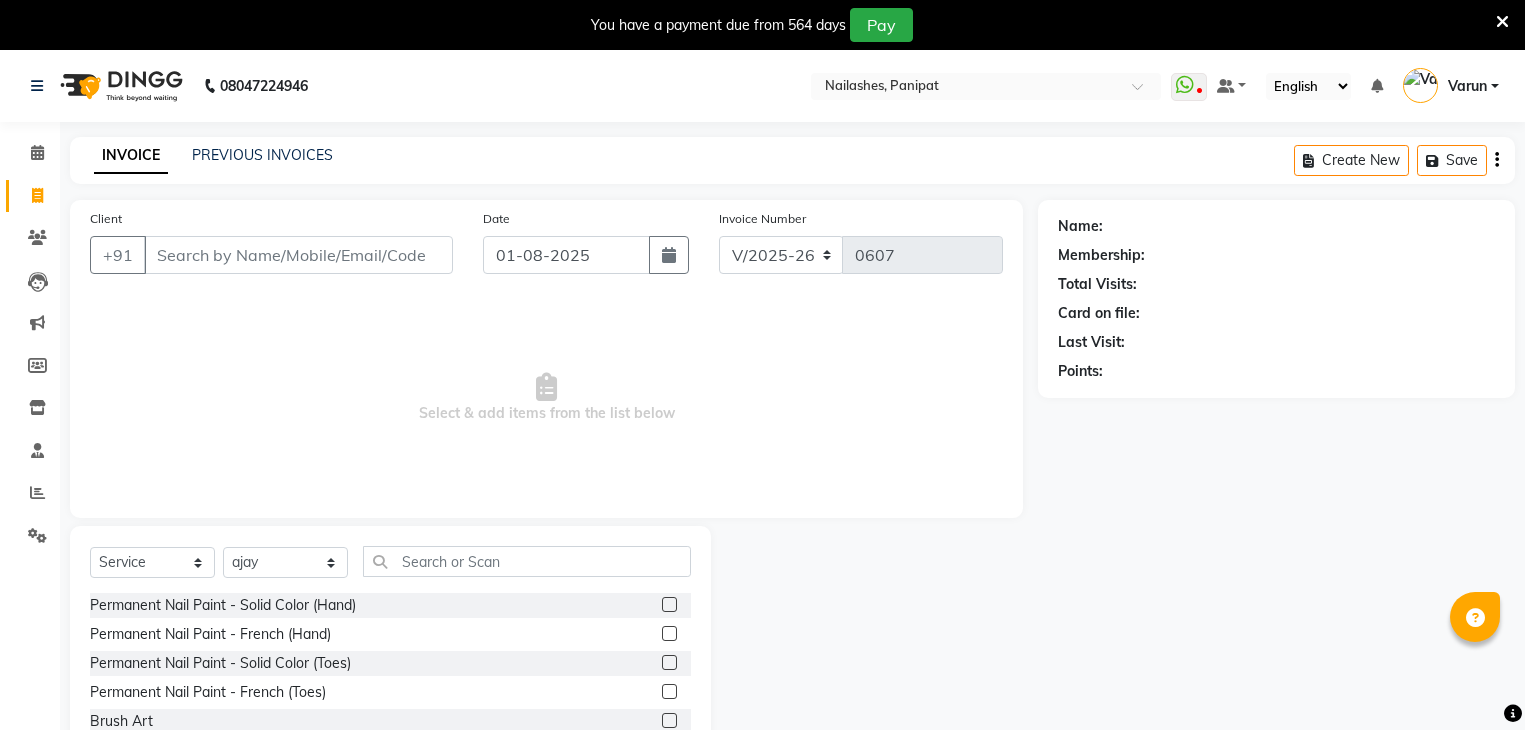 scroll, scrollTop: 121, scrollLeft: 0, axis: vertical 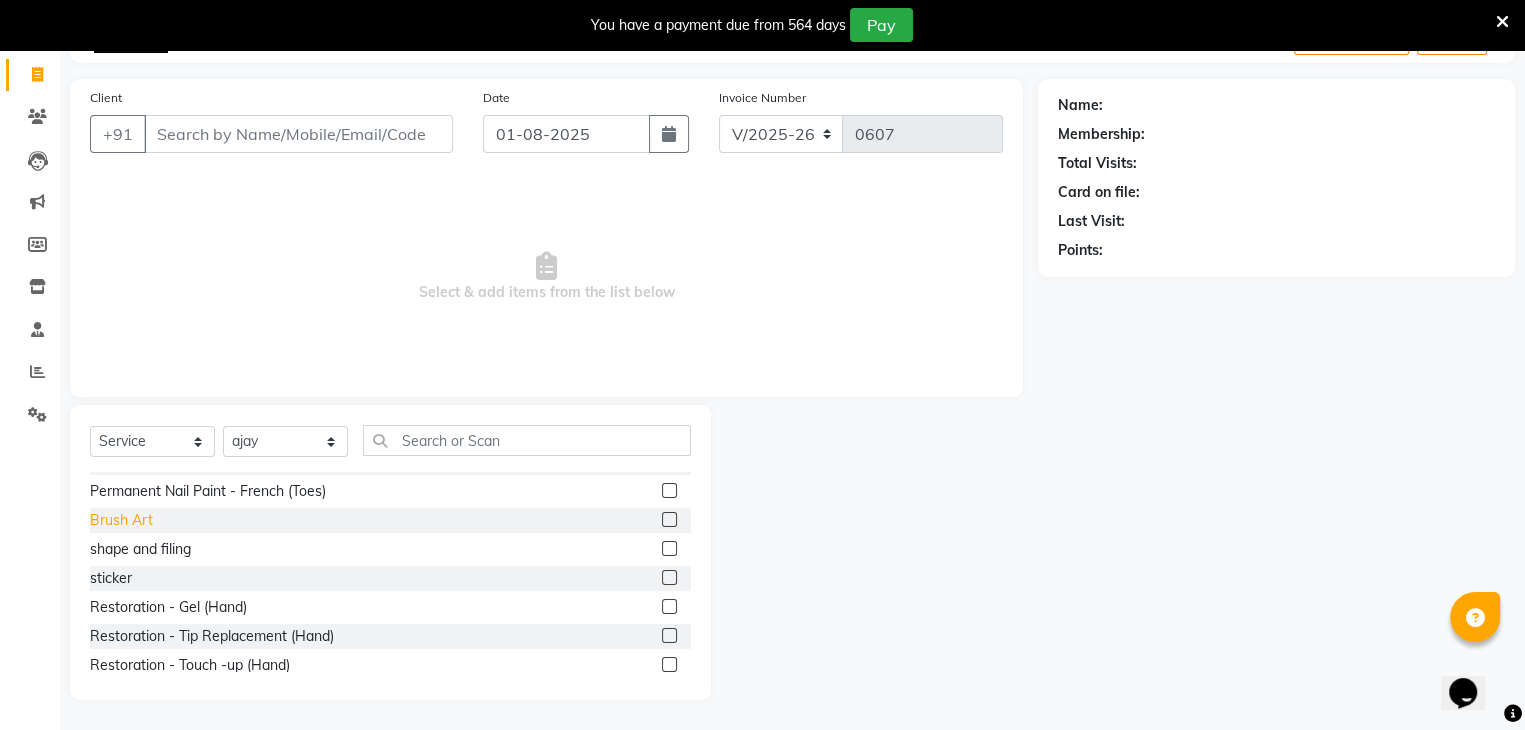 click on "Brush Art" 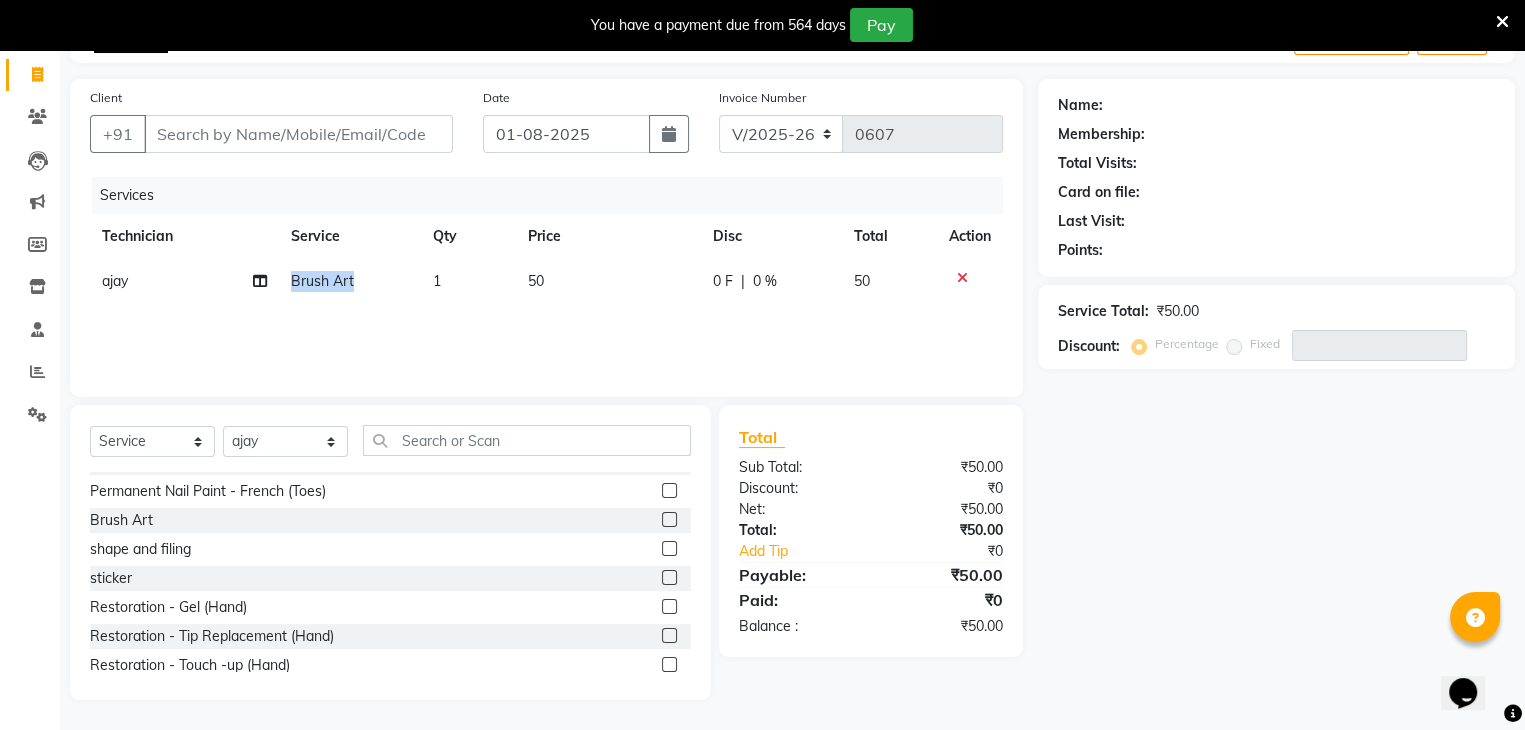drag, startPoint x: 289, startPoint y: 278, endPoint x: 360, endPoint y: 289, distance: 71.84706 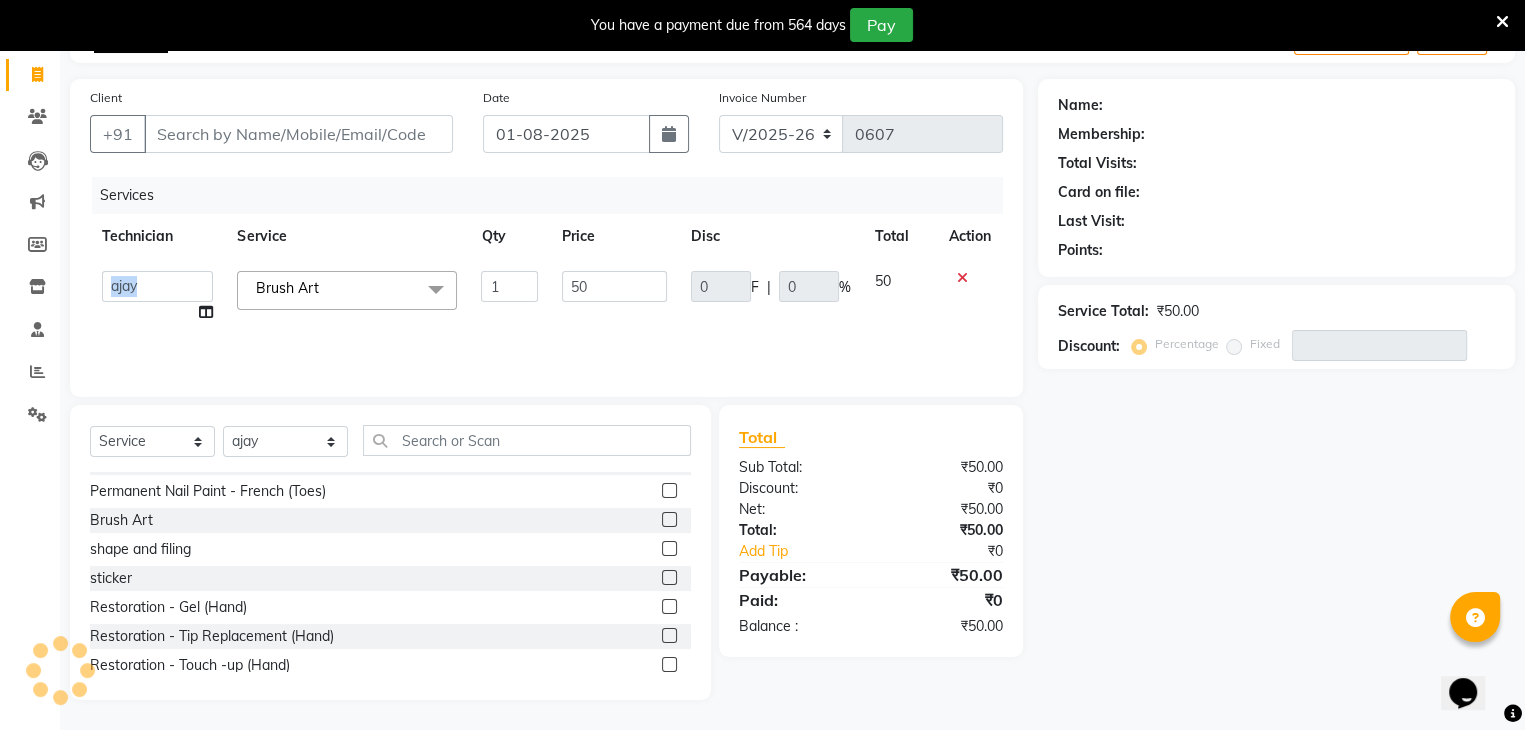drag, startPoint x: 340, startPoint y: 287, endPoint x: 210, endPoint y: 285, distance: 130.01538 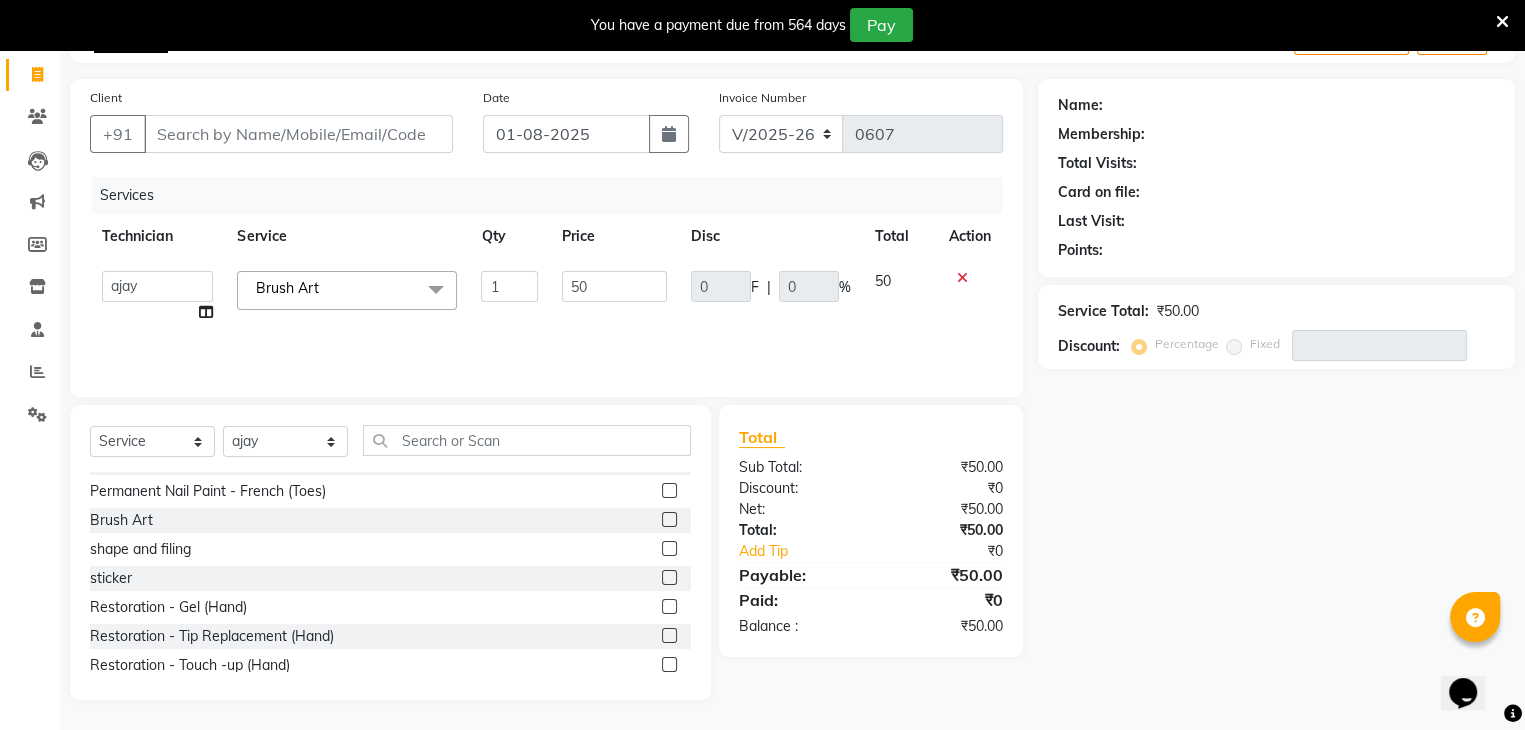 click on "[FIRST]   [FIRST]   [FIRST]   [FIRST]   Manager   [FIRST]   [FIRST]   [FIRST]  Brush Art  x Permanent Nail Paint - Solid Color (Hand) Permanent Nail Paint - French (Hand) Permanent Nail Paint - Solid Color (Toes) Permanent Nail Paint - French (Toes) Brush Art shape and filing sticker Restoration - Gel (Hand) Restoration - Tip Replacement (Hand) Restoration - Touch -up (Hand) Restoration - Gel Color Changes (Hand) Restoration - Removal of Extension (Hand) Restoration - Removal of Nail Paint (Hand) Restoration - Gel (Toes) Restoration - Tip Replacement (Toes) Restoration - Touch -up (Toes) Restoration - Gel Color Changes (Toes) Restoration - Removal of Extension (Toes) Restoration - Removal of Nail Paint (Toes) removal of overlays (hand) Pedicure - Premium Pedicure - Classic Pedicure - Deluxe Pedicure - Platinum Foot Massage  pedicure - Luxury Manicure  - Classic Manicure  - Deluxe Manicure  - Premium Hand Massage Manicure platinum manicure- Luxury Eyelash Refil - Classic Eyelash Refil - Hybrid Chin Wax" 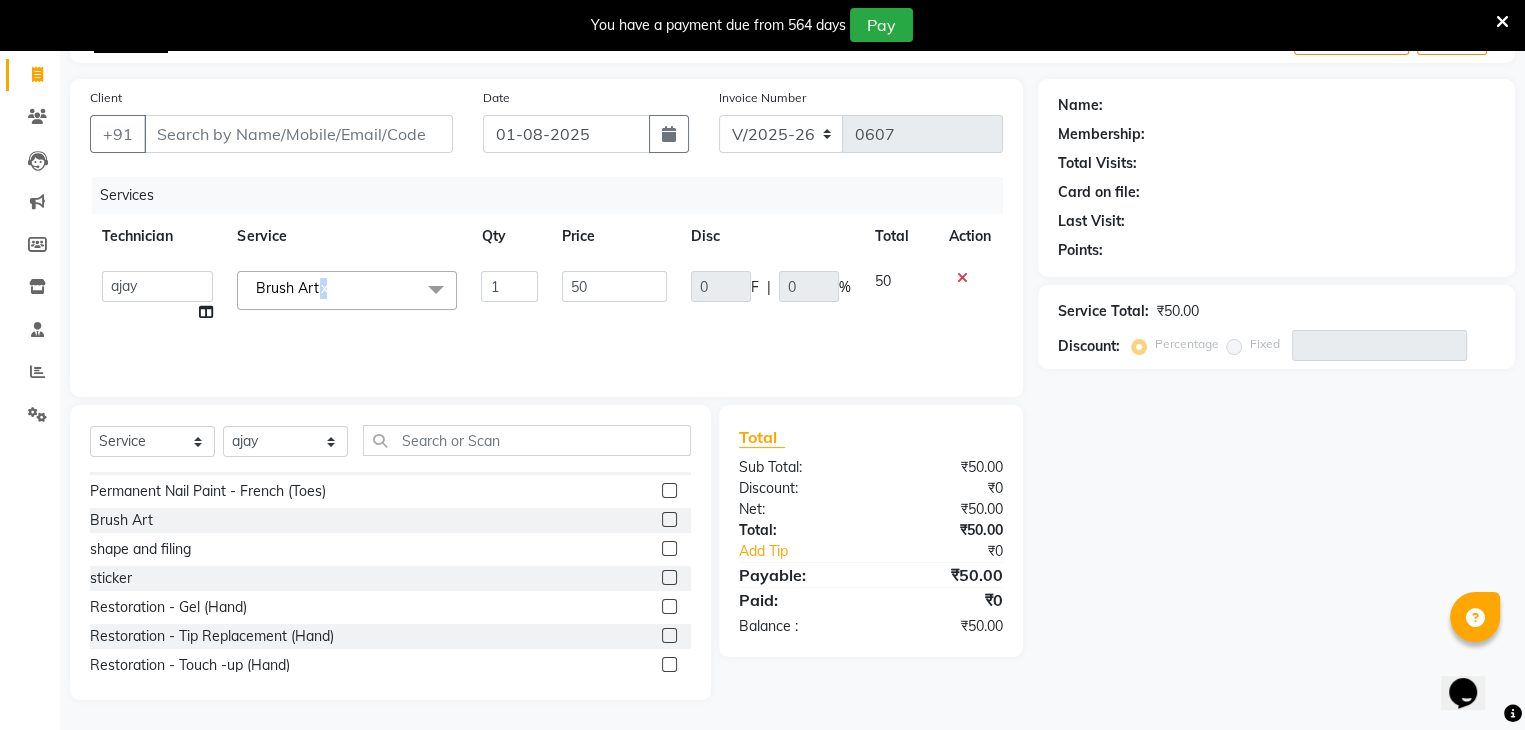 click on "Brush Art" 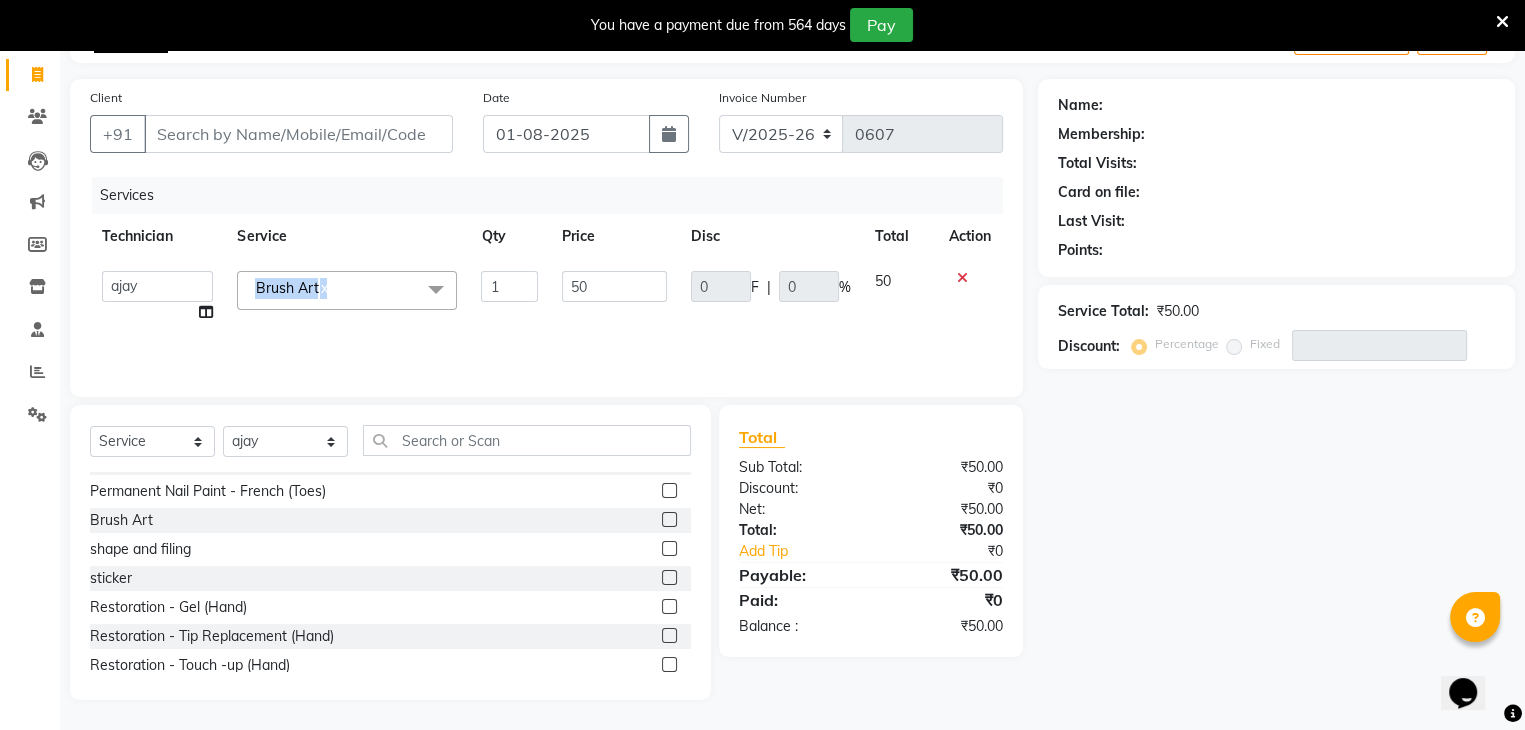 click on "Brush Art" 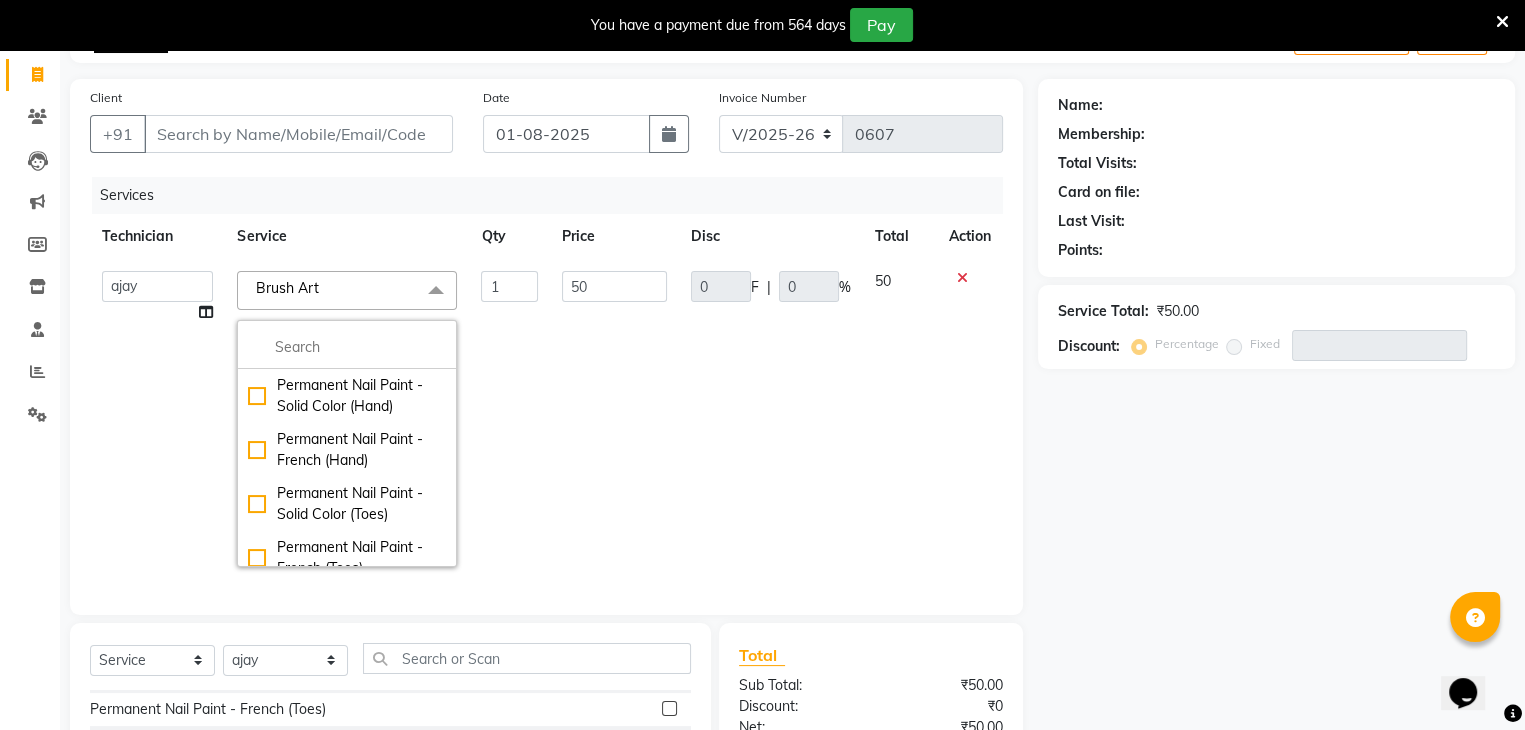 click 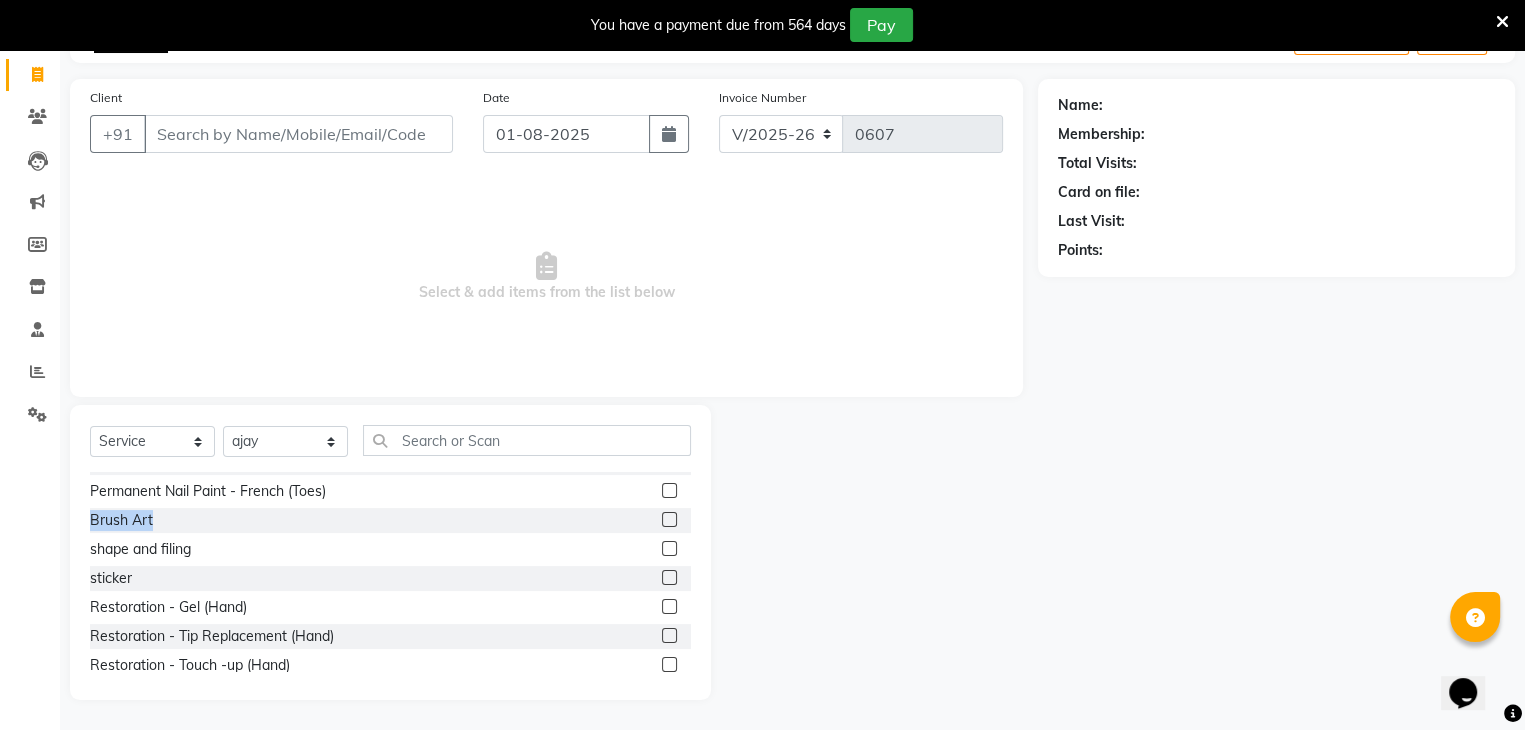 drag, startPoint x: 85, startPoint y: 524, endPoint x: 156, endPoint y: 527, distance: 71.063354 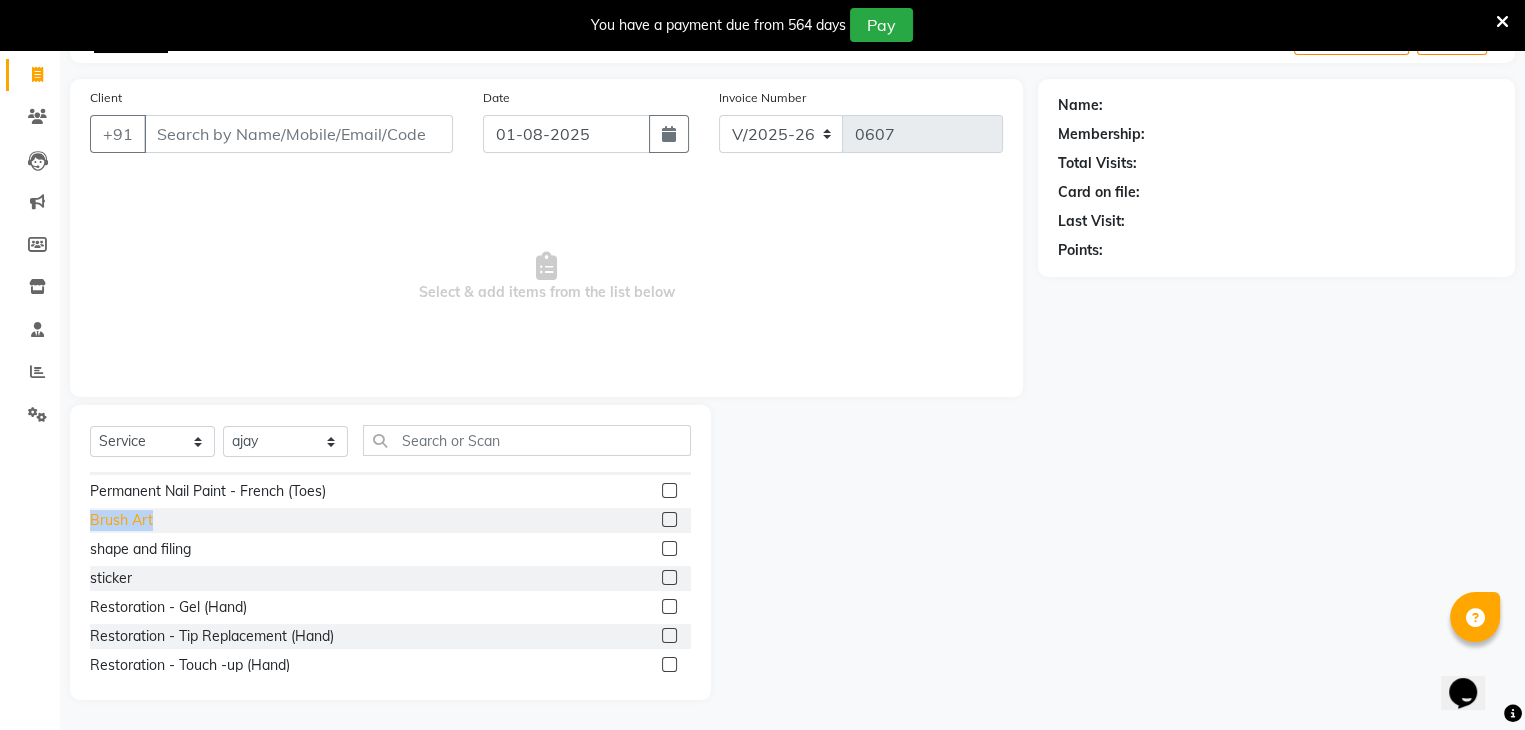click on "Brush Art" 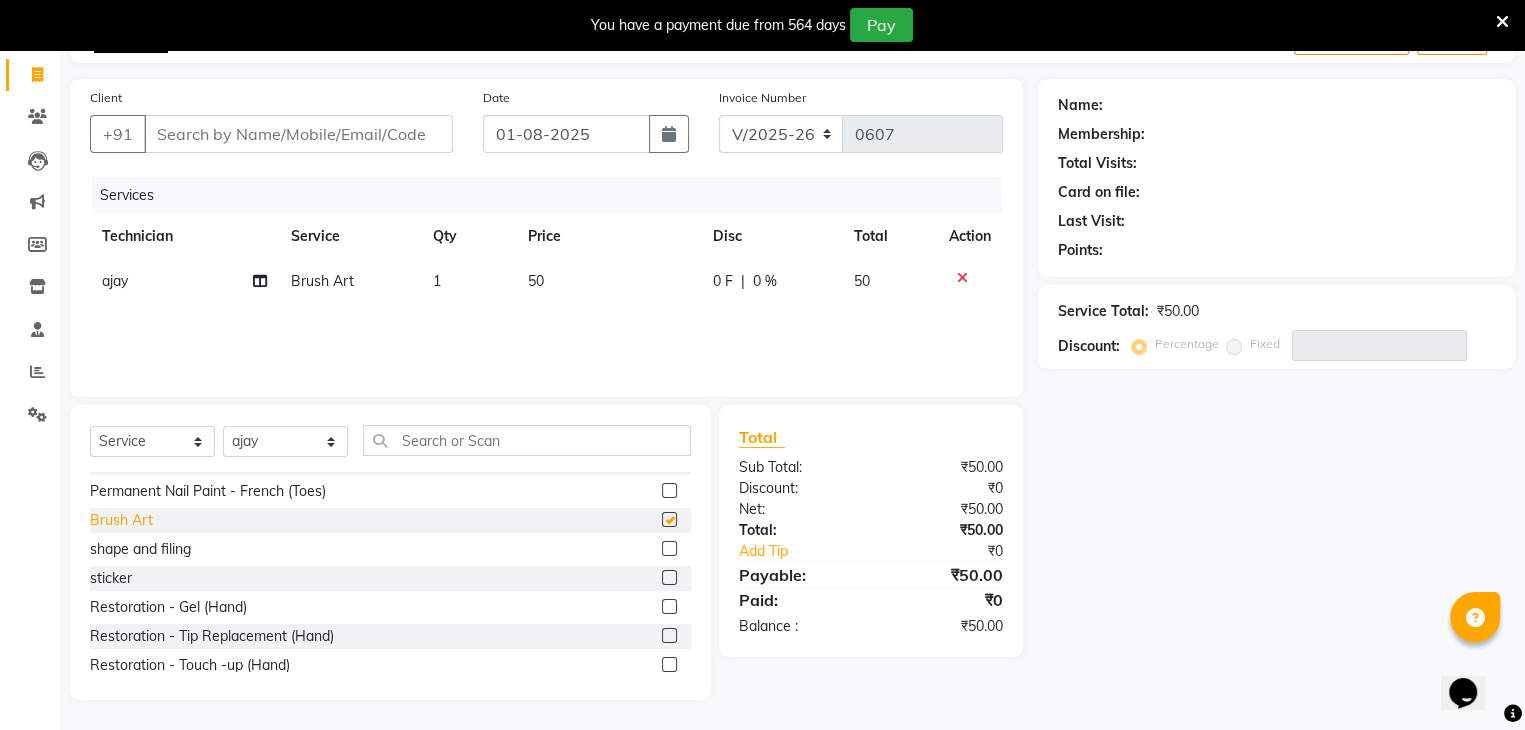 checkbox on "false" 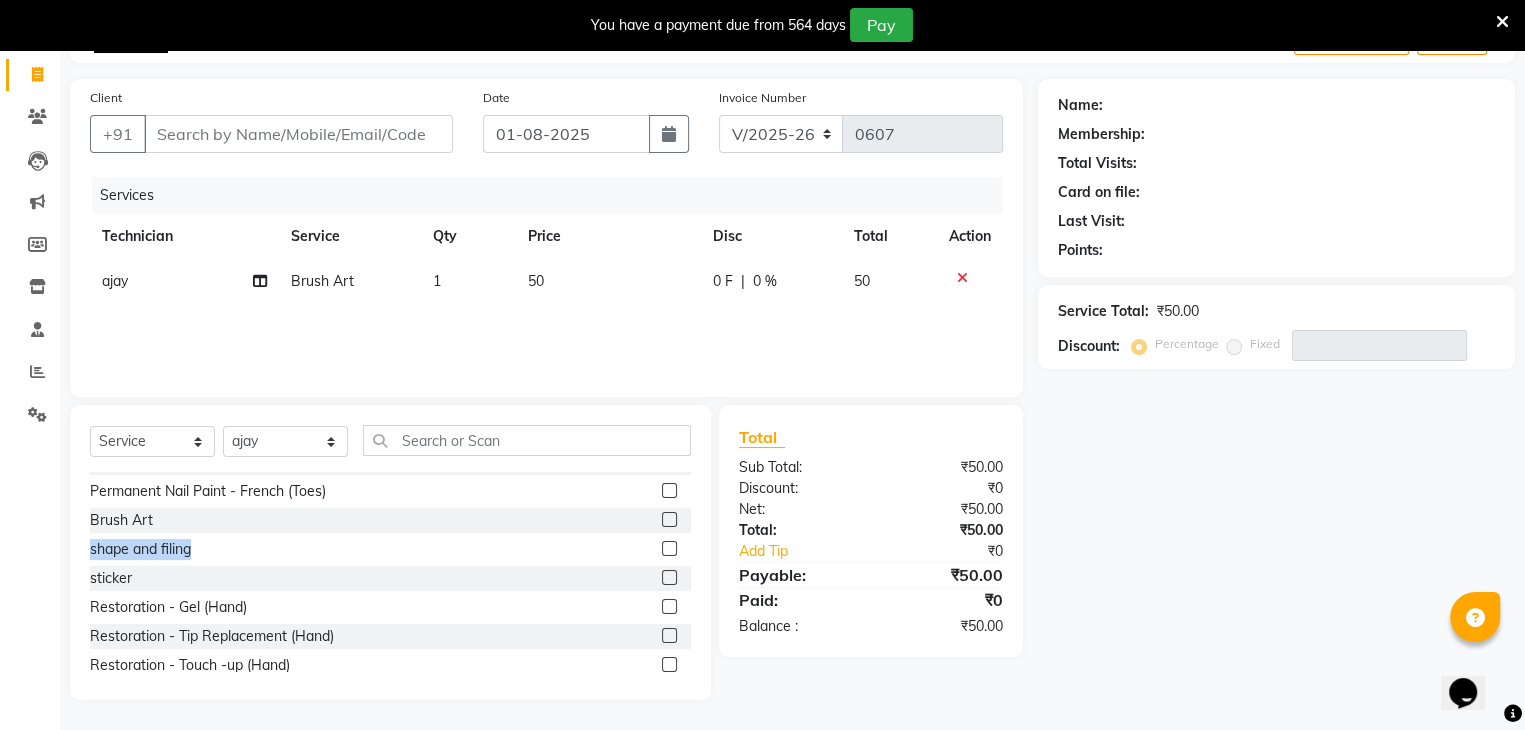 drag, startPoint x: 85, startPoint y: 556, endPoint x: 199, endPoint y: 560, distance: 114.07015 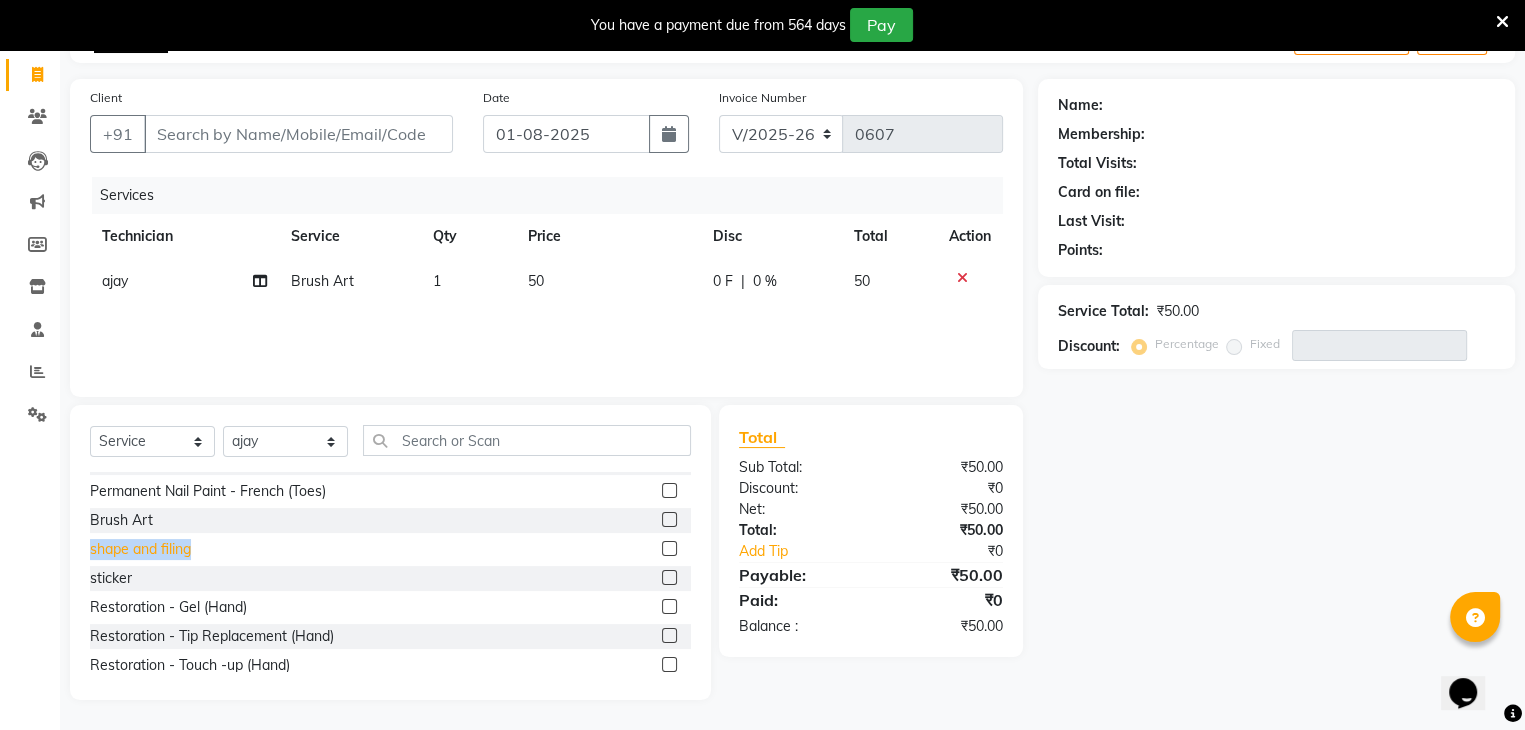 click on "shape and filing" 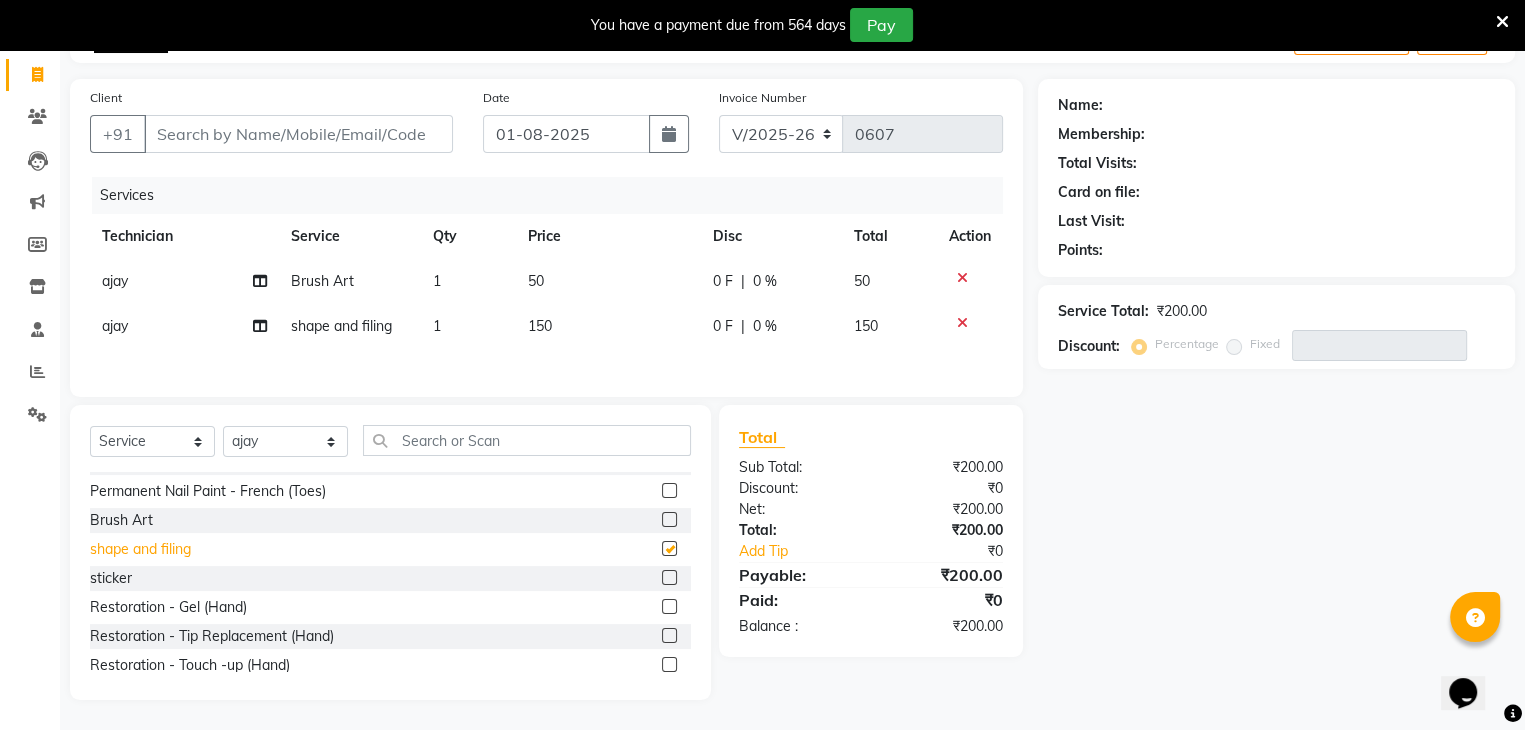 checkbox on "false" 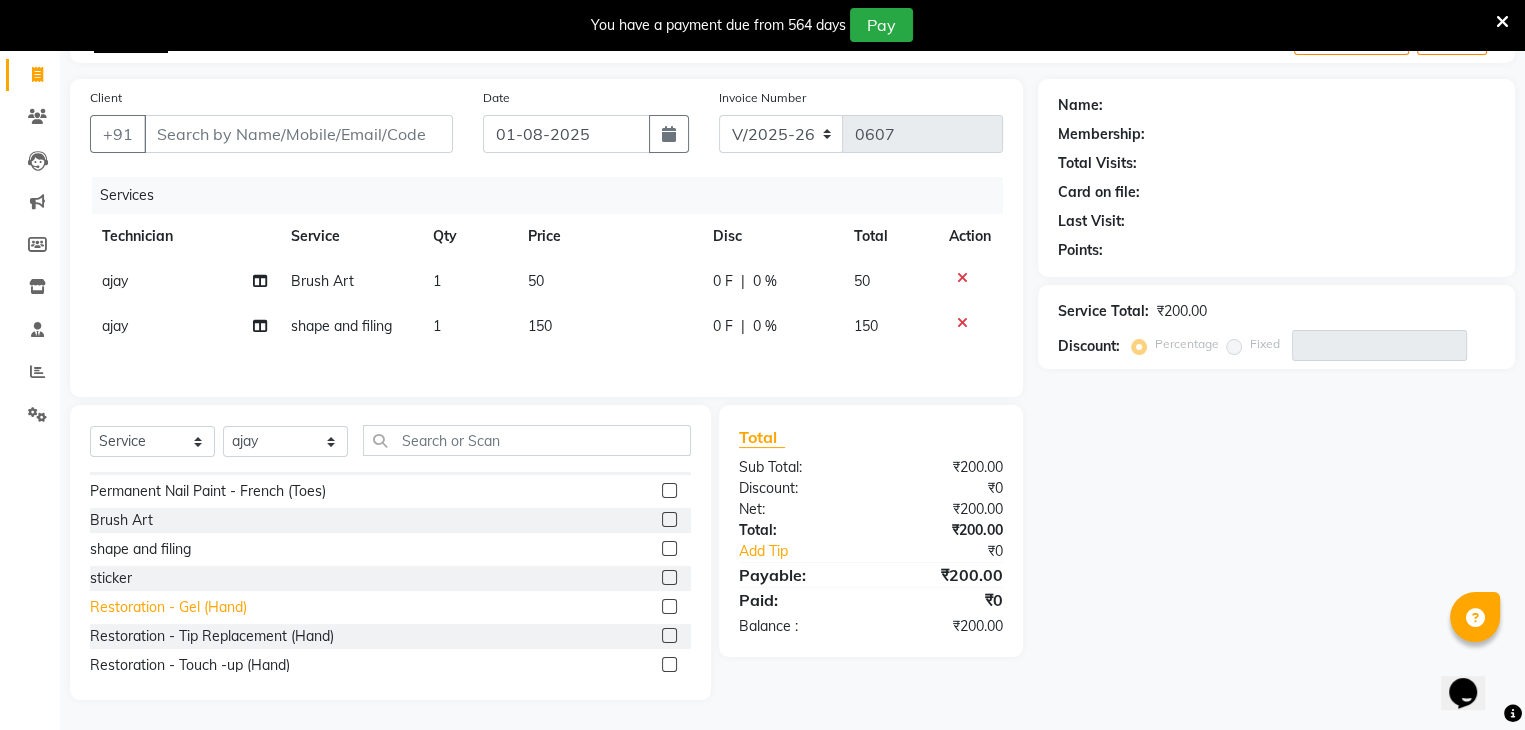 click on "Restoration - Gel (Hand)" 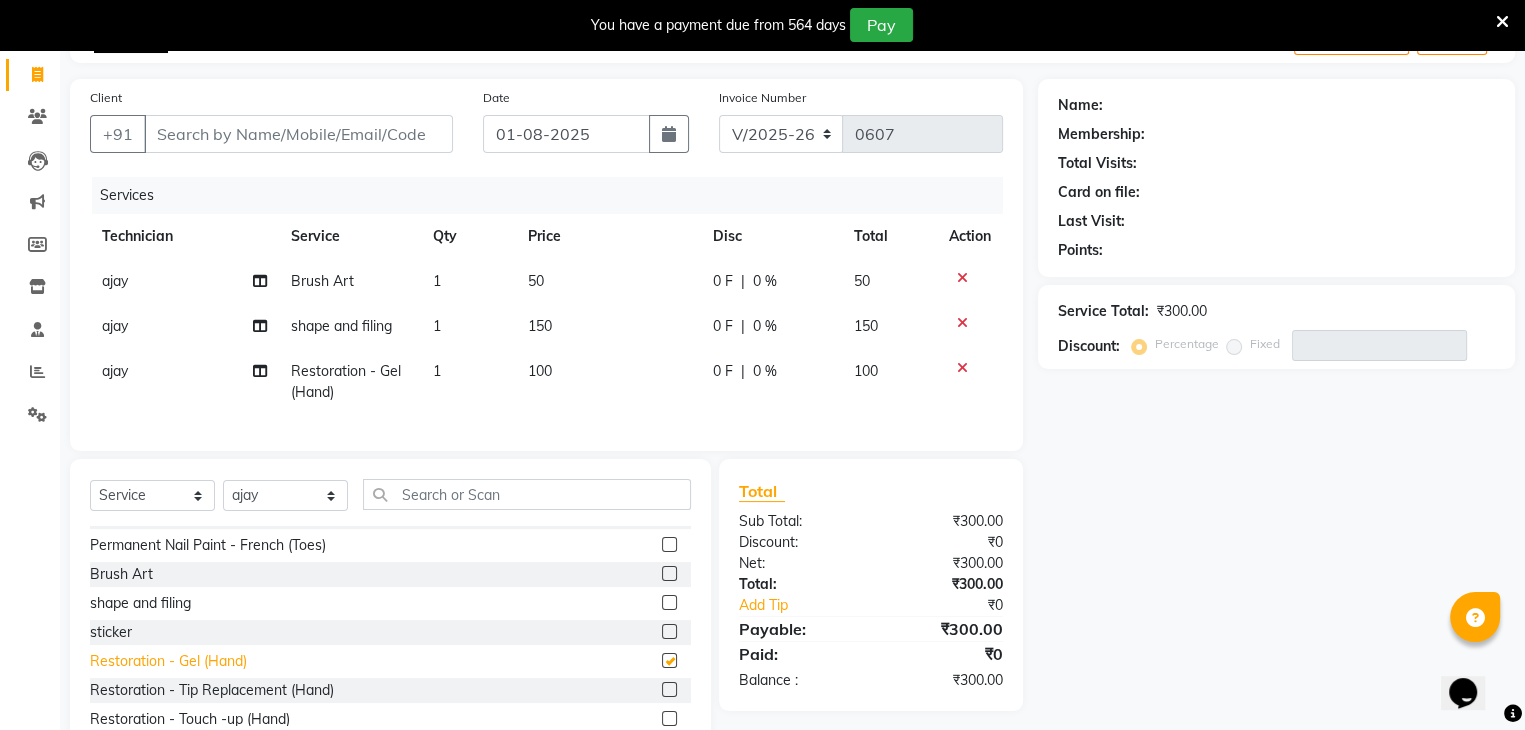 checkbox on "false" 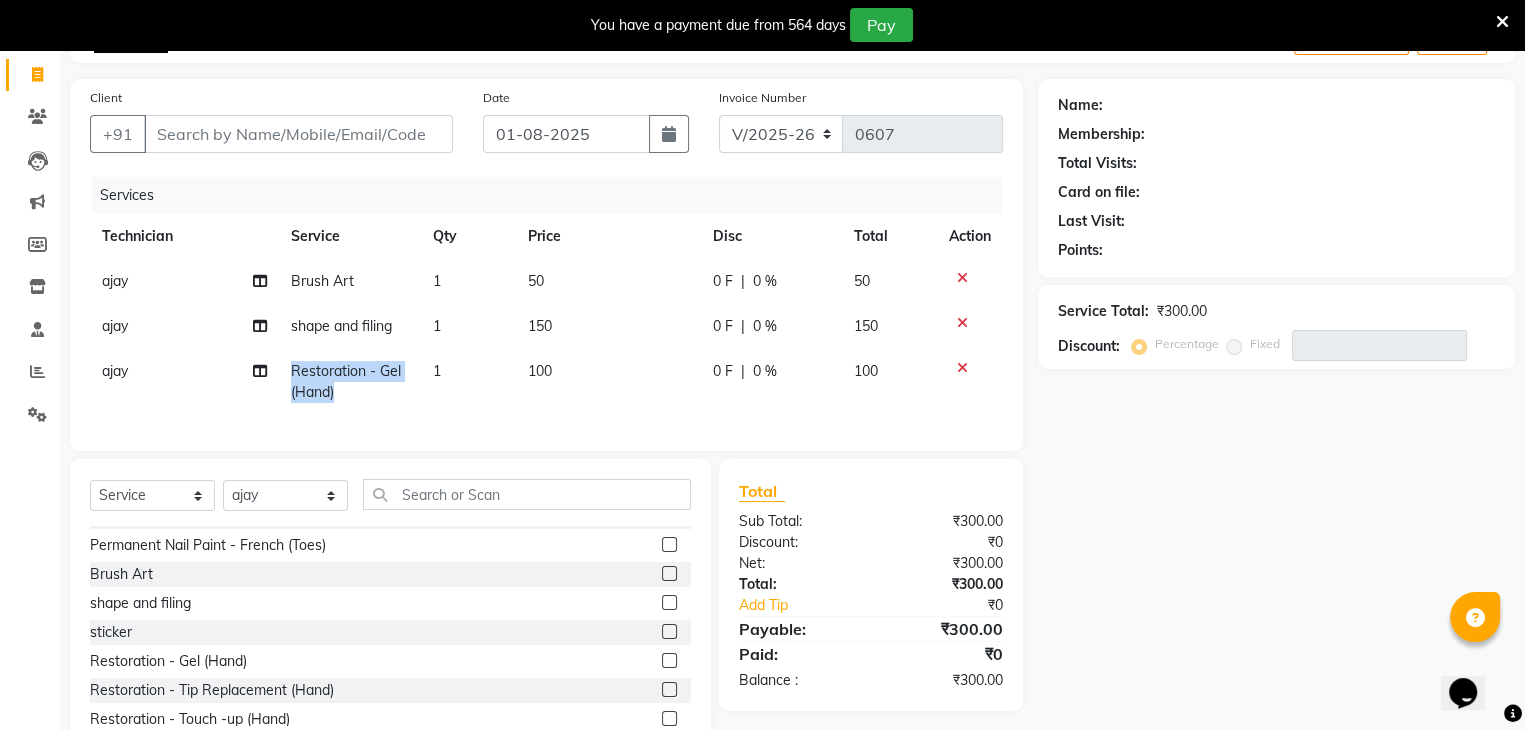 drag, startPoint x: 288, startPoint y: 369, endPoint x: 362, endPoint y: 388, distance: 76.40026 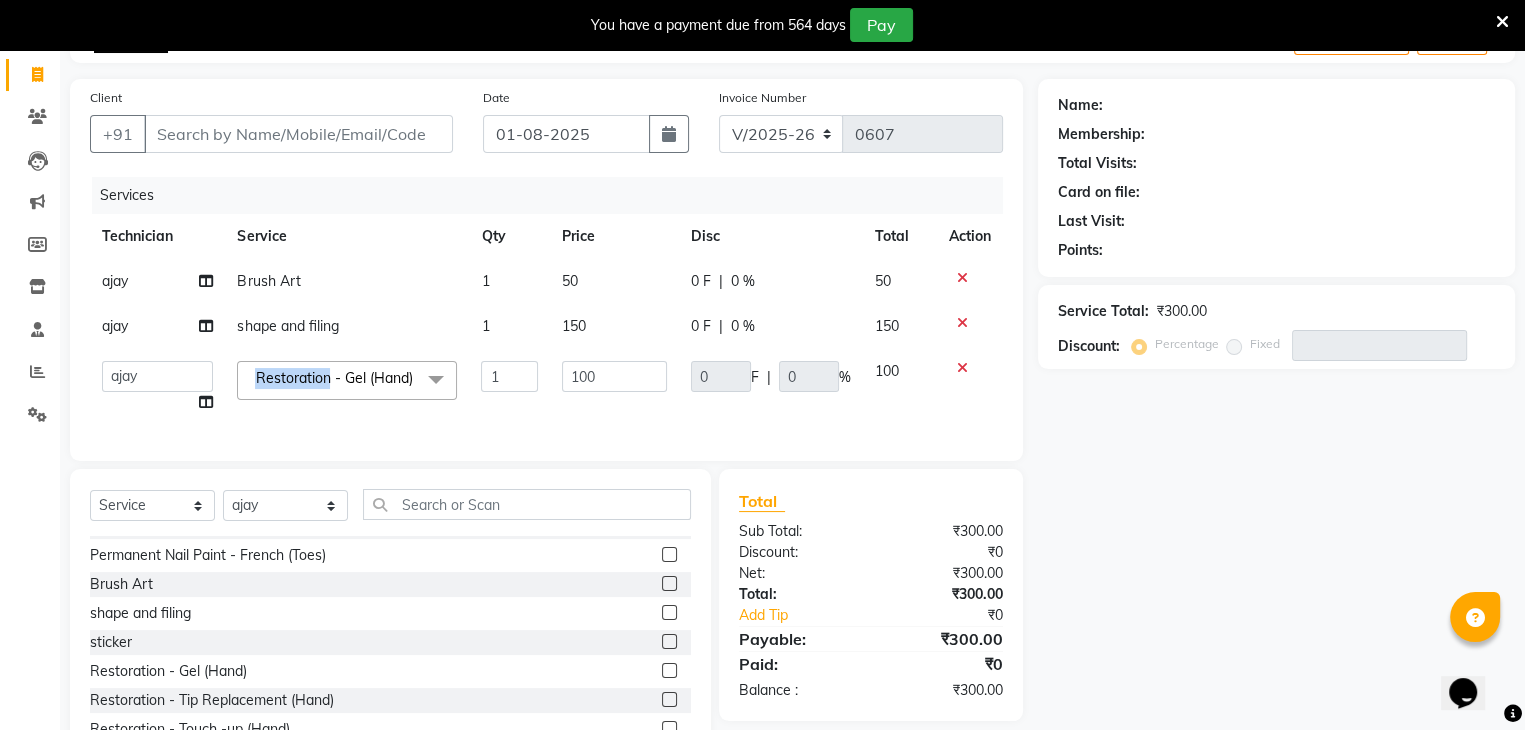 drag, startPoint x: 250, startPoint y: 377, endPoint x: 331, endPoint y: 381, distance: 81.09871 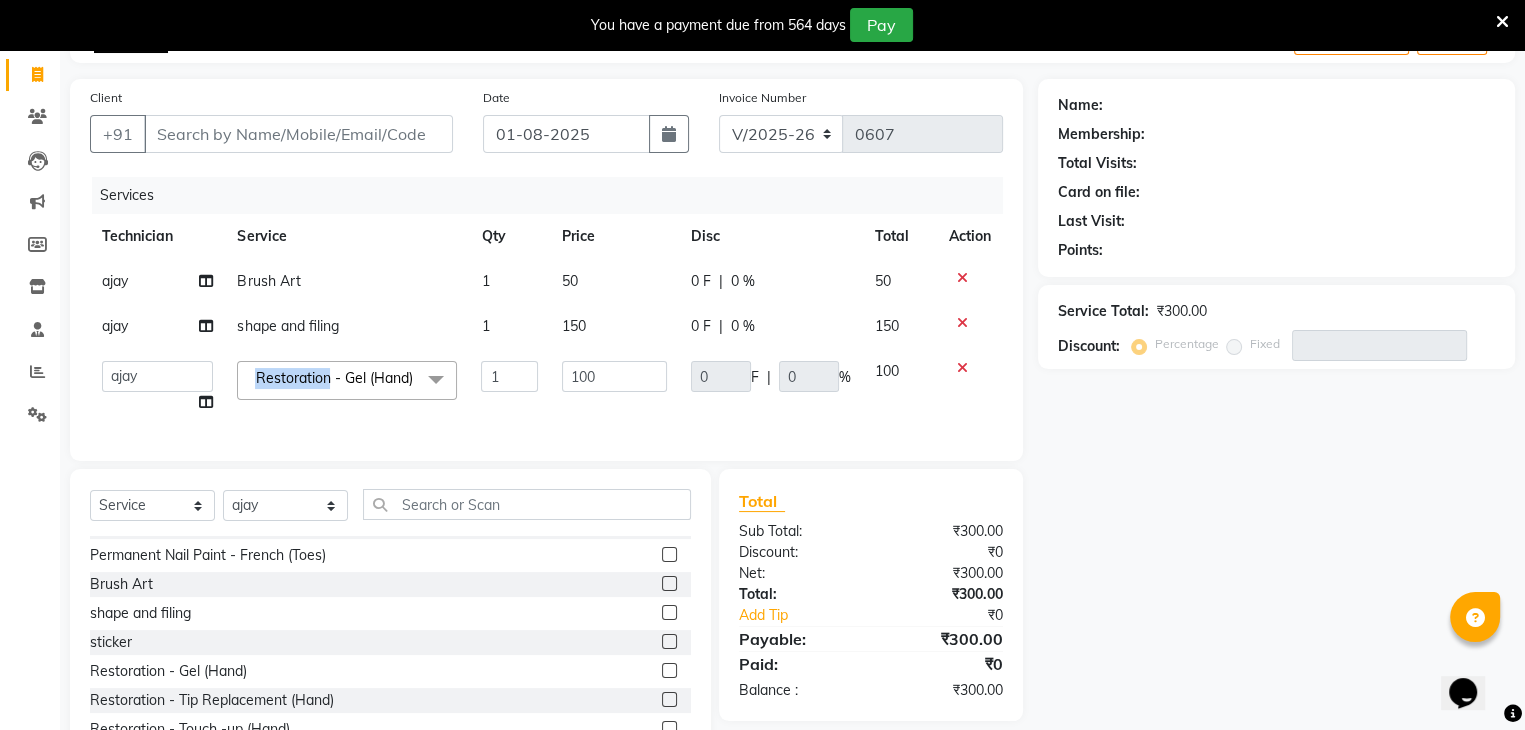 click on "Restoration - Gel (Hand)  x" 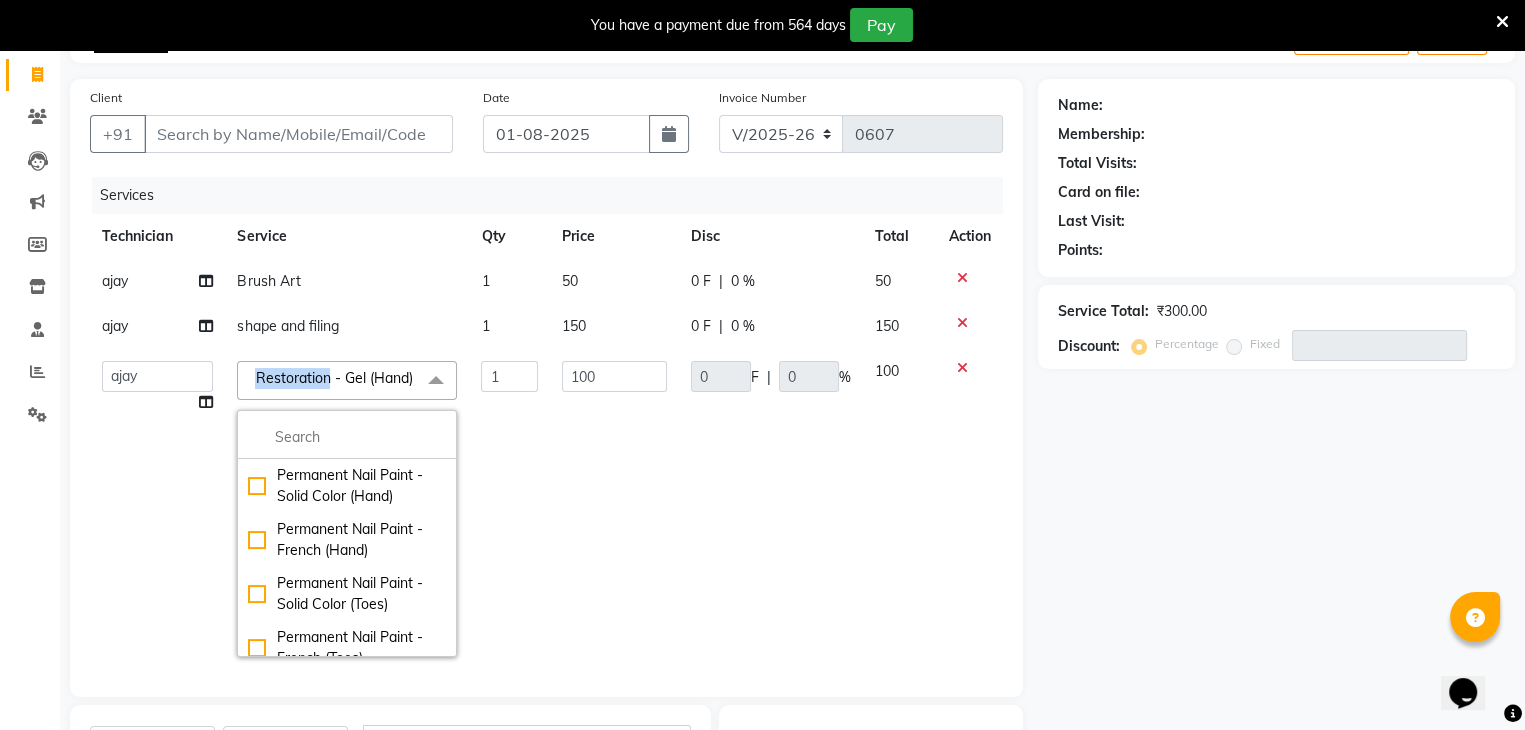 copy on "Restoration" 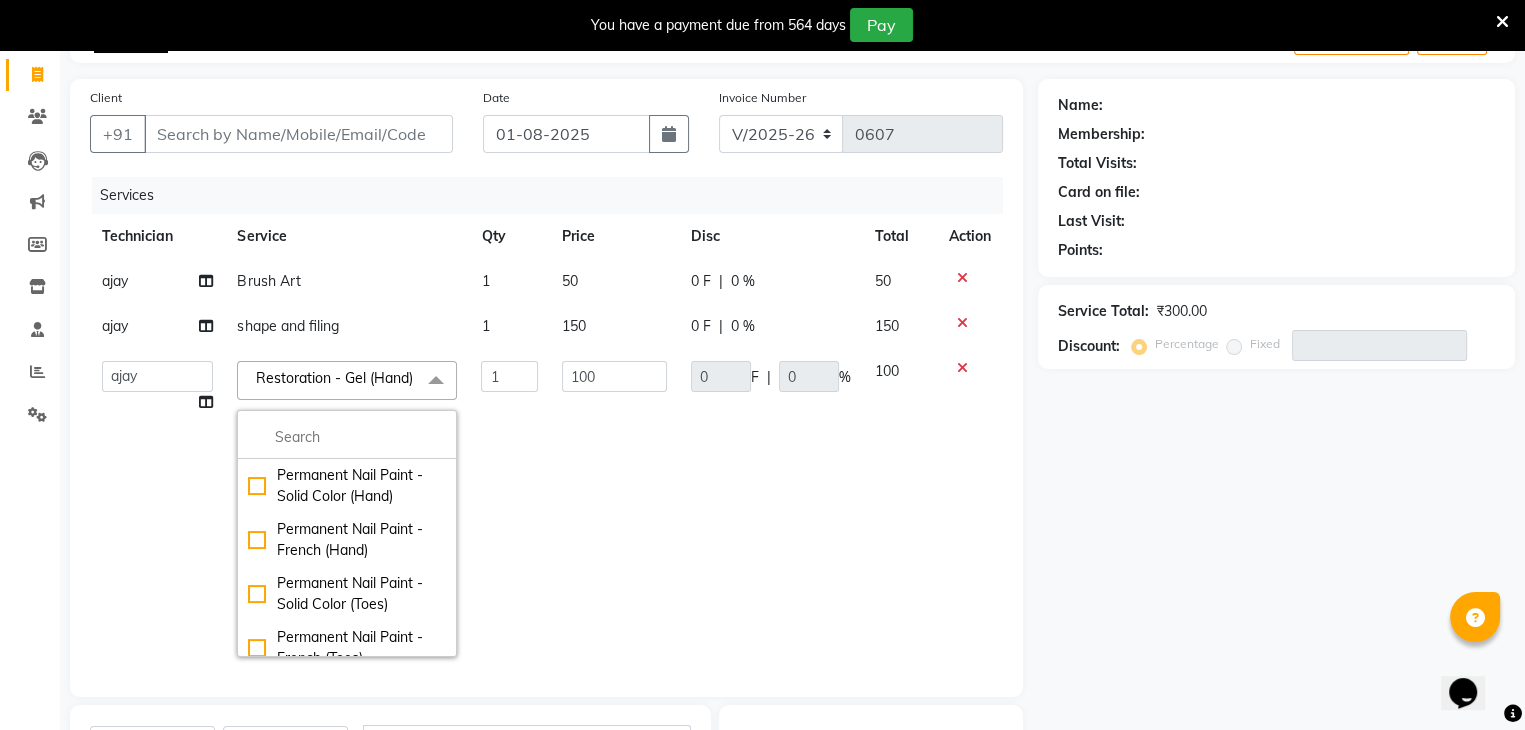 click on "Calendar  Invoice  Clients  Leads   Marketing  Members  Inventory  Staff  Reports  Settings Completed InProgress Upcoming Dropped Tentative Check-In Confirm Bookings Segments Page Builder" 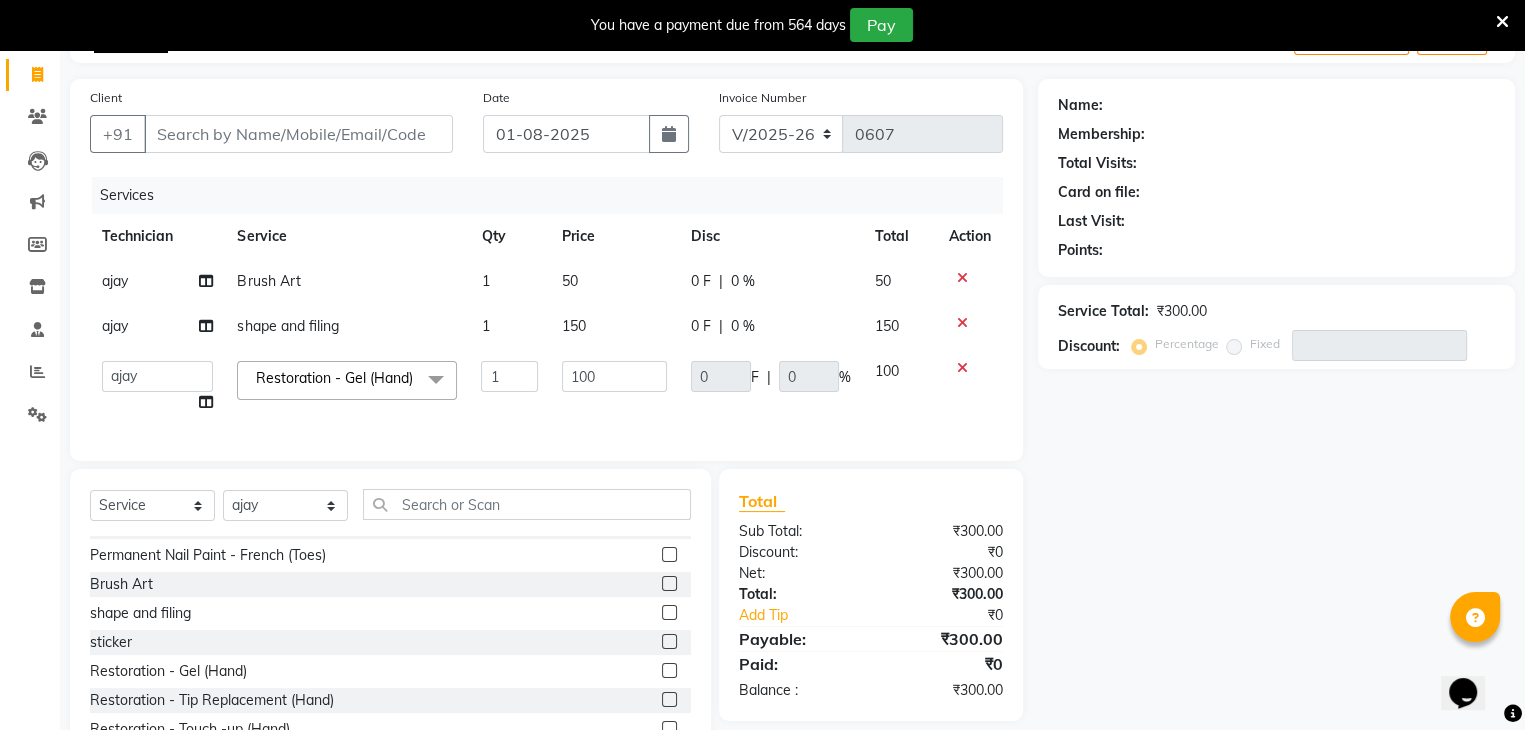 click 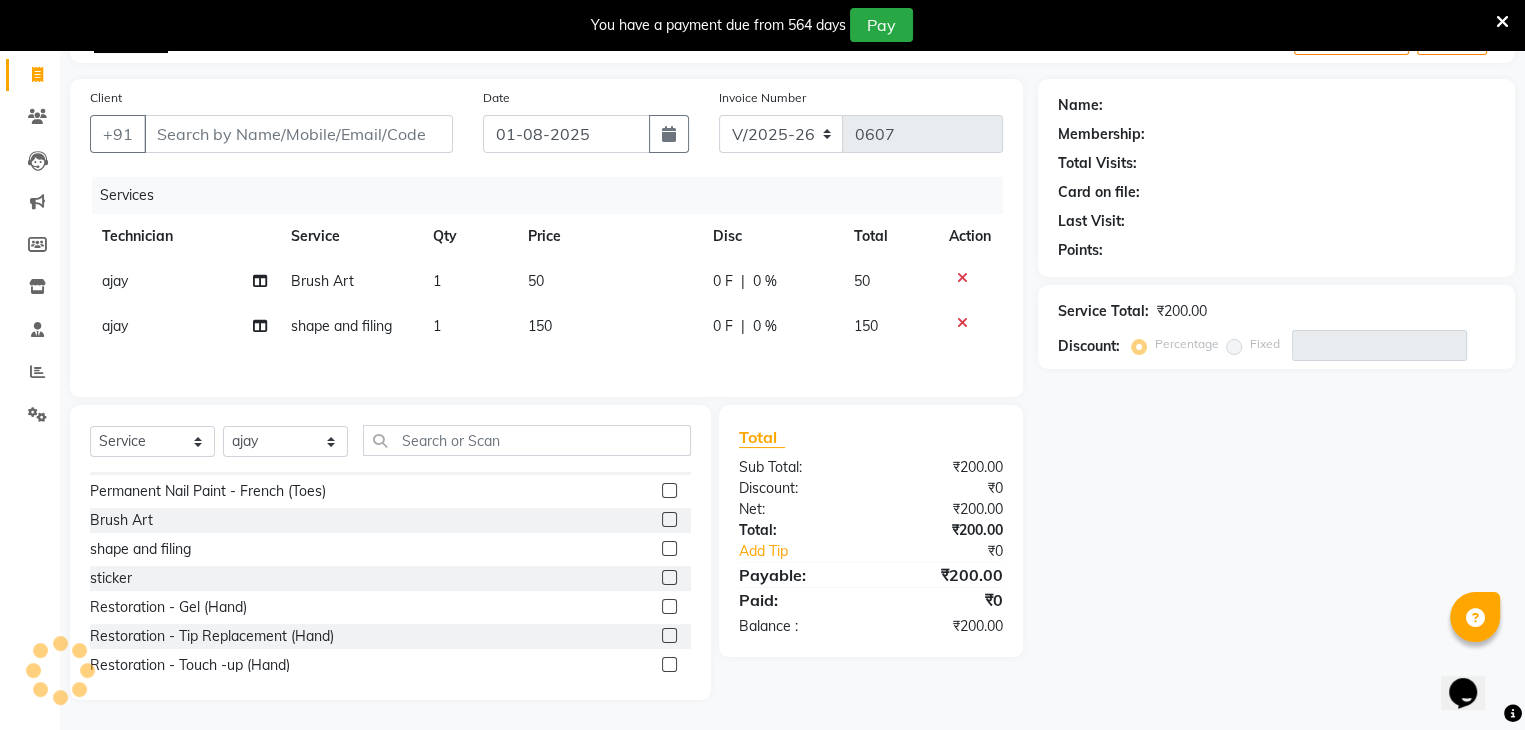 click 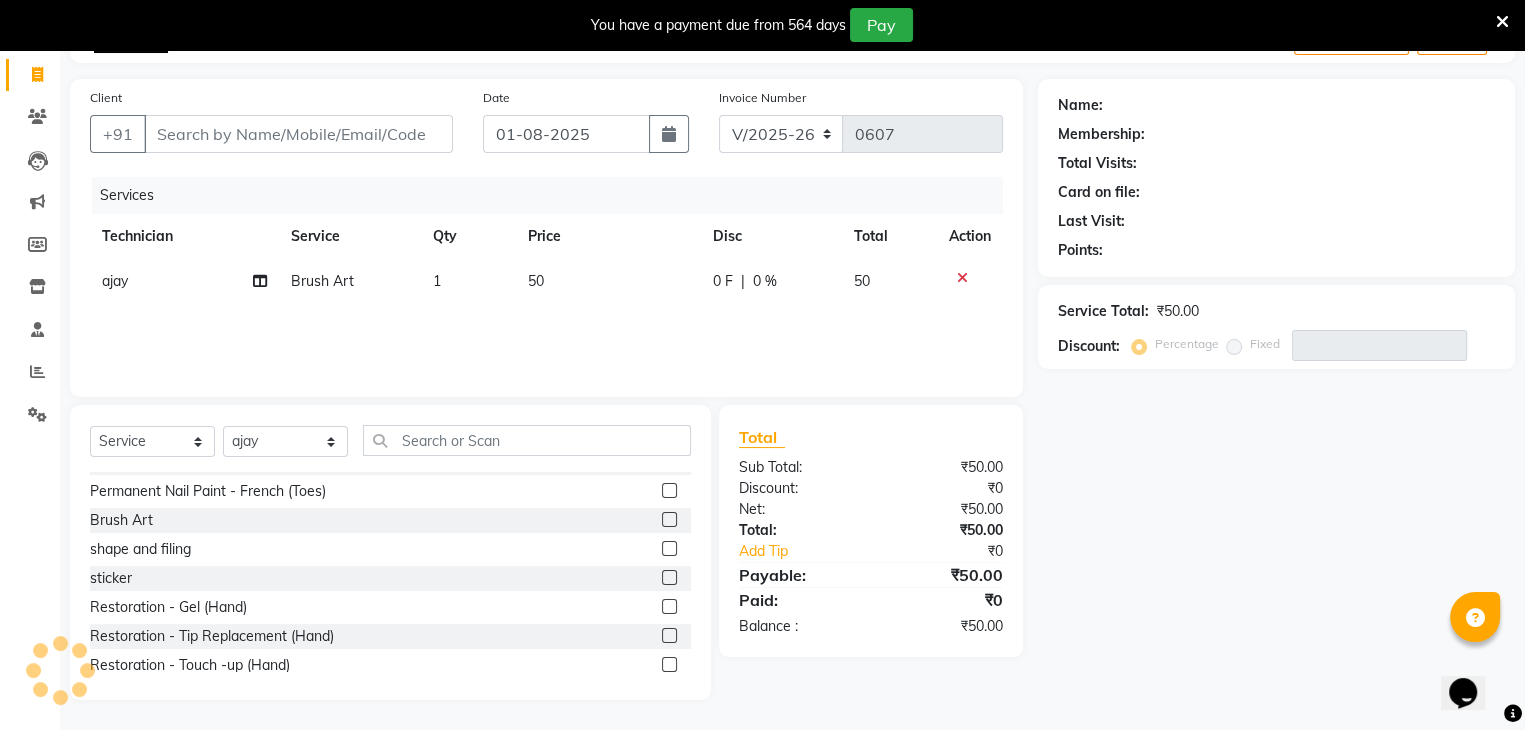 click 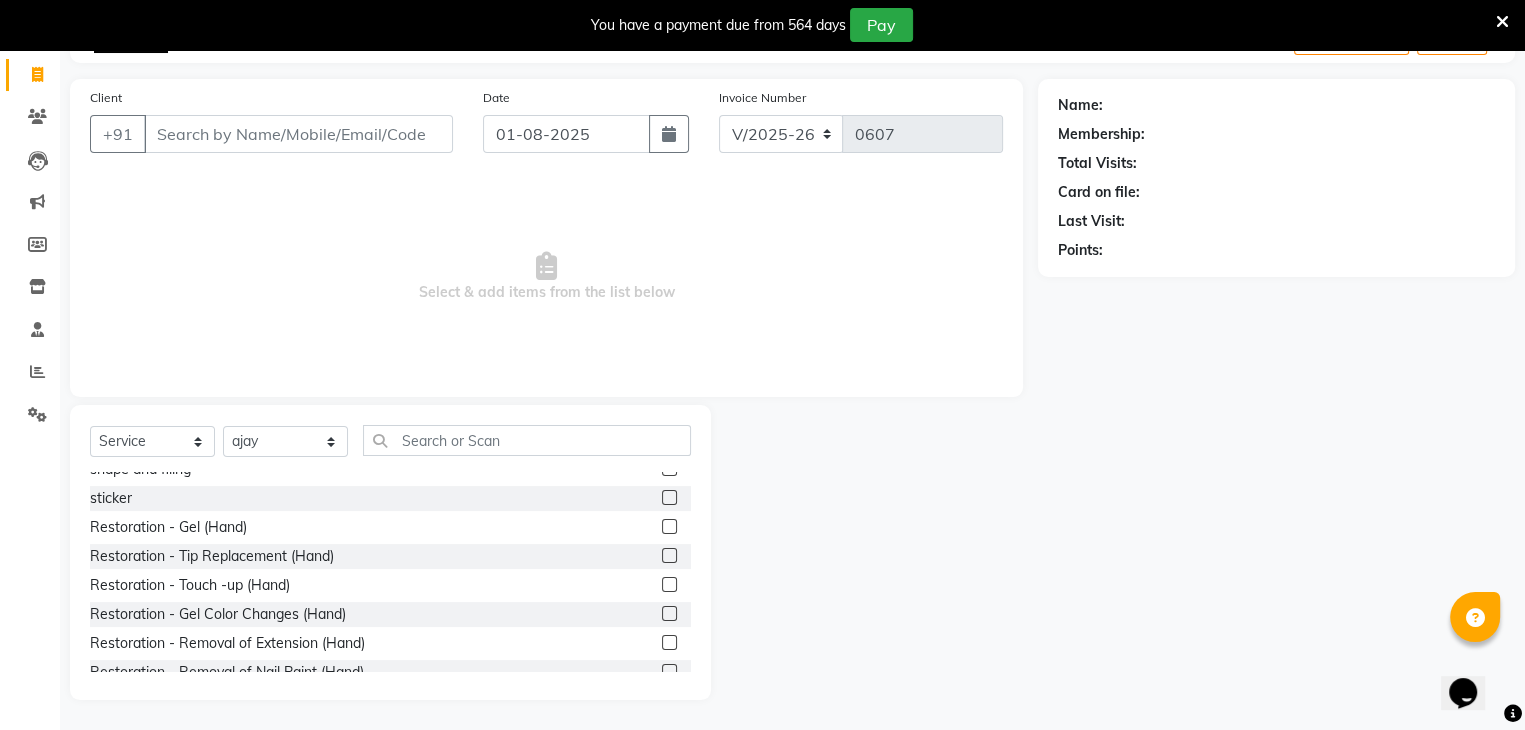 scroll, scrollTop: 120, scrollLeft: 0, axis: vertical 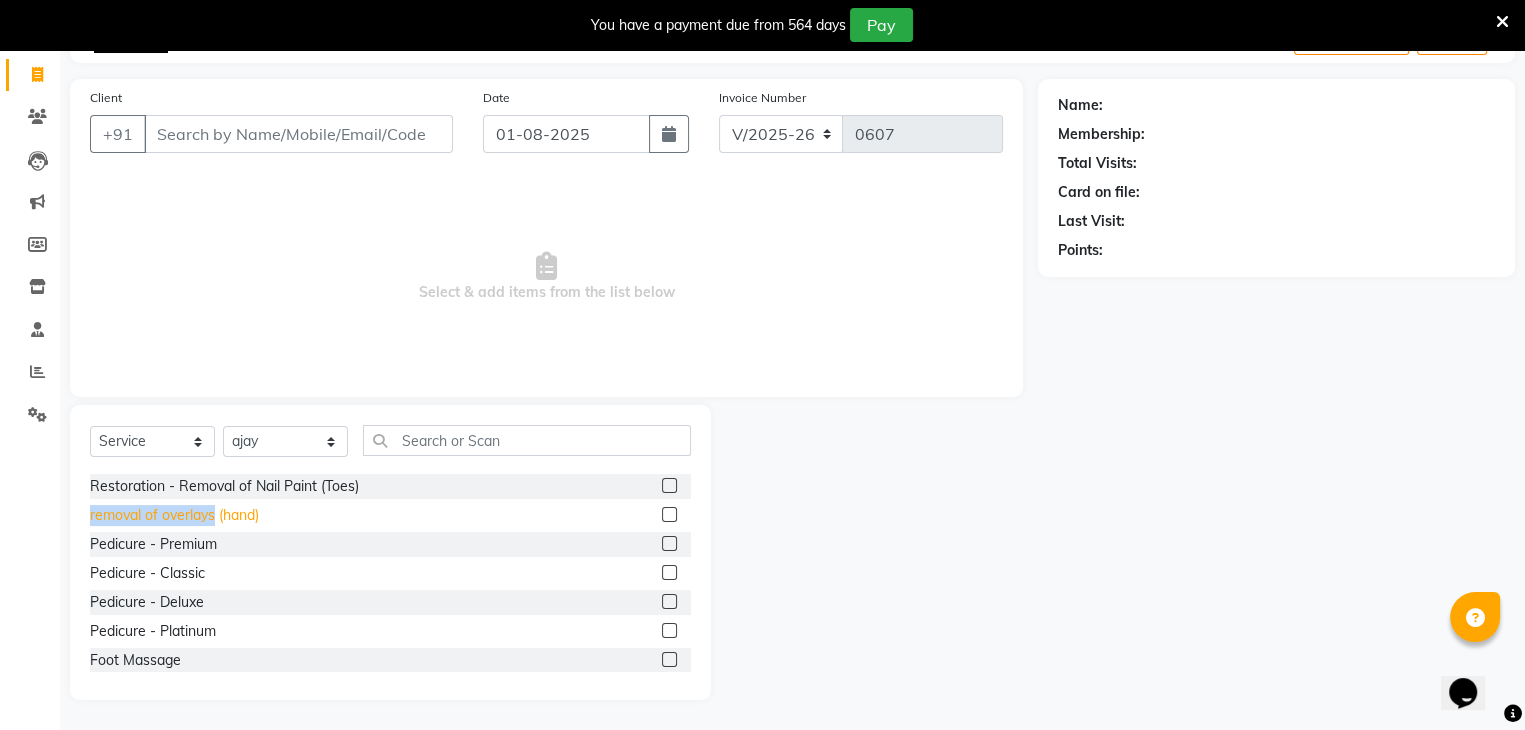 drag, startPoint x: 121, startPoint y: 520, endPoint x: 212, endPoint y: 516, distance: 91.08787 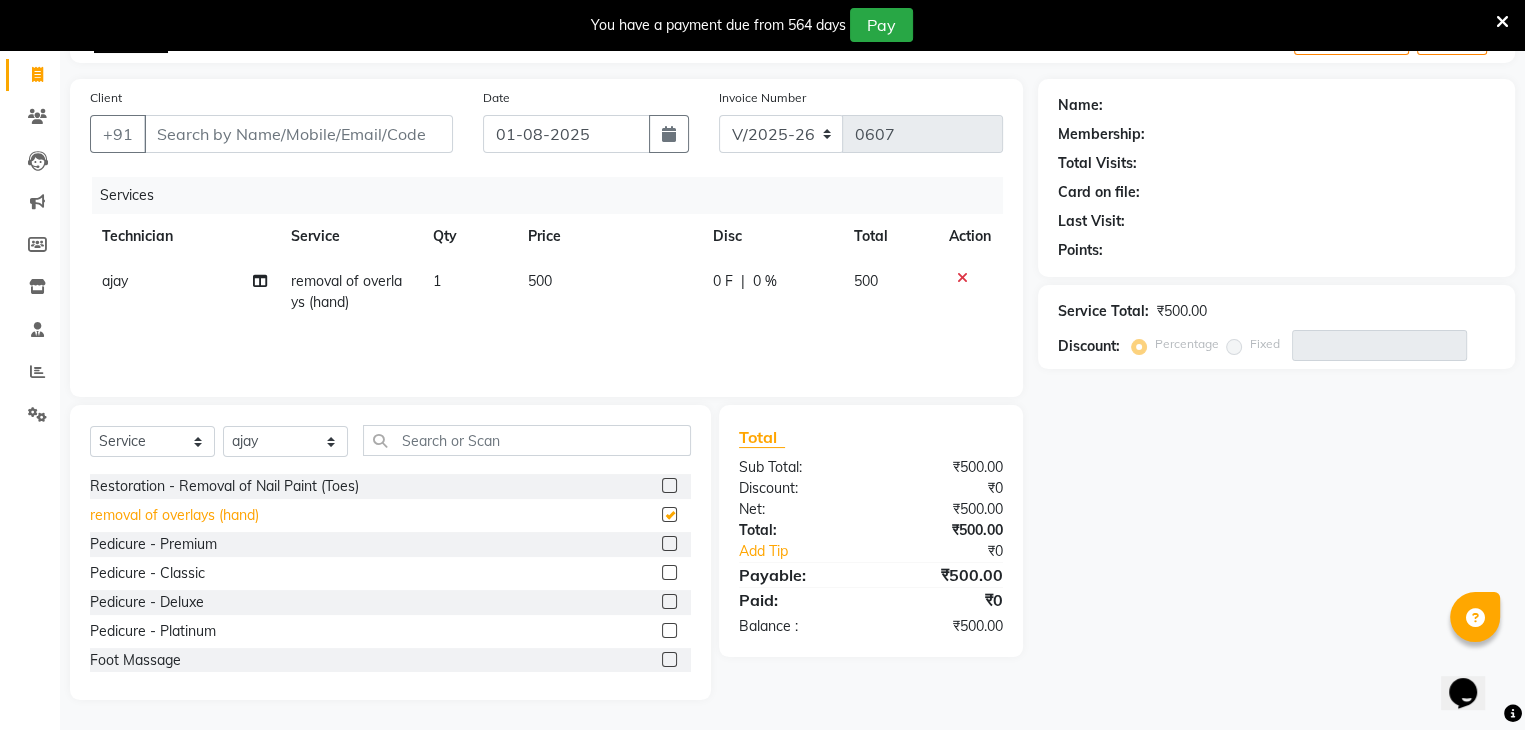checkbox on "false" 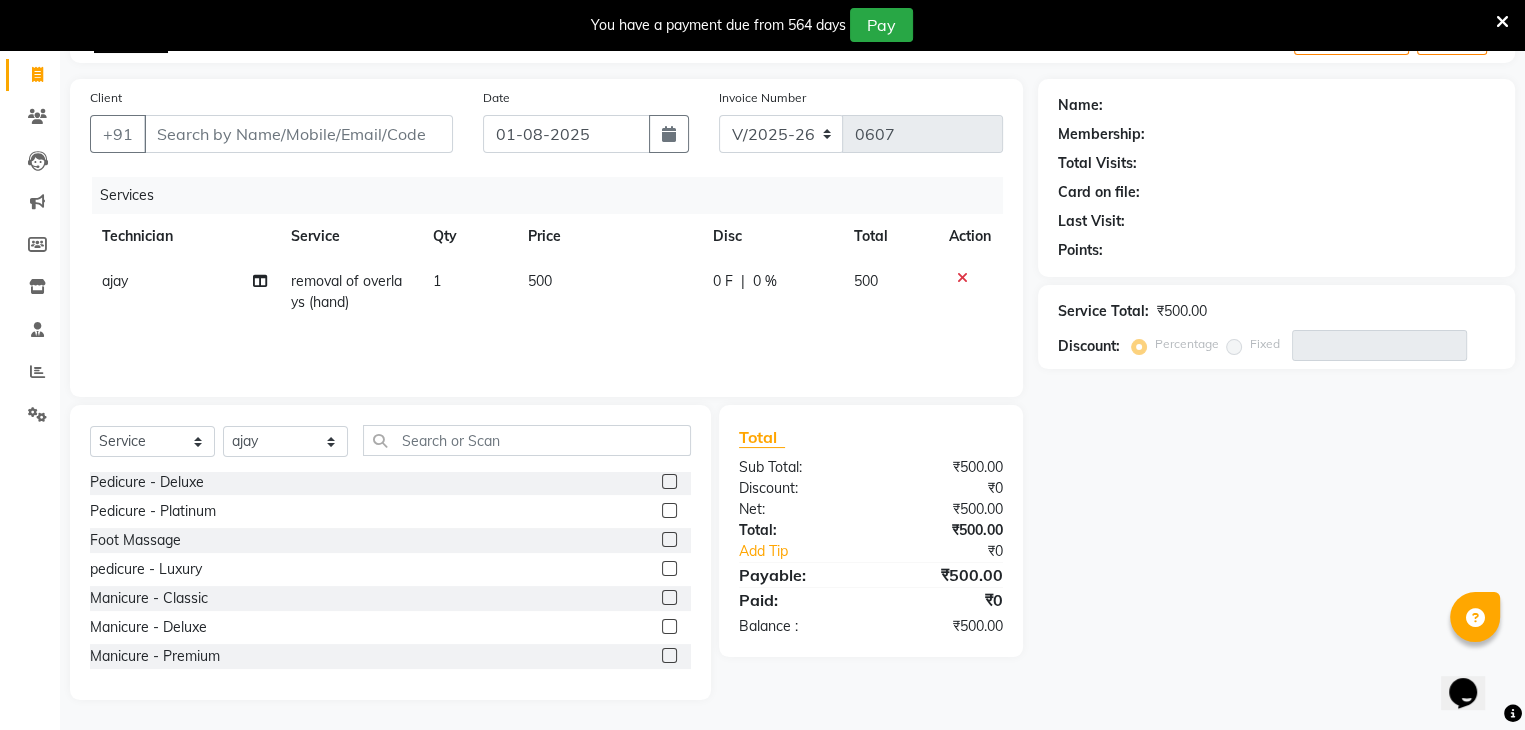 scroll, scrollTop: 680, scrollLeft: 0, axis: vertical 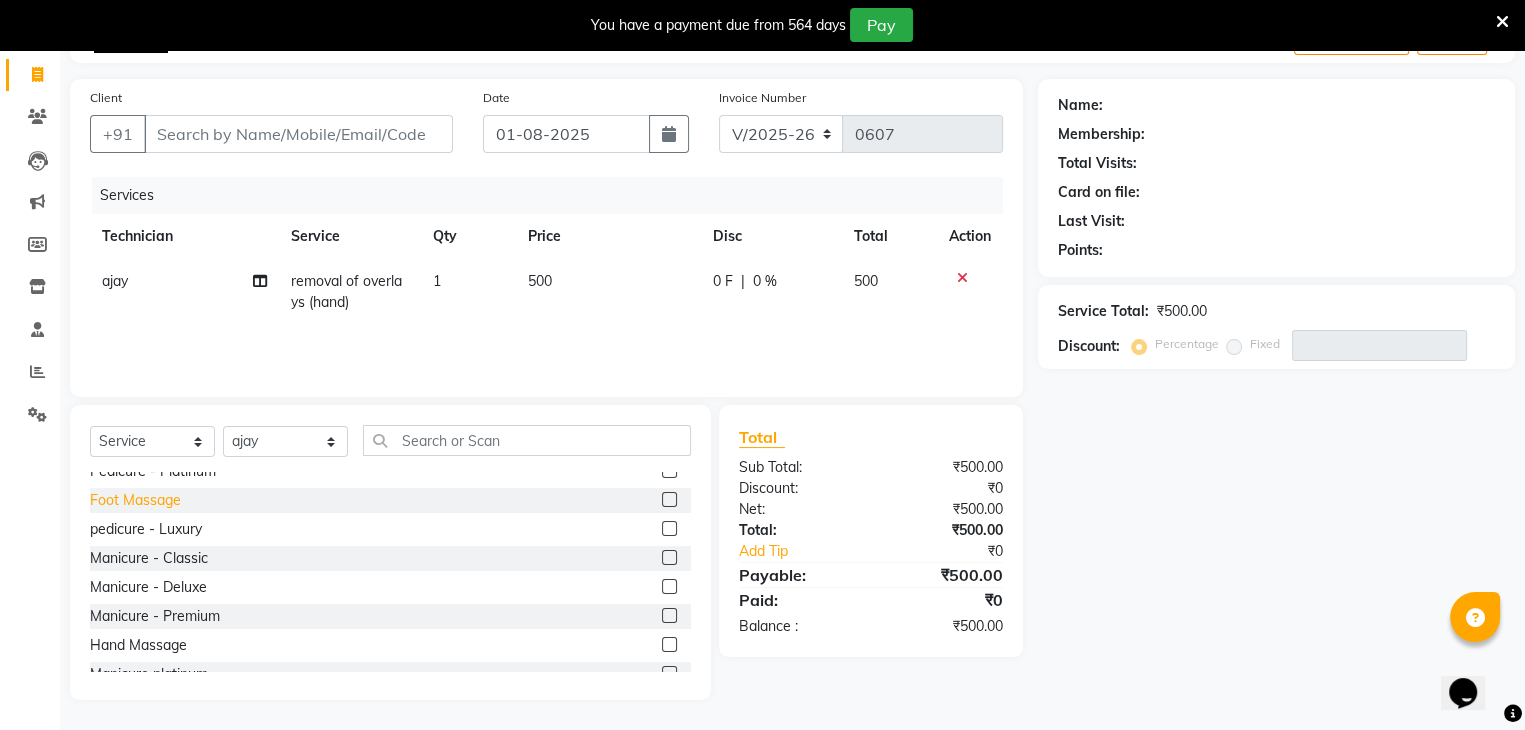 click on "Foot Massage" 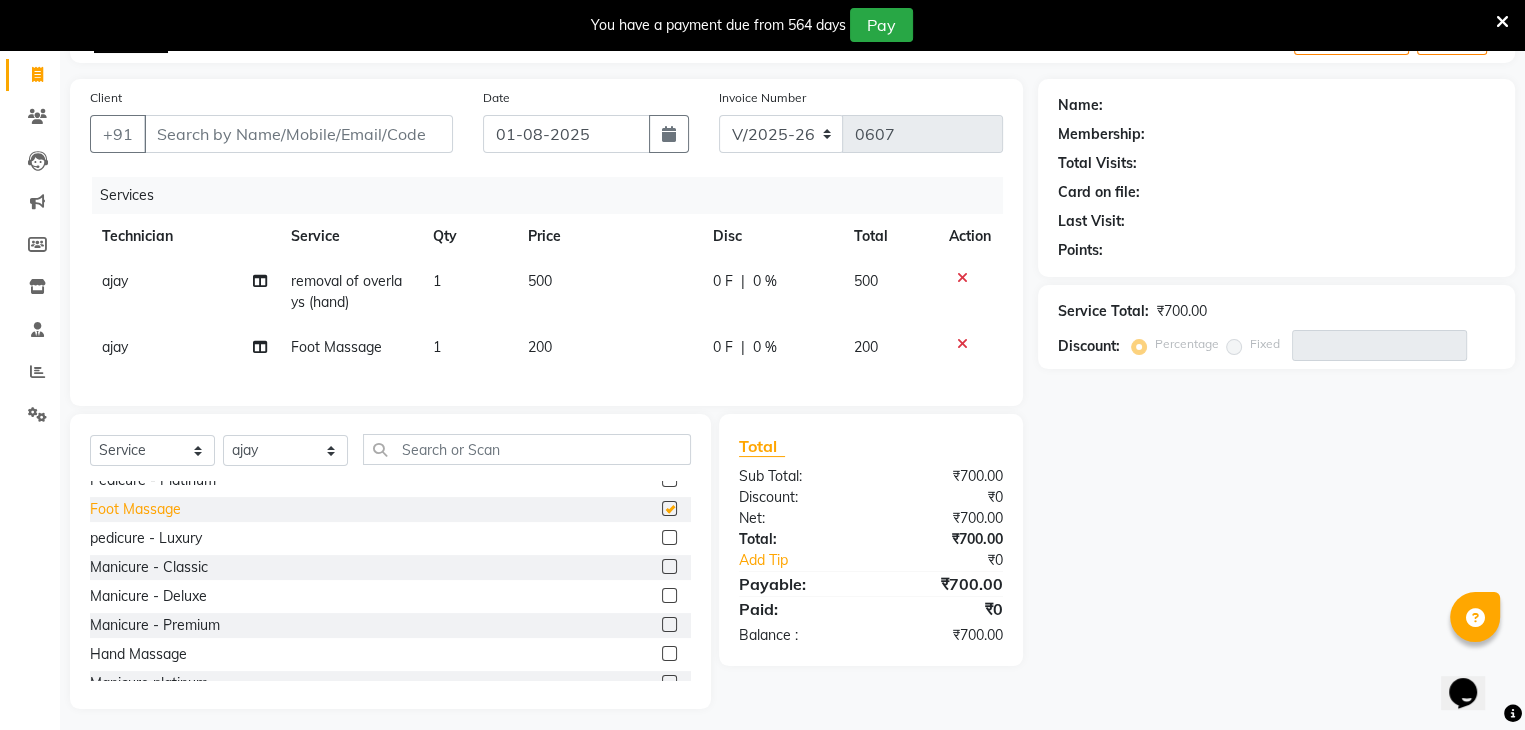 checkbox on "false" 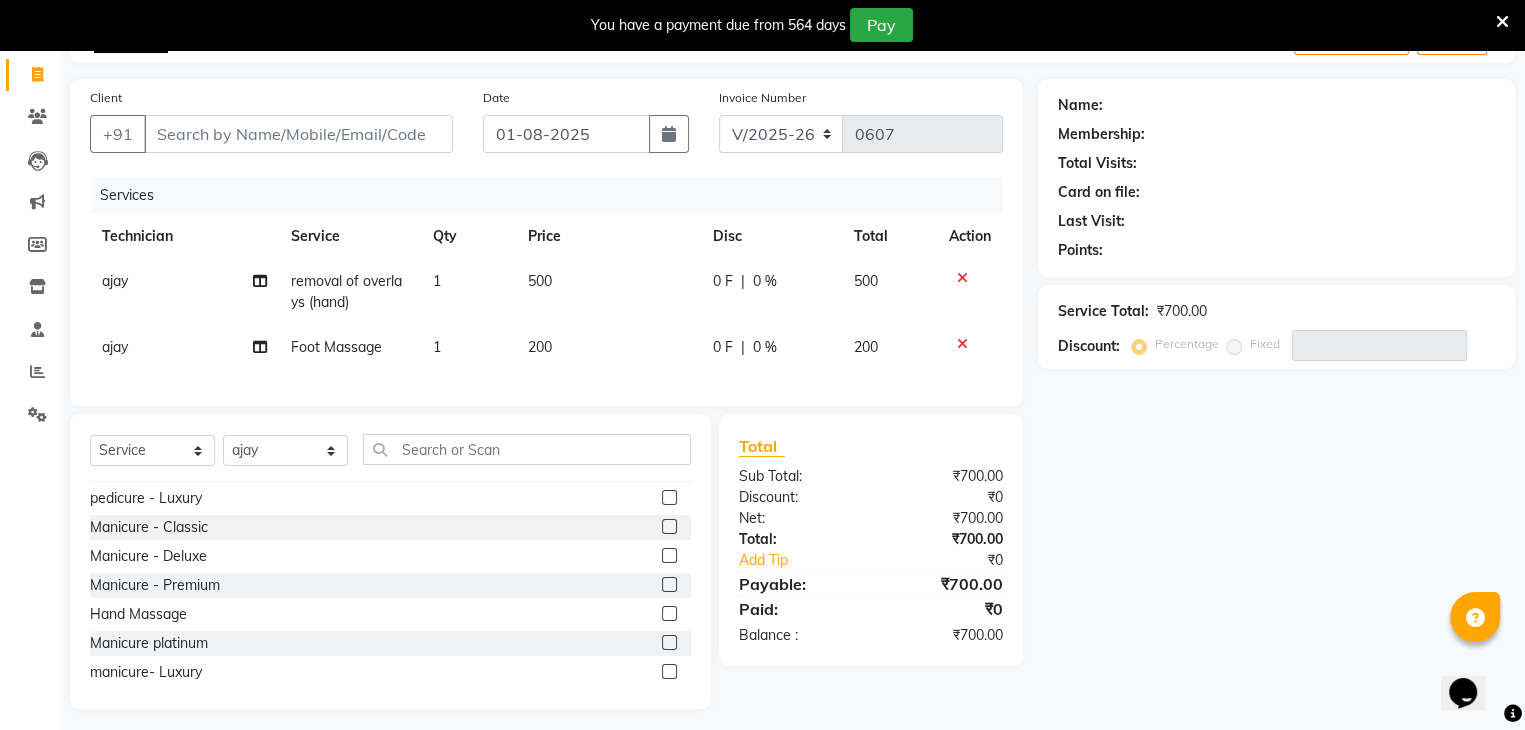 scroll, scrollTop: 760, scrollLeft: 0, axis: vertical 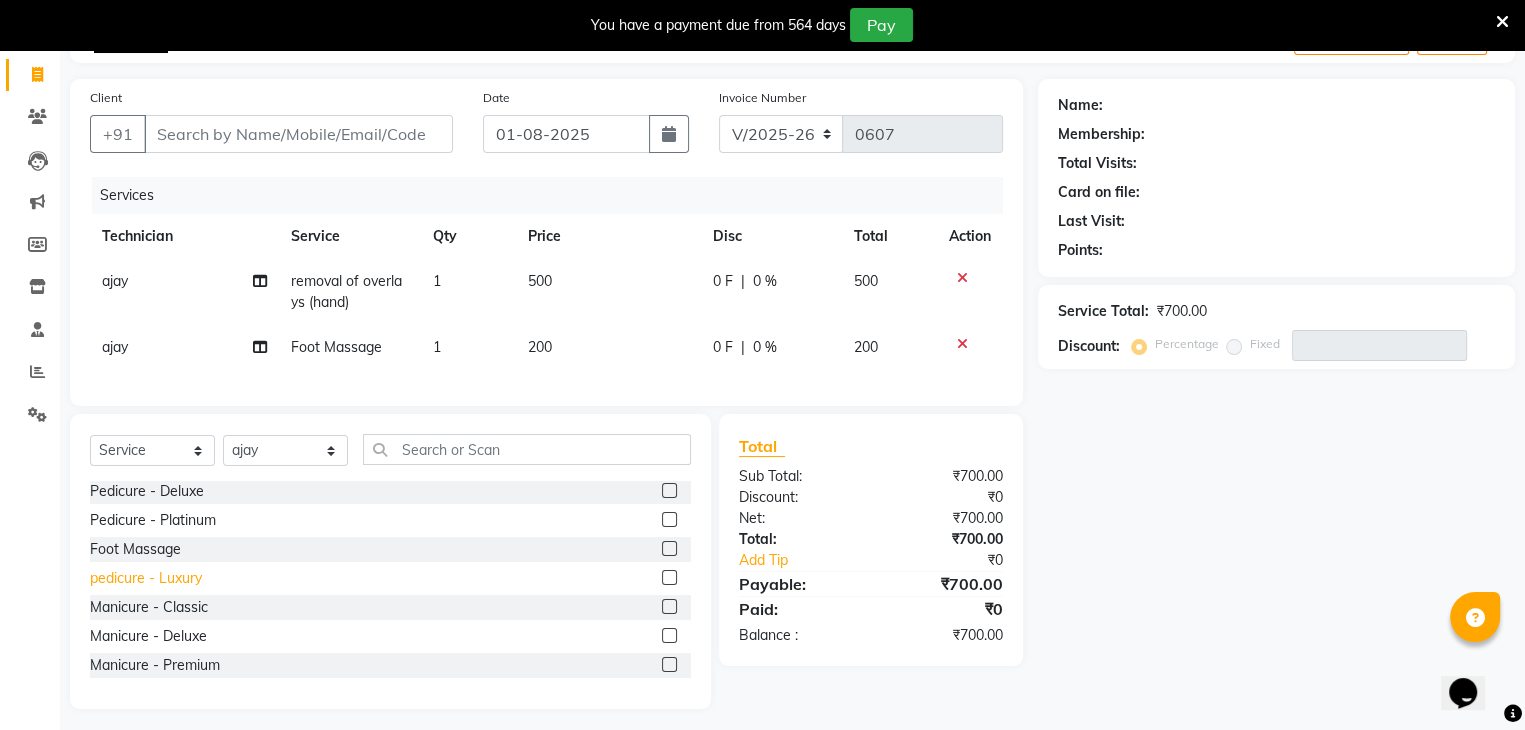 click on "pedicure - Luxury" 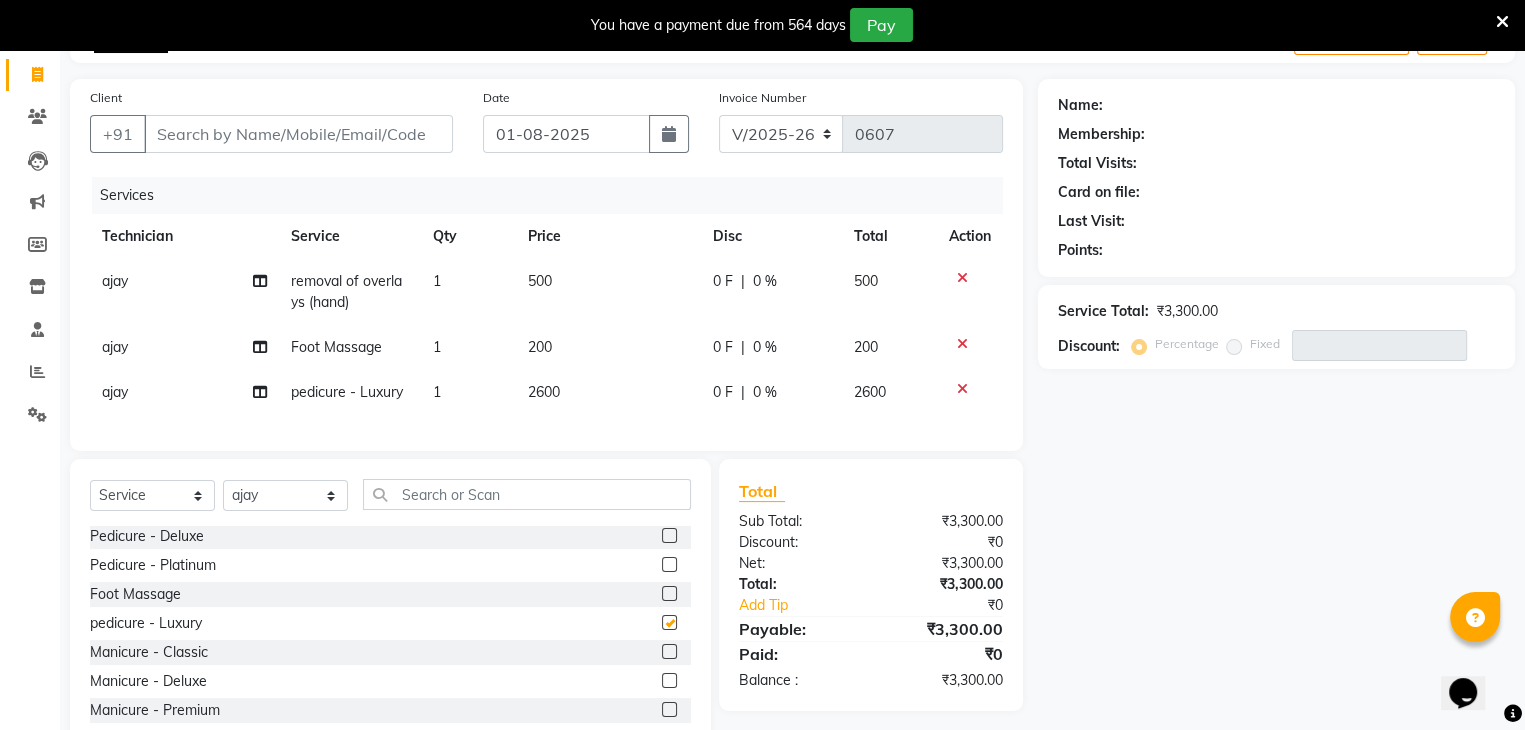 checkbox on "false" 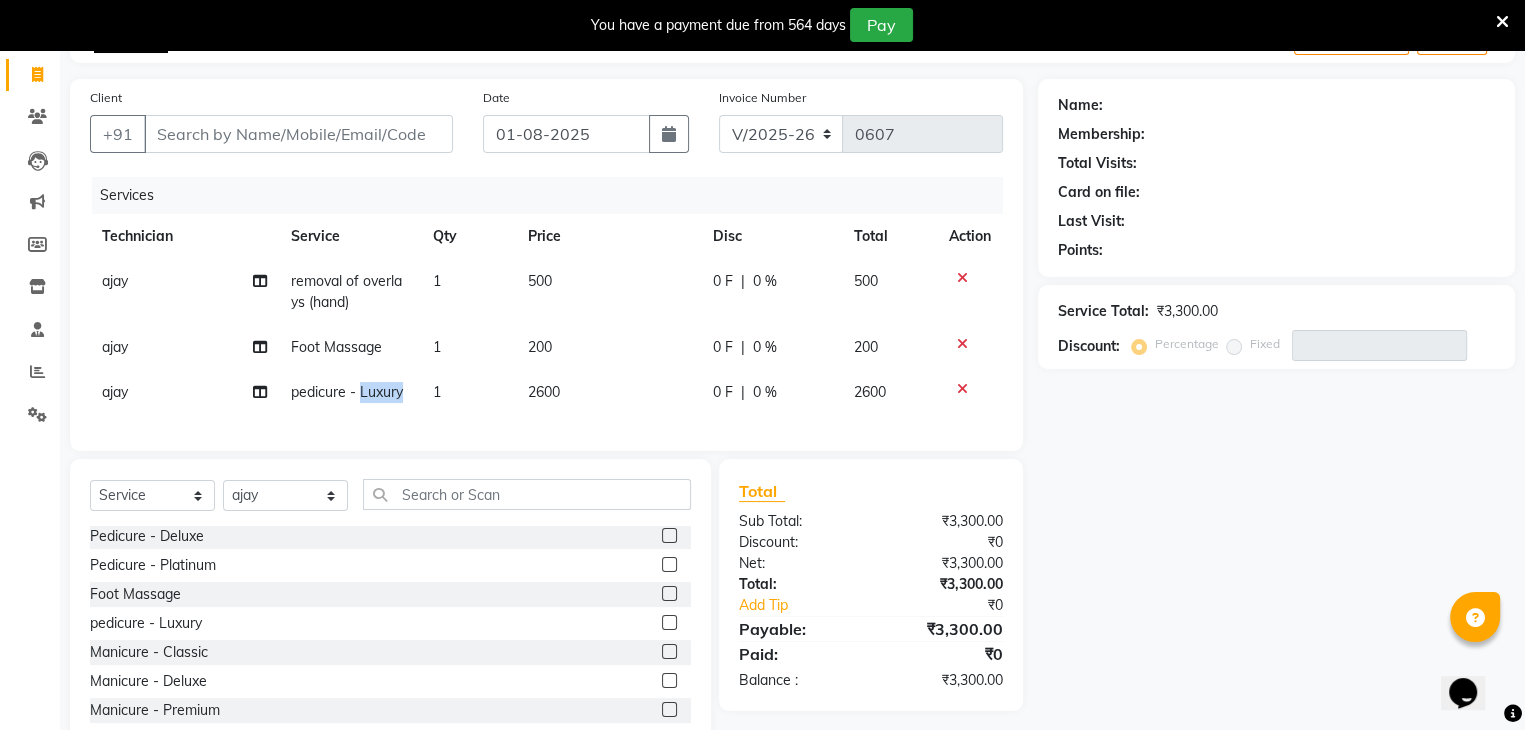 drag, startPoint x: 360, startPoint y: 396, endPoint x: 408, endPoint y: 401, distance: 48.259712 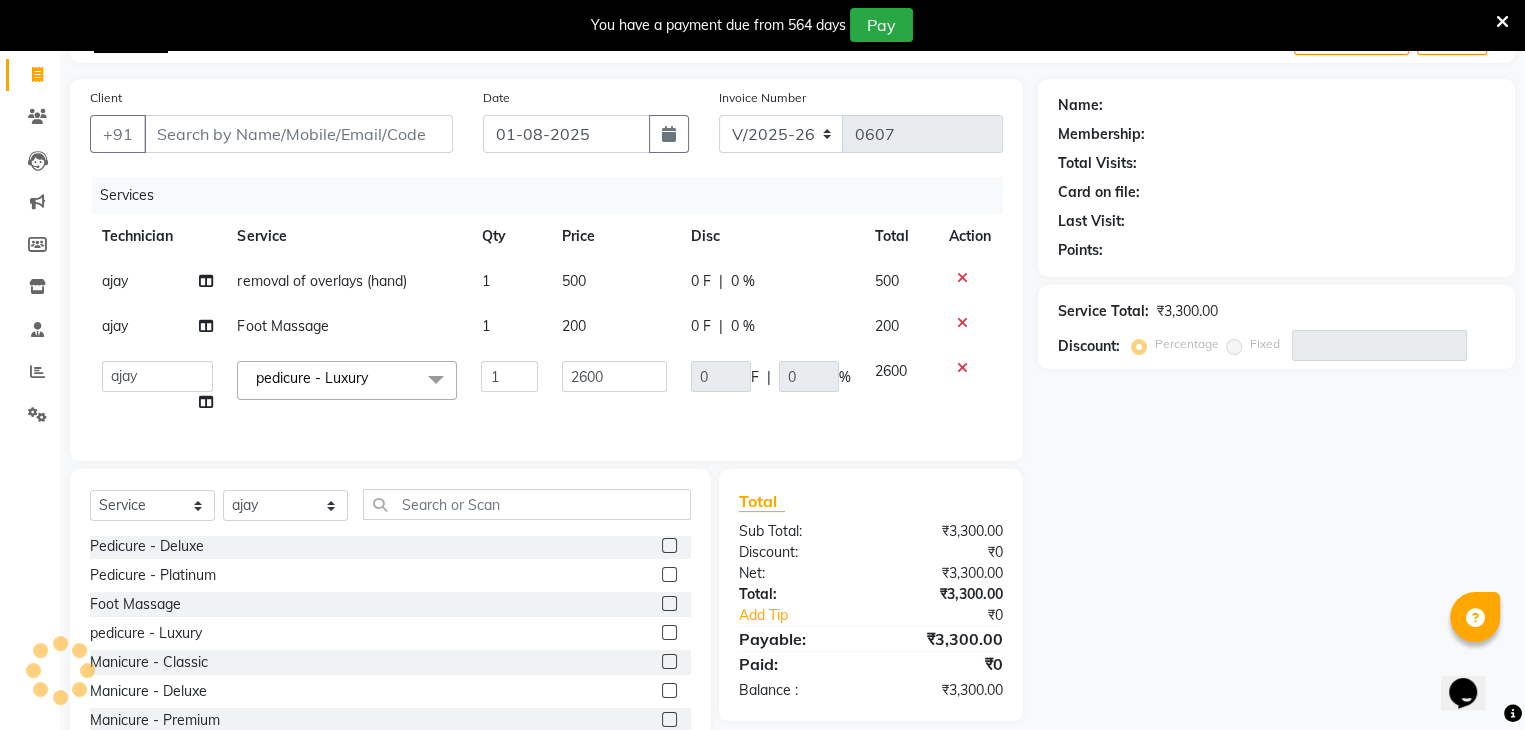 drag, startPoint x: 324, startPoint y: 379, endPoint x: 372, endPoint y: 383, distance: 48.166378 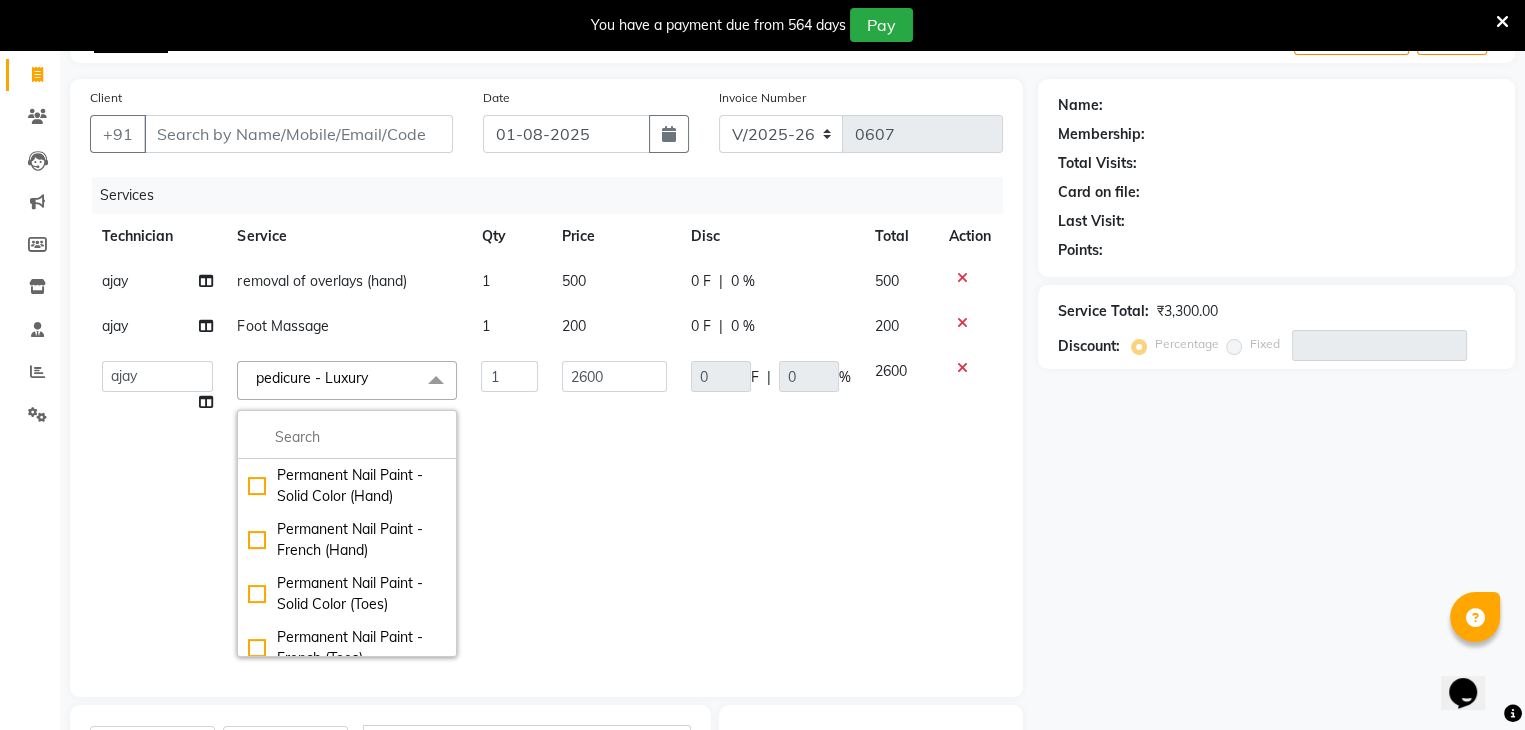 copy on "Luxury" 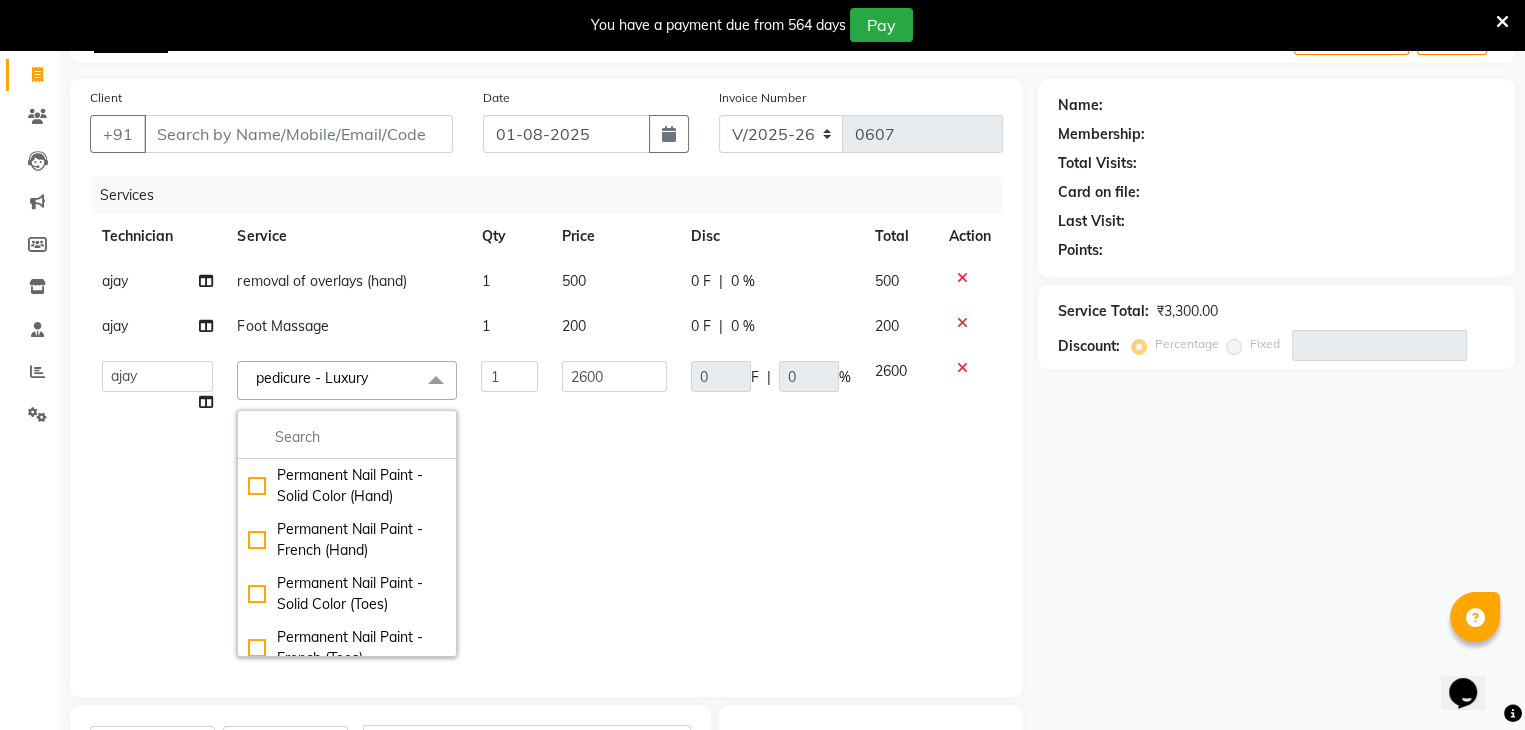 click 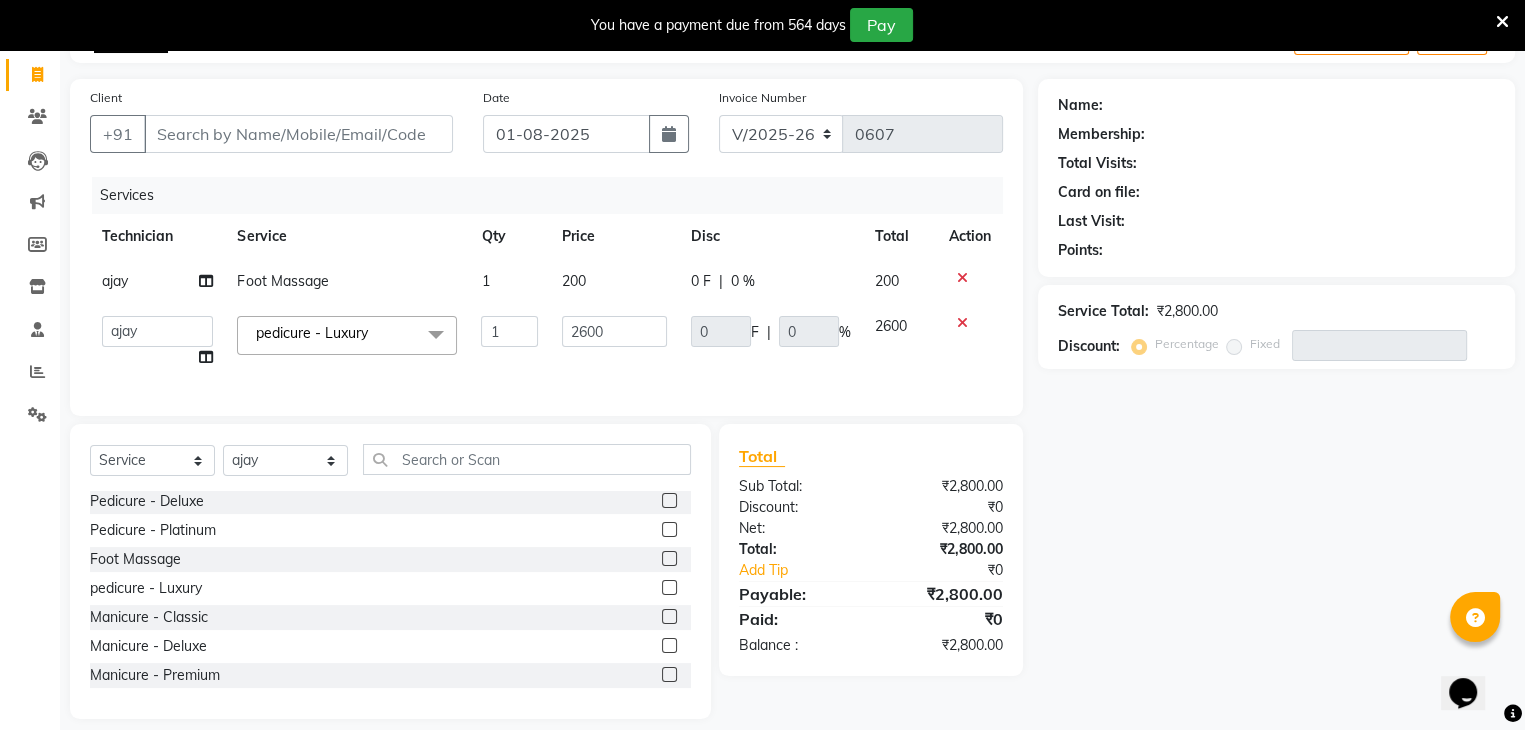 click 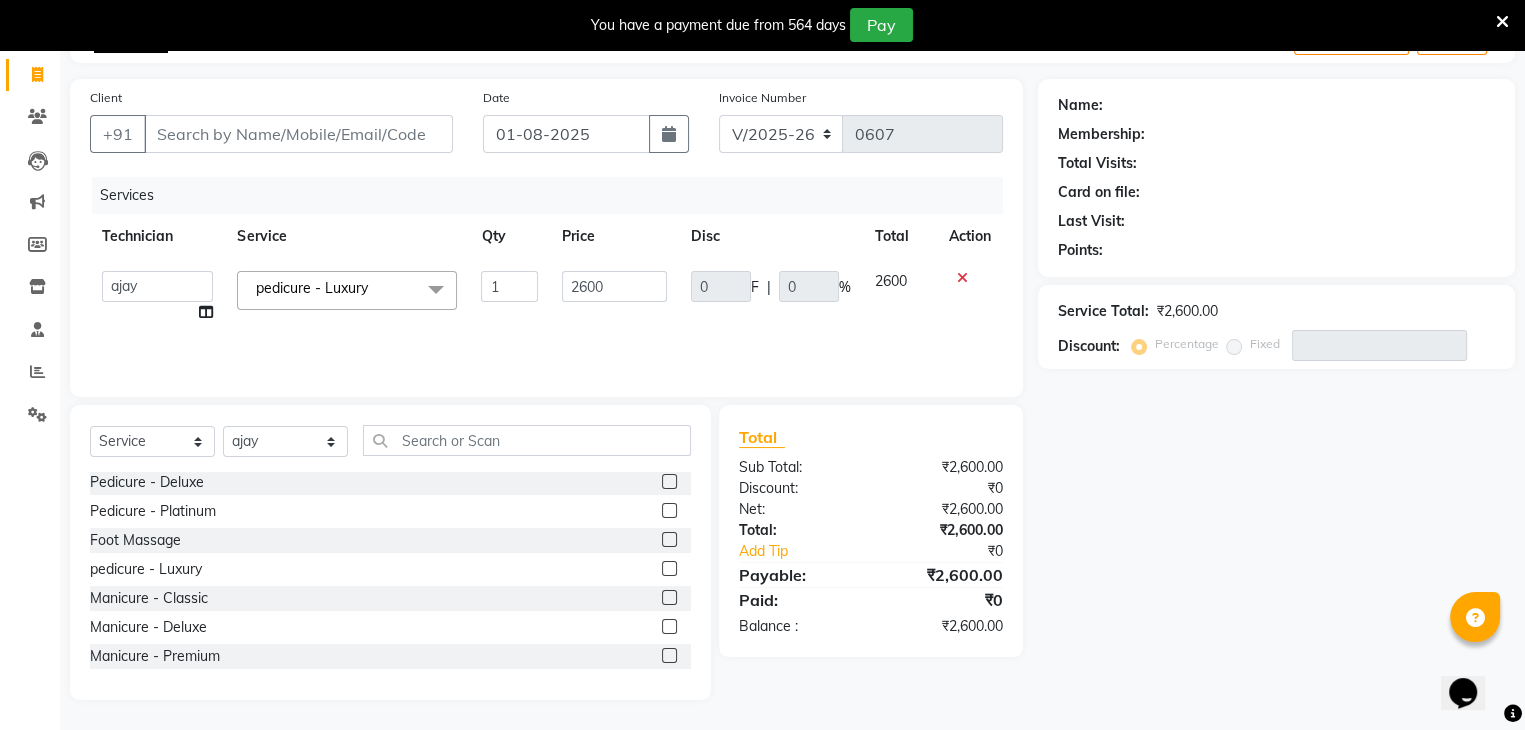 click 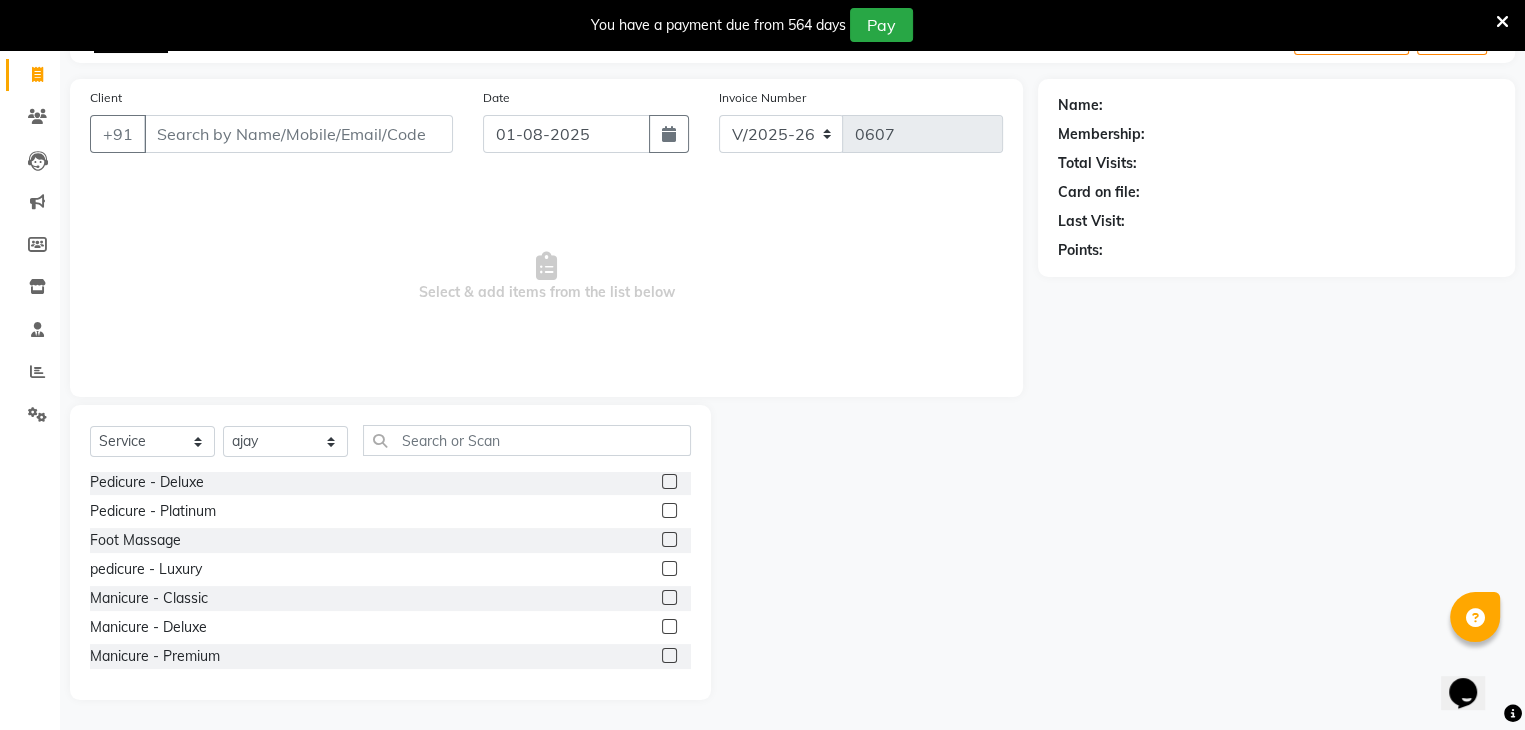 scroll, scrollTop: 680, scrollLeft: 0, axis: vertical 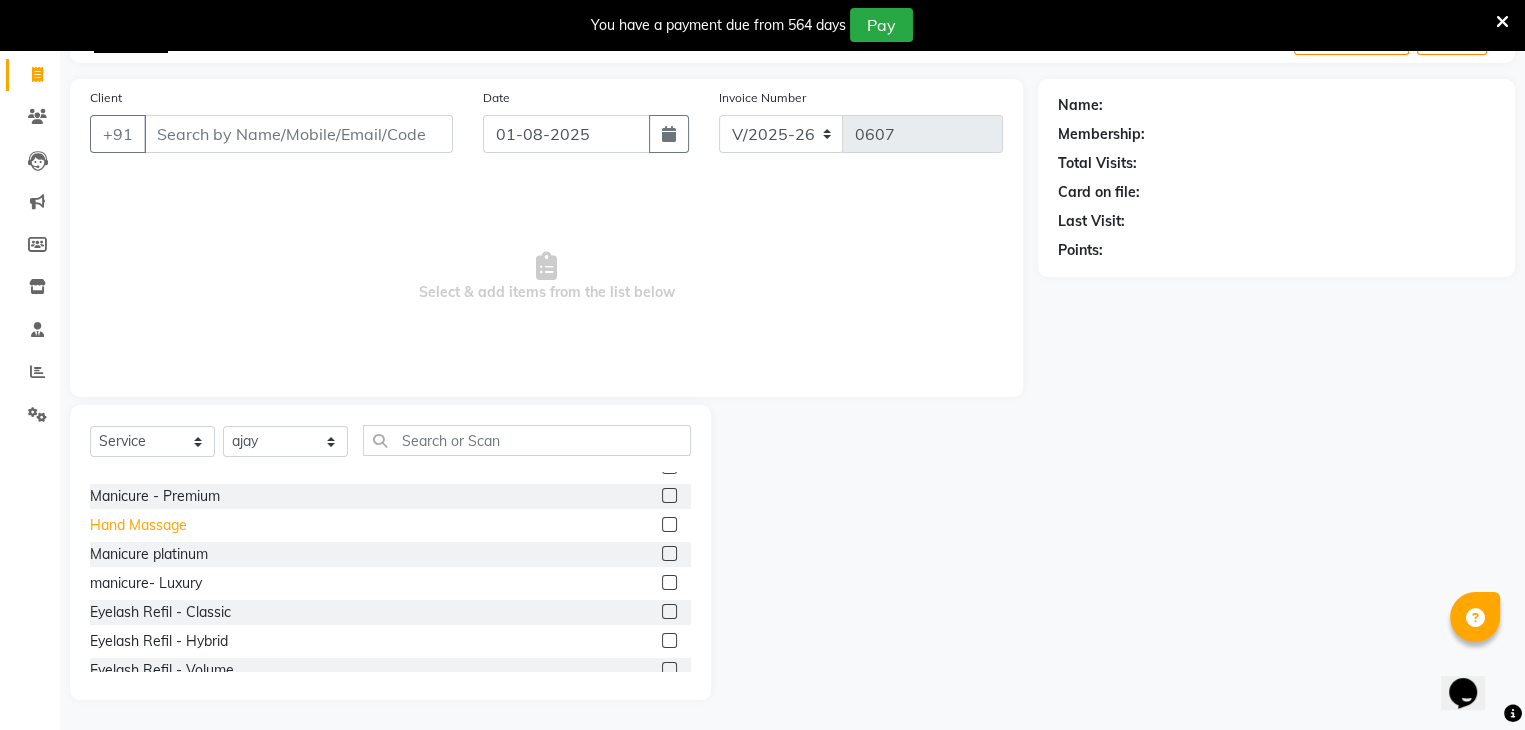 click on "Hand Massage" 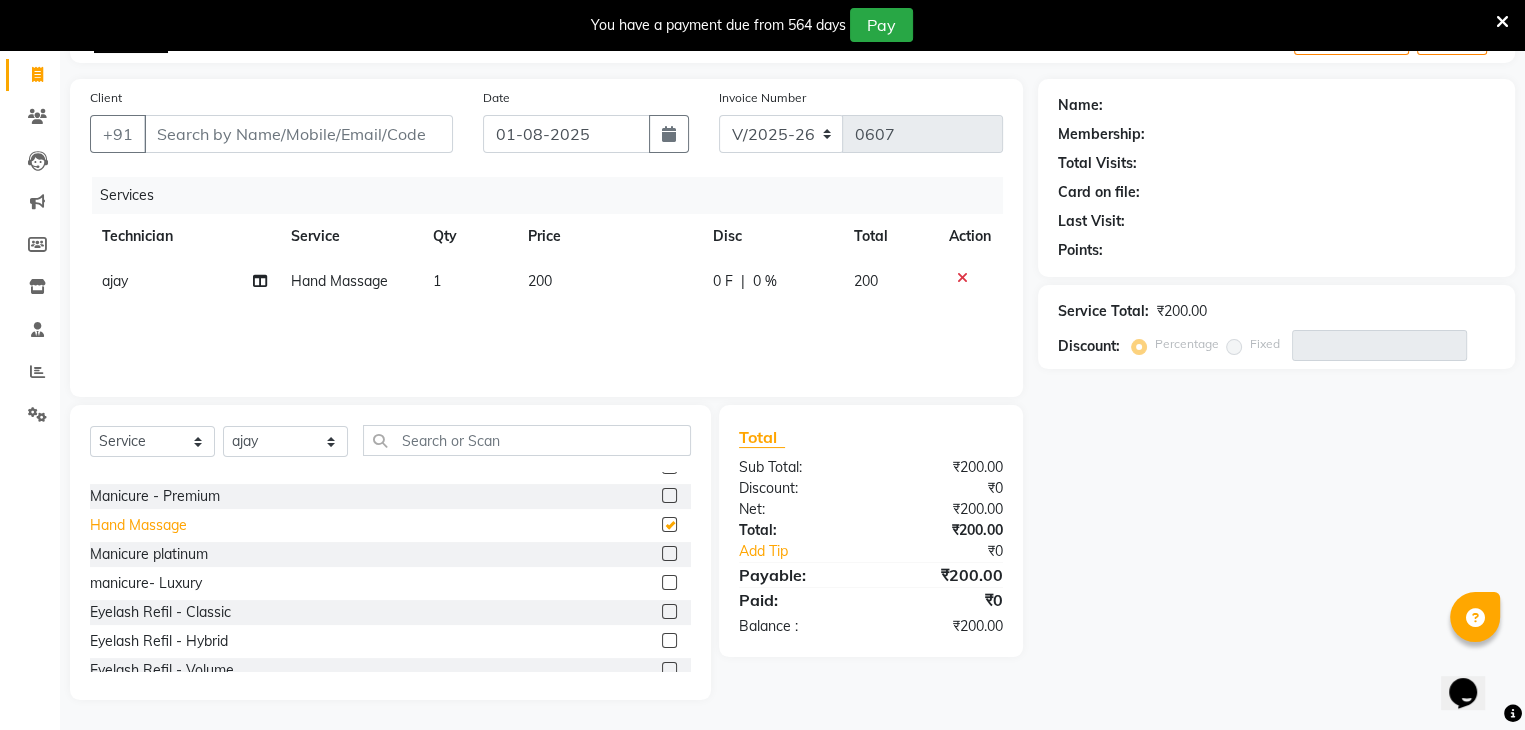 checkbox on "false" 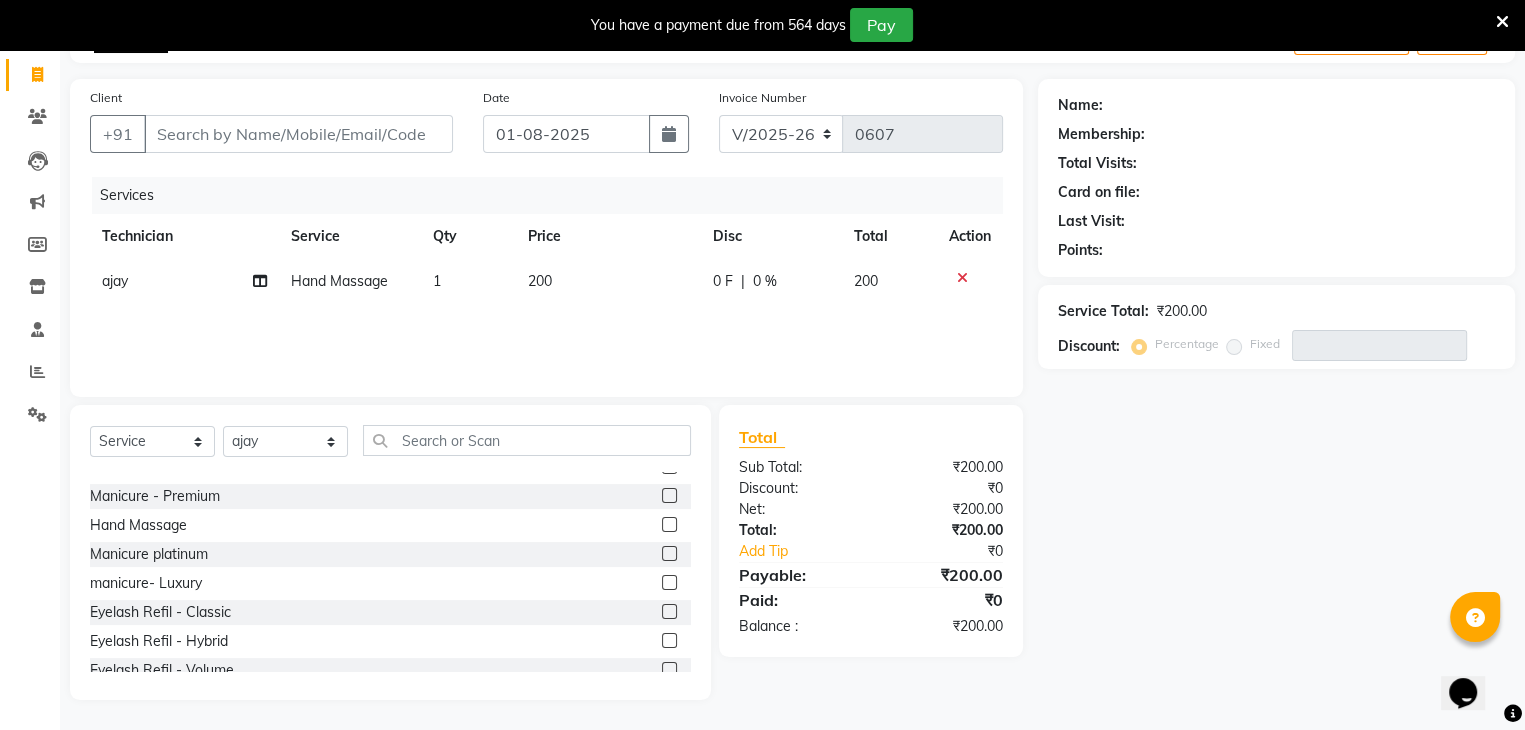 scroll, scrollTop: 840, scrollLeft: 0, axis: vertical 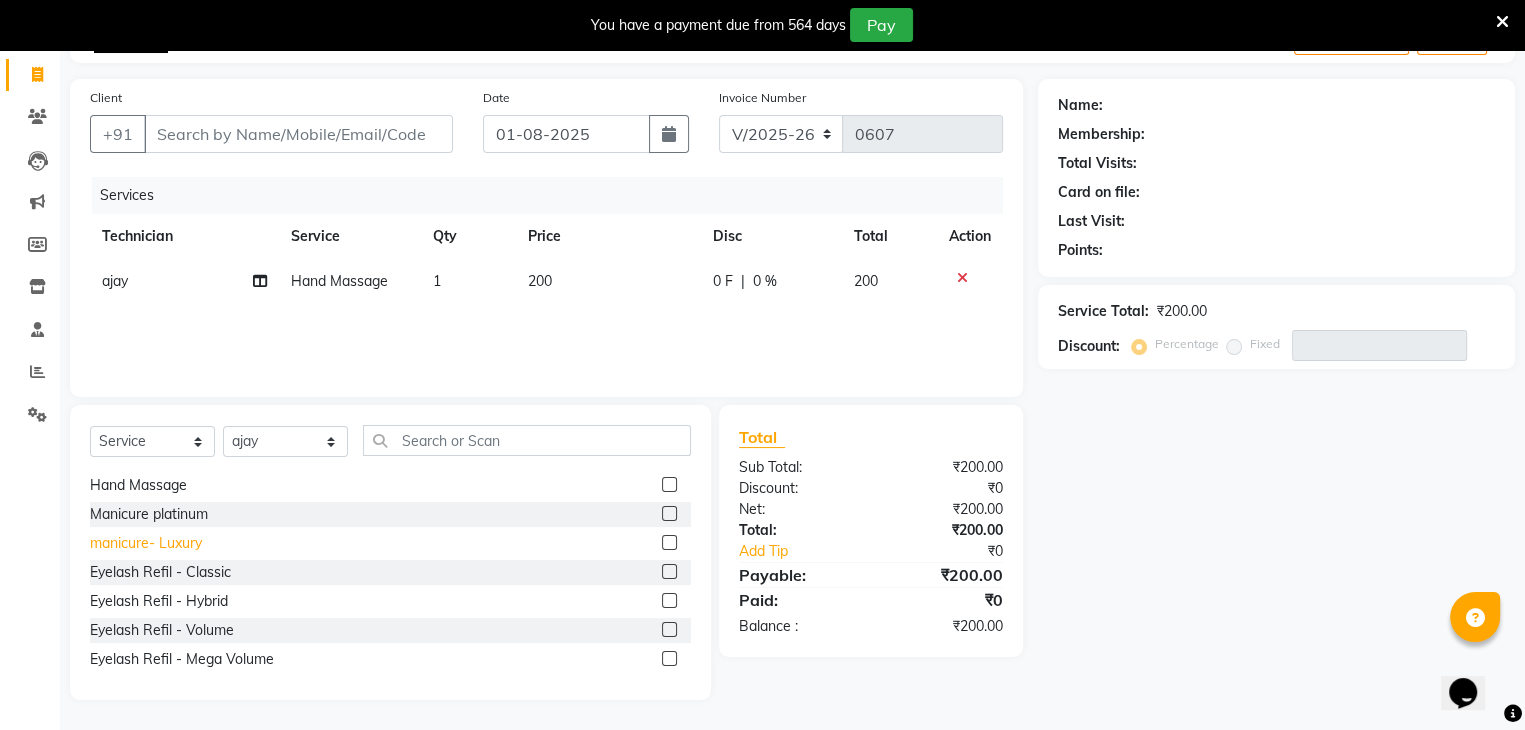 click on "manicure- Luxury" 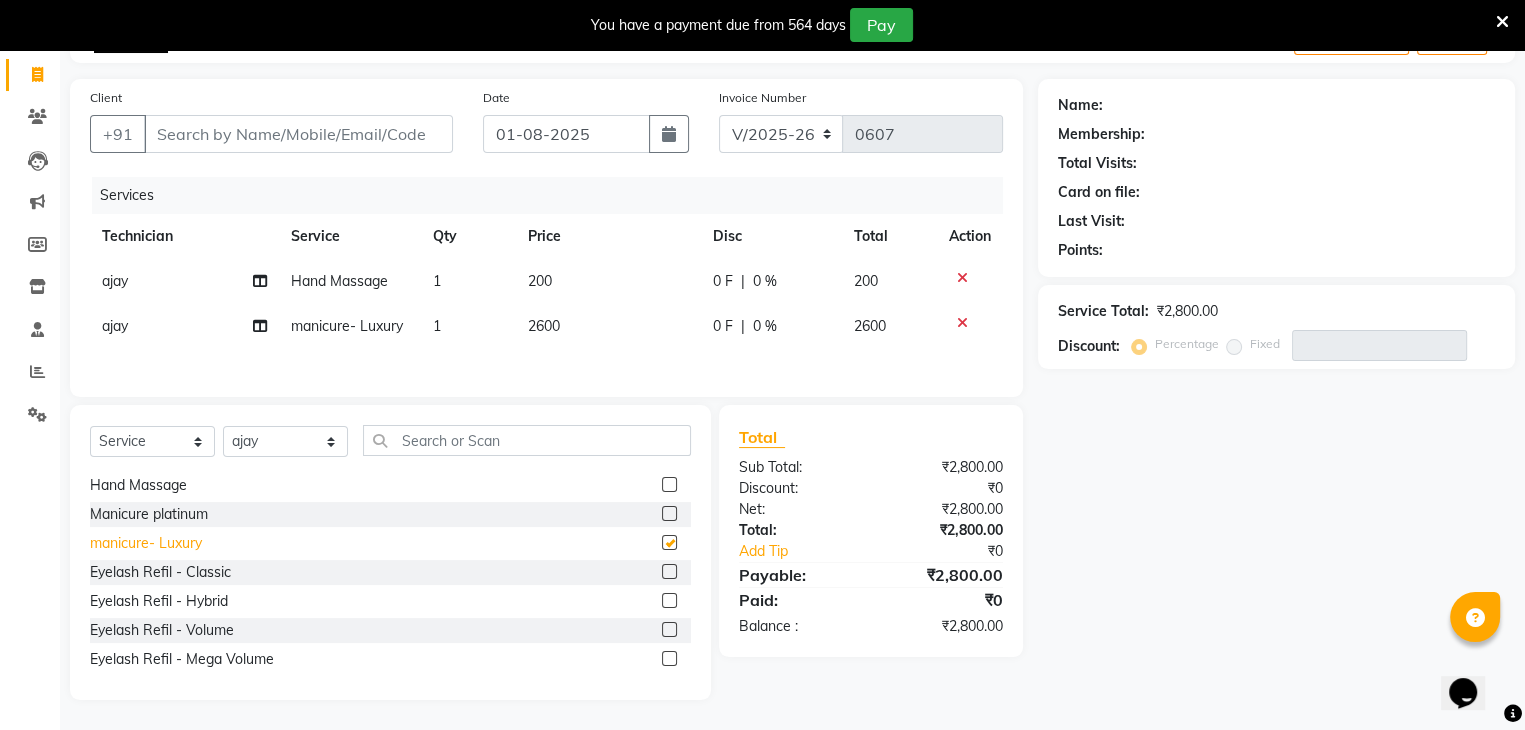checkbox on "false" 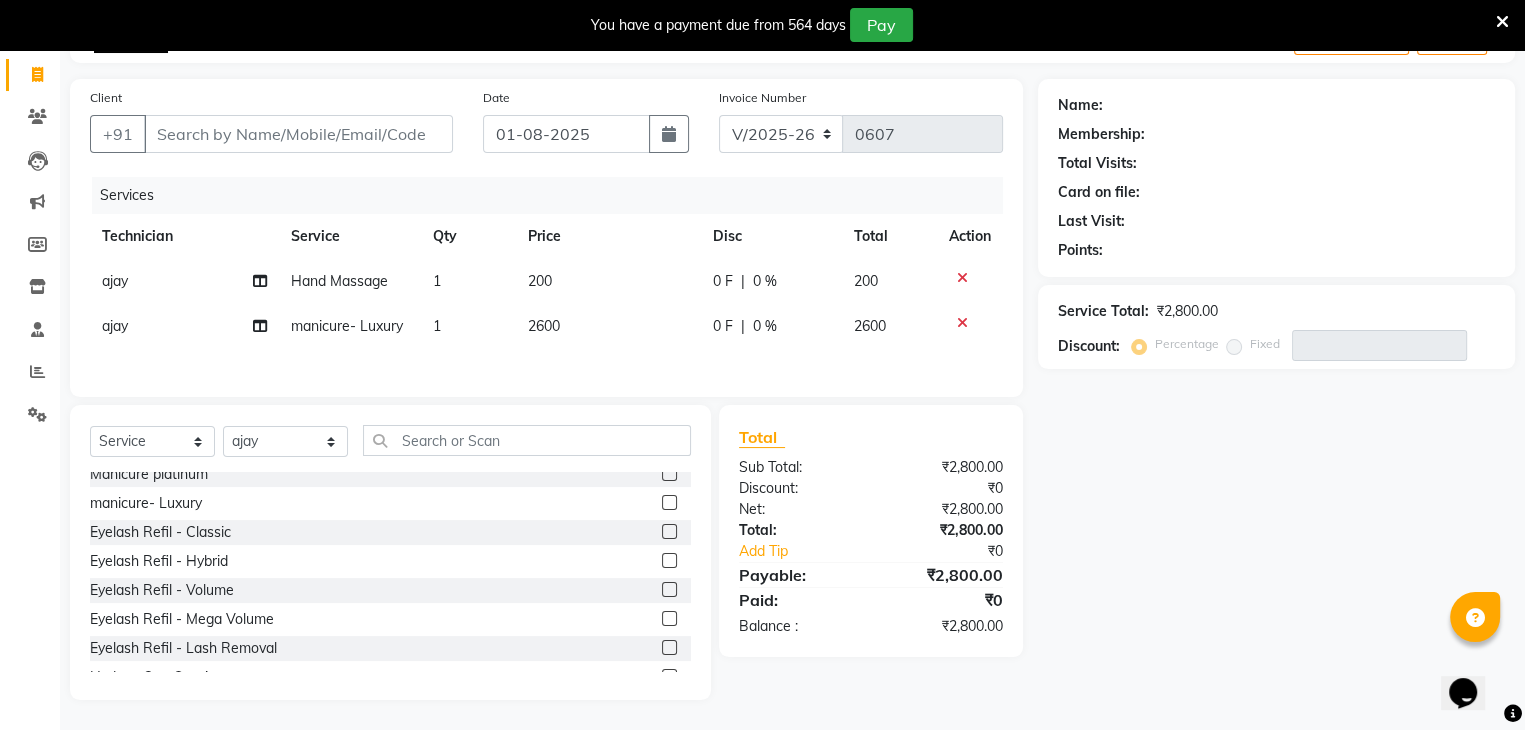 scroll, scrollTop: 920, scrollLeft: 0, axis: vertical 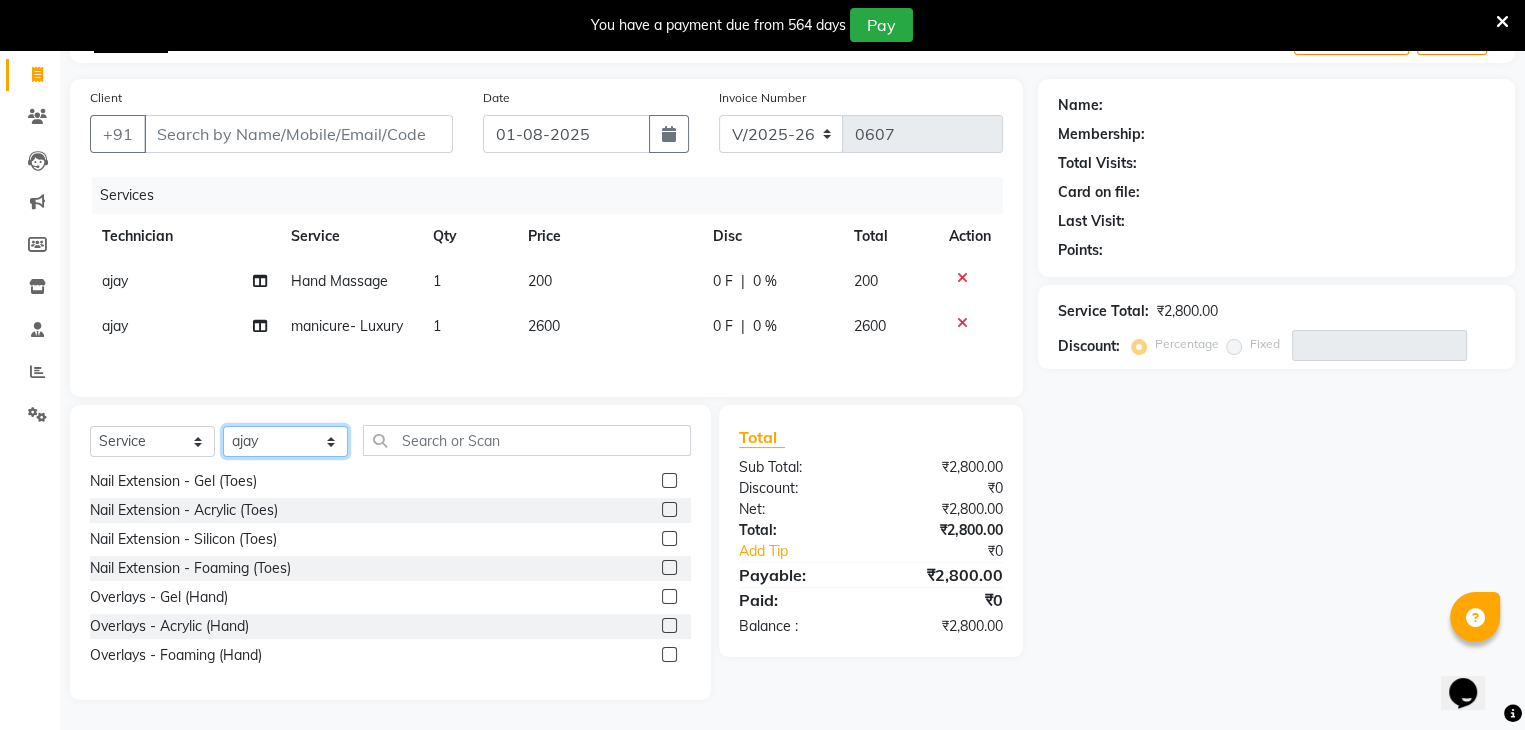 click on "Select Technician [FIRST] [FIRST] [FIRST] [FIRST] Manager [FIRST] [FIRST] [FIRST]" 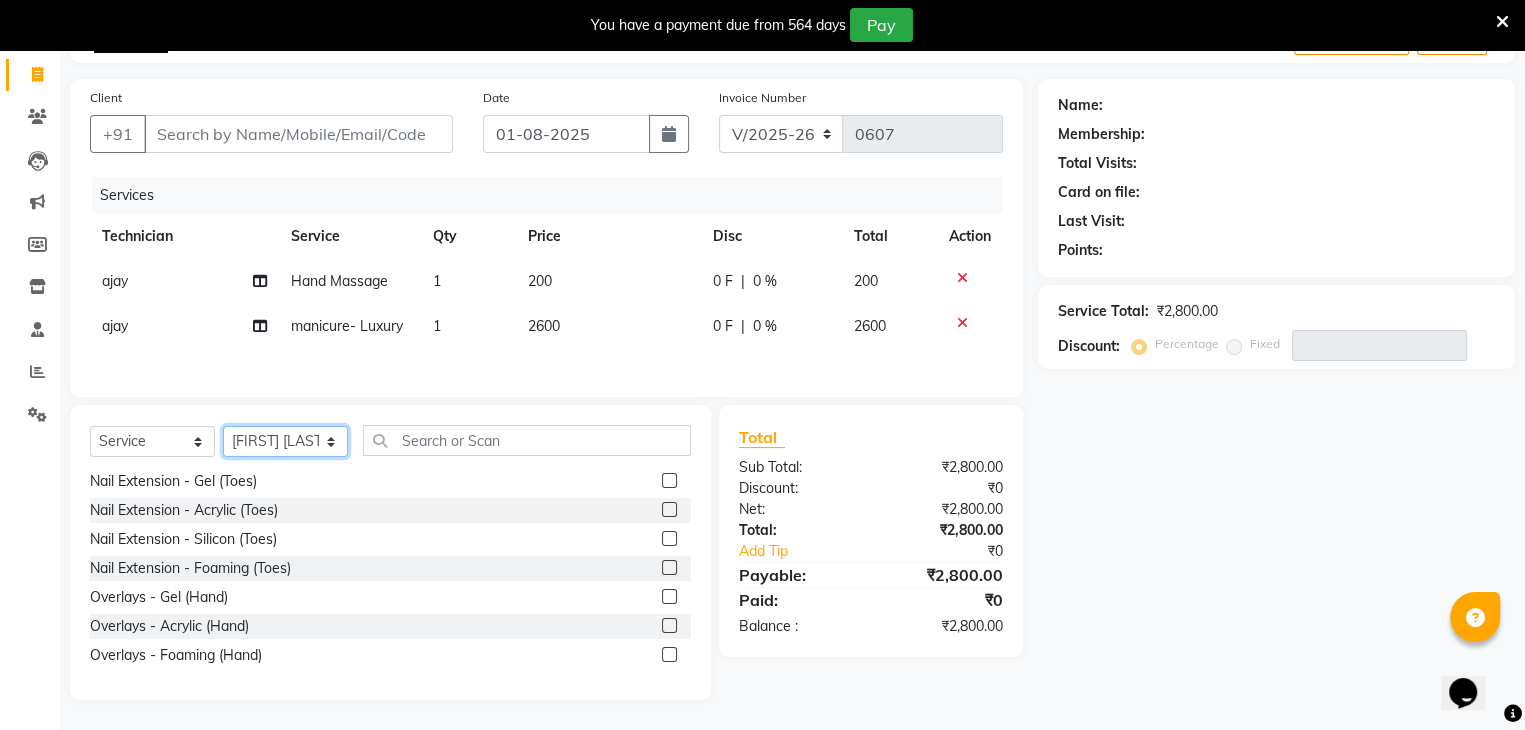 click on "Select Technician [FIRST] [FIRST] [FIRST] [FIRST] Manager [FIRST] [FIRST] [FIRST]" 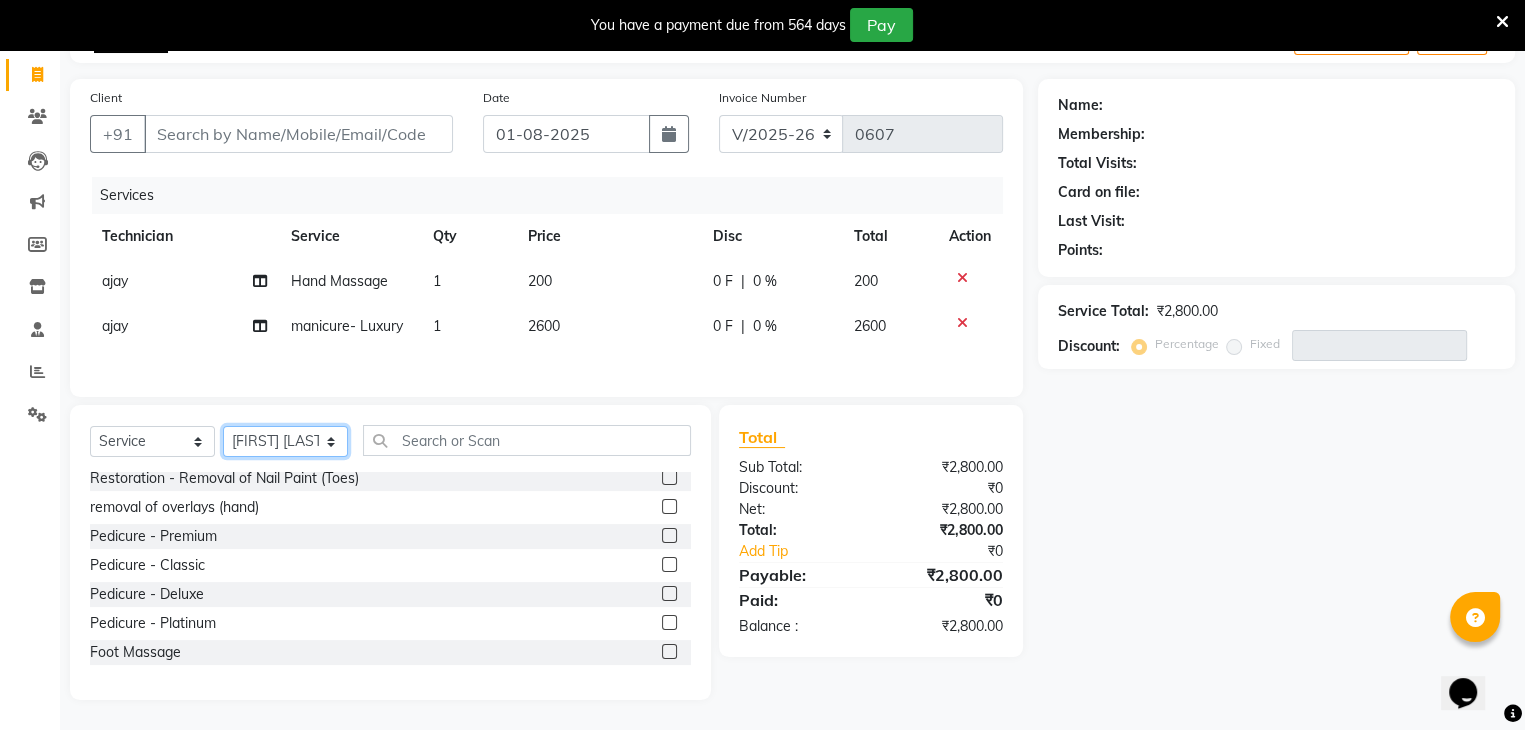 scroll, scrollTop: 0, scrollLeft: 0, axis: both 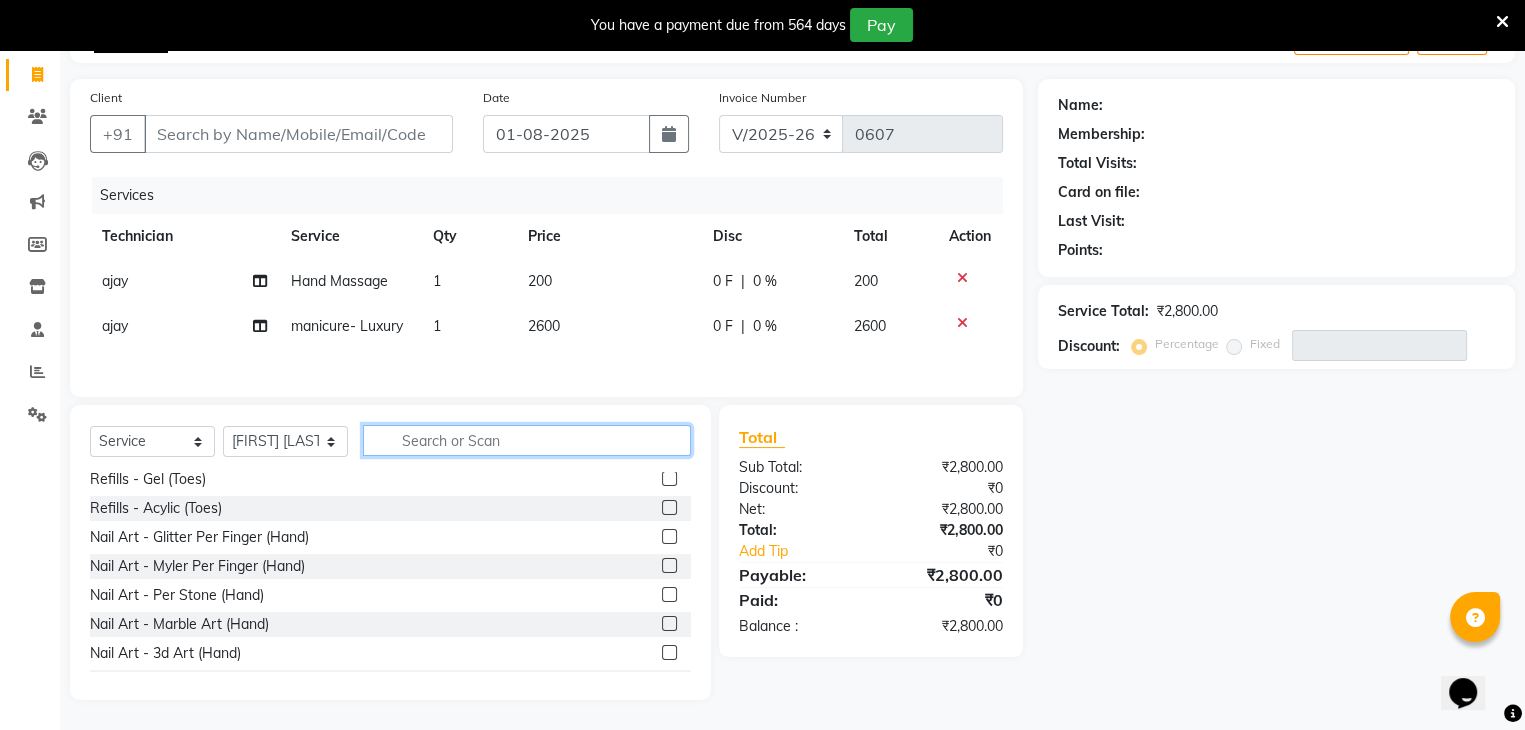 click 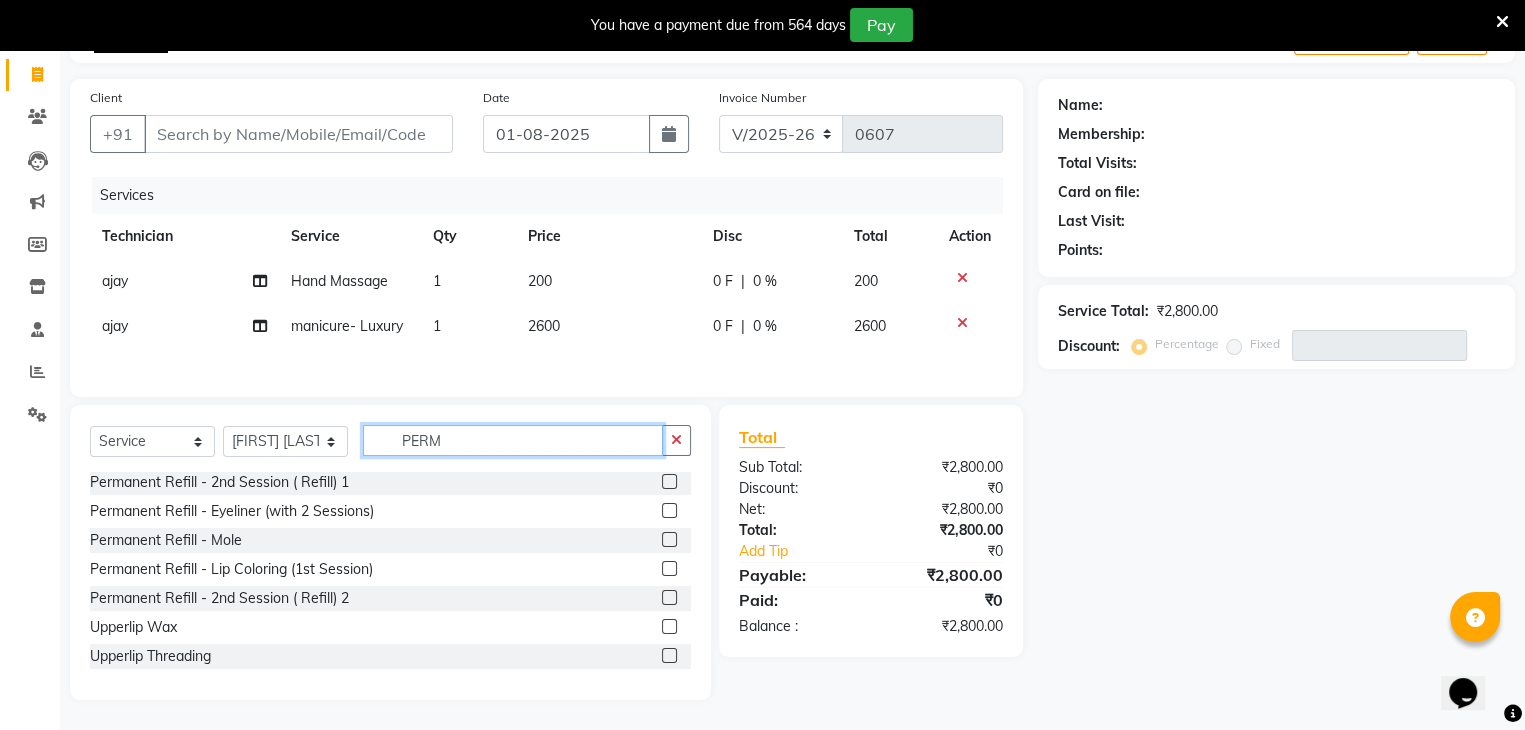 scroll, scrollTop: 148, scrollLeft: 0, axis: vertical 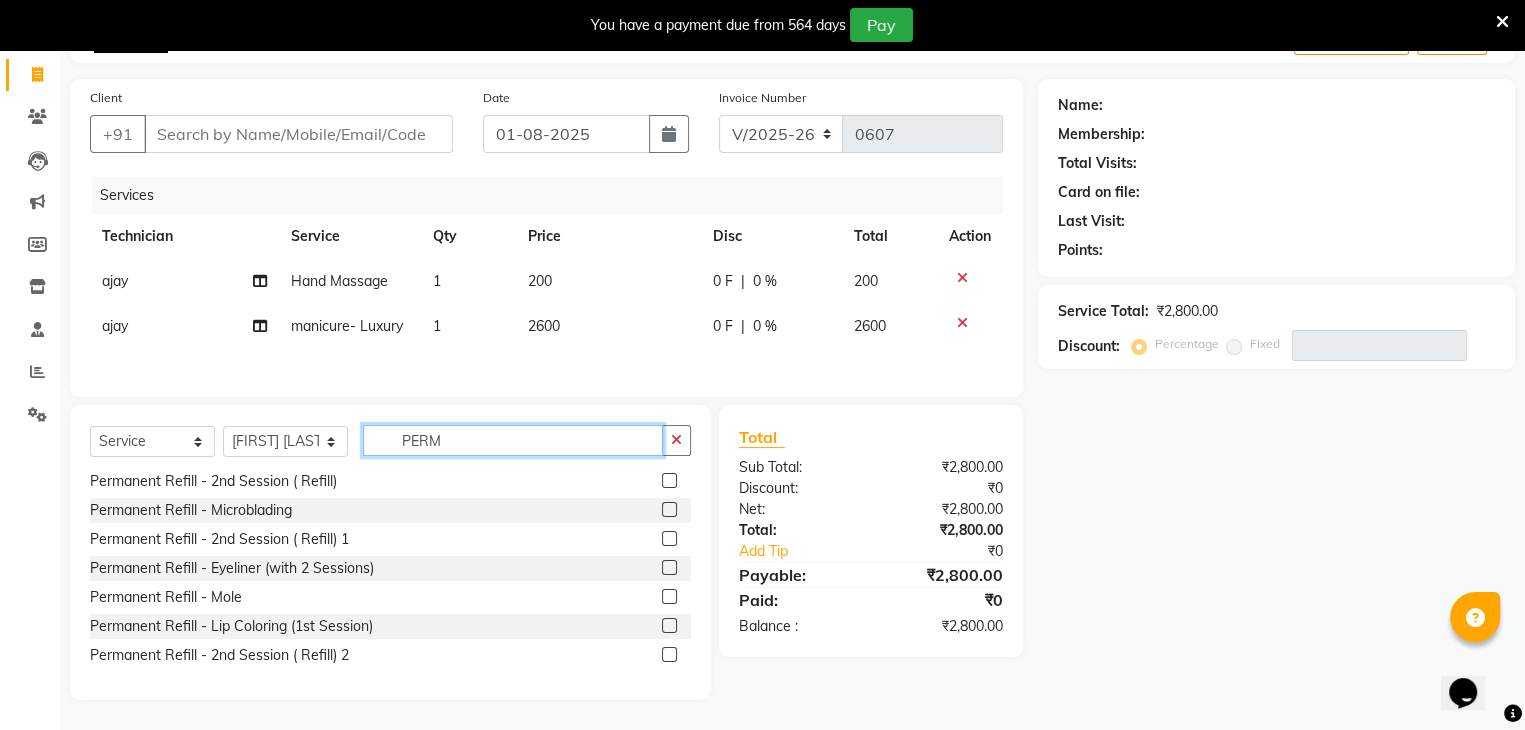 type on "PERM" 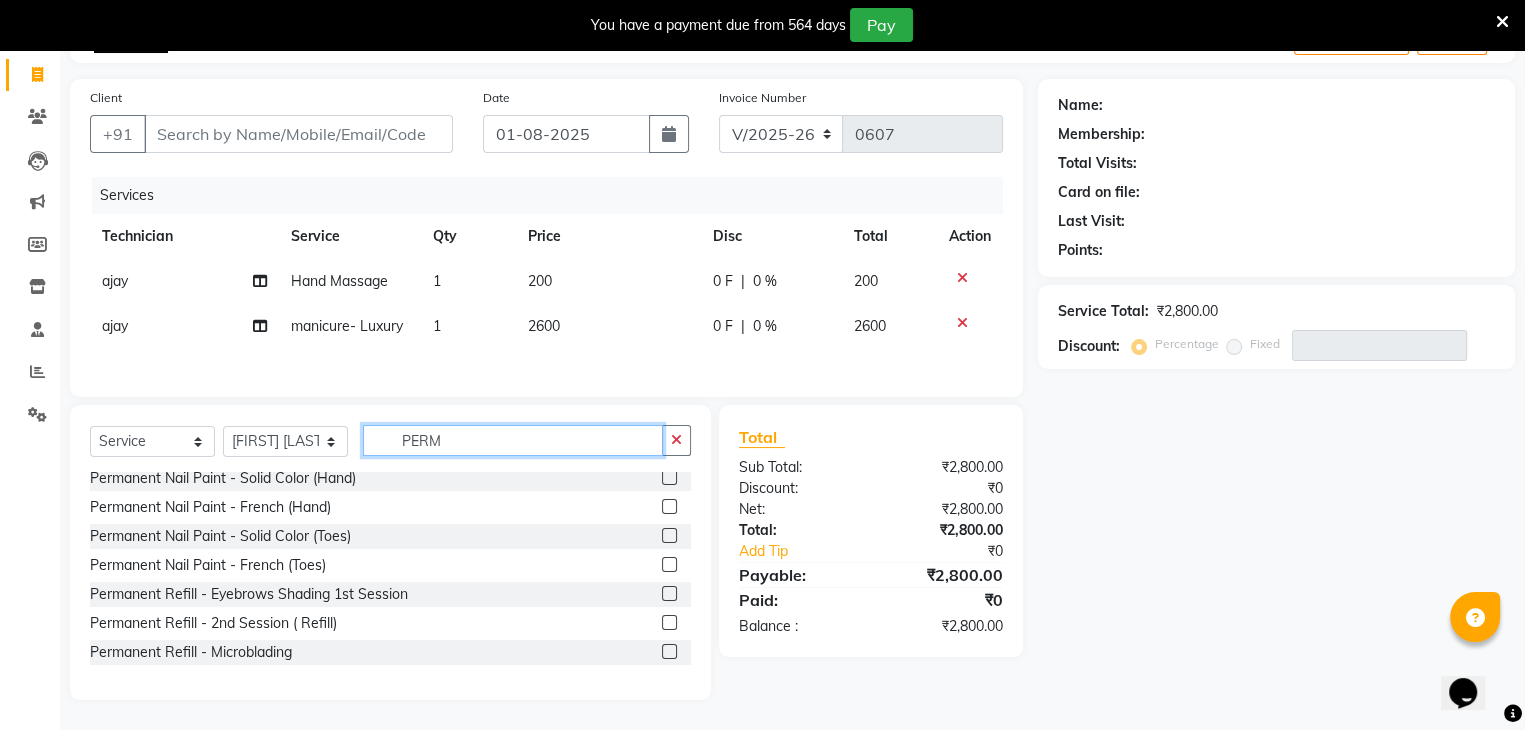 scroll, scrollTop: 0, scrollLeft: 0, axis: both 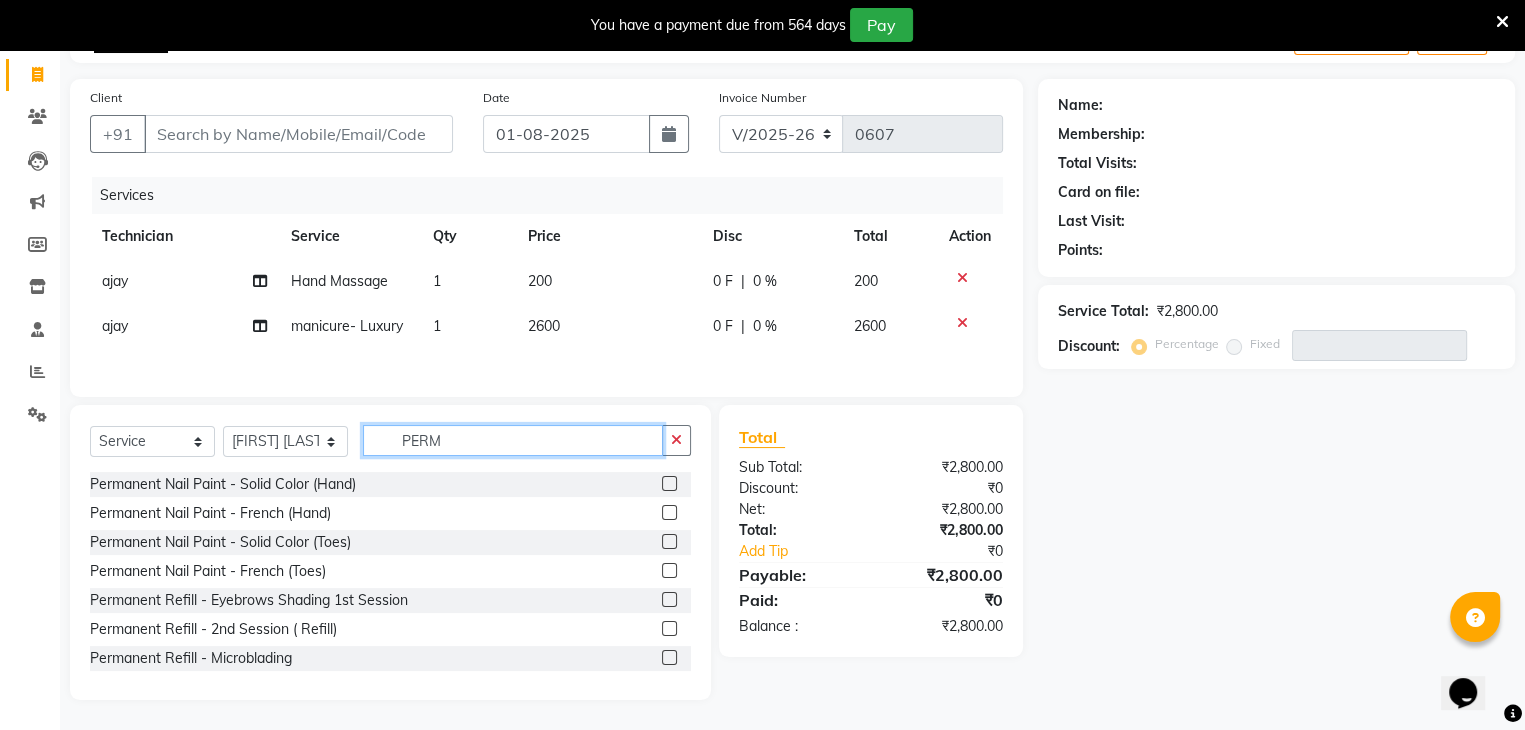 drag, startPoint x: 339, startPoint y: 441, endPoint x: 492, endPoint y: 453, distance: 153.46986 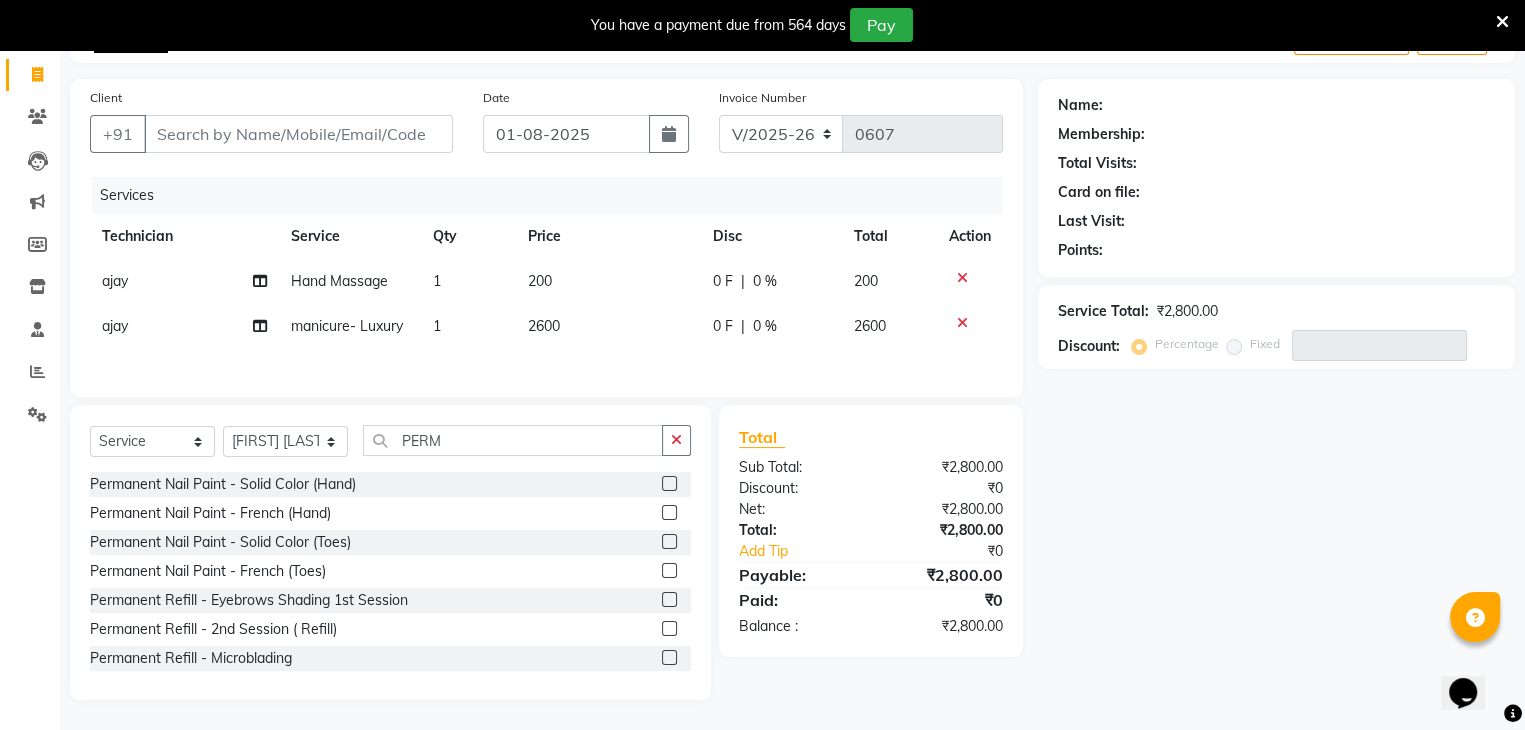 click on "Select  Service  Product  Membership  Package Voucher Prepaid Gift Card  Select Technician [FIRST] [FIRST] [FIRST] [FIRST] Manager [FIRST] [FIRST] [FIRST] PERM Permanent Nail Paint - Solid Color (Hand)  Permanent Nail Paint - French (Hand)  Permanent Nail Paint - Solid Color (Toes)  Permanent Nail Paint - French (Toes)  Permanent Refill - Eyebrows Shading 1st Session  Permanent Refill - 2nd Session ( Refill)  Permanent Refill - Microblading  Permanent Refill - 2nd Session ( Refill) 1  Permanent Refill - Eyeliner (with 2 Sessions)  Permanent Refill - Mole  Permanent Refill - Lip Coloring (1st Session)  Permanent Refill - 2nd Session ( Refill) 2" 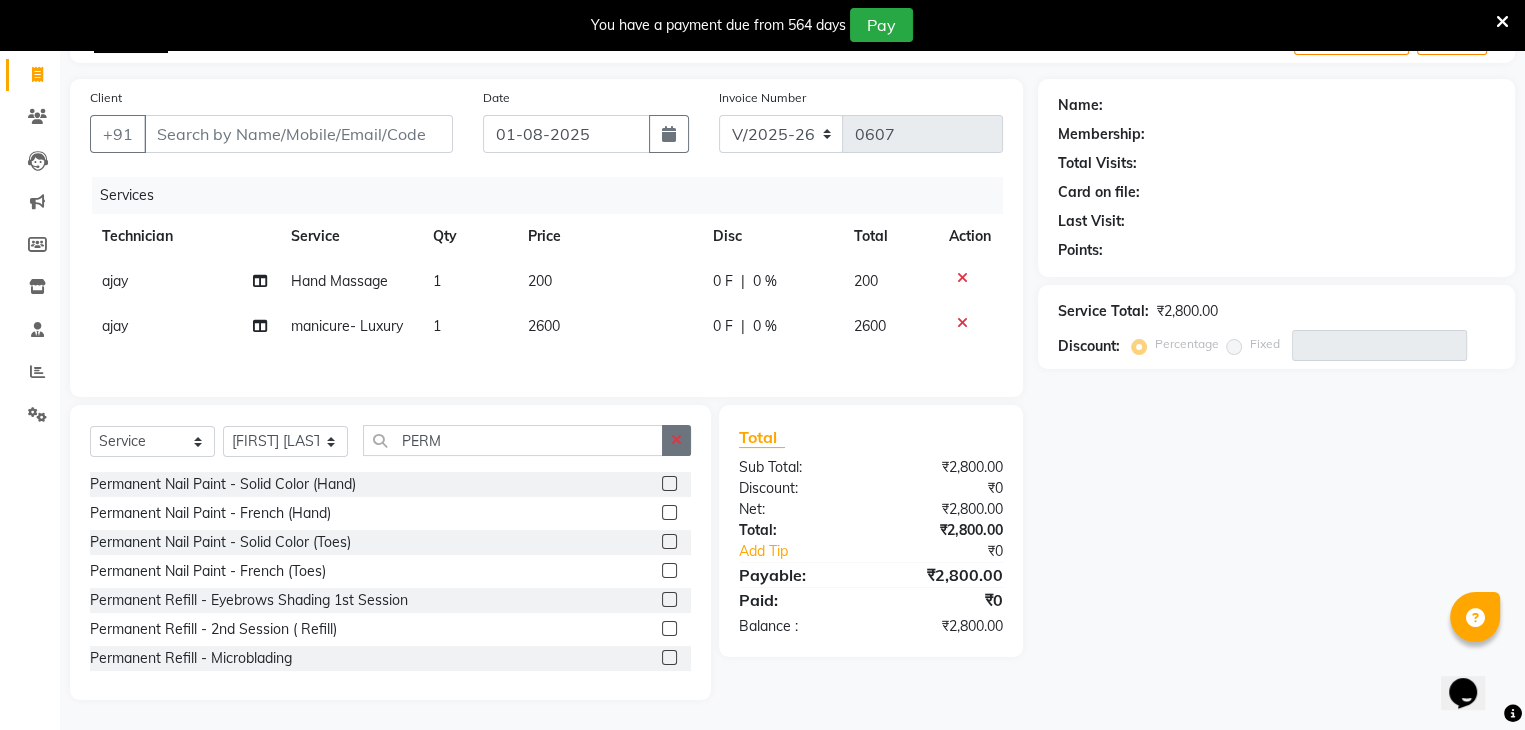 click 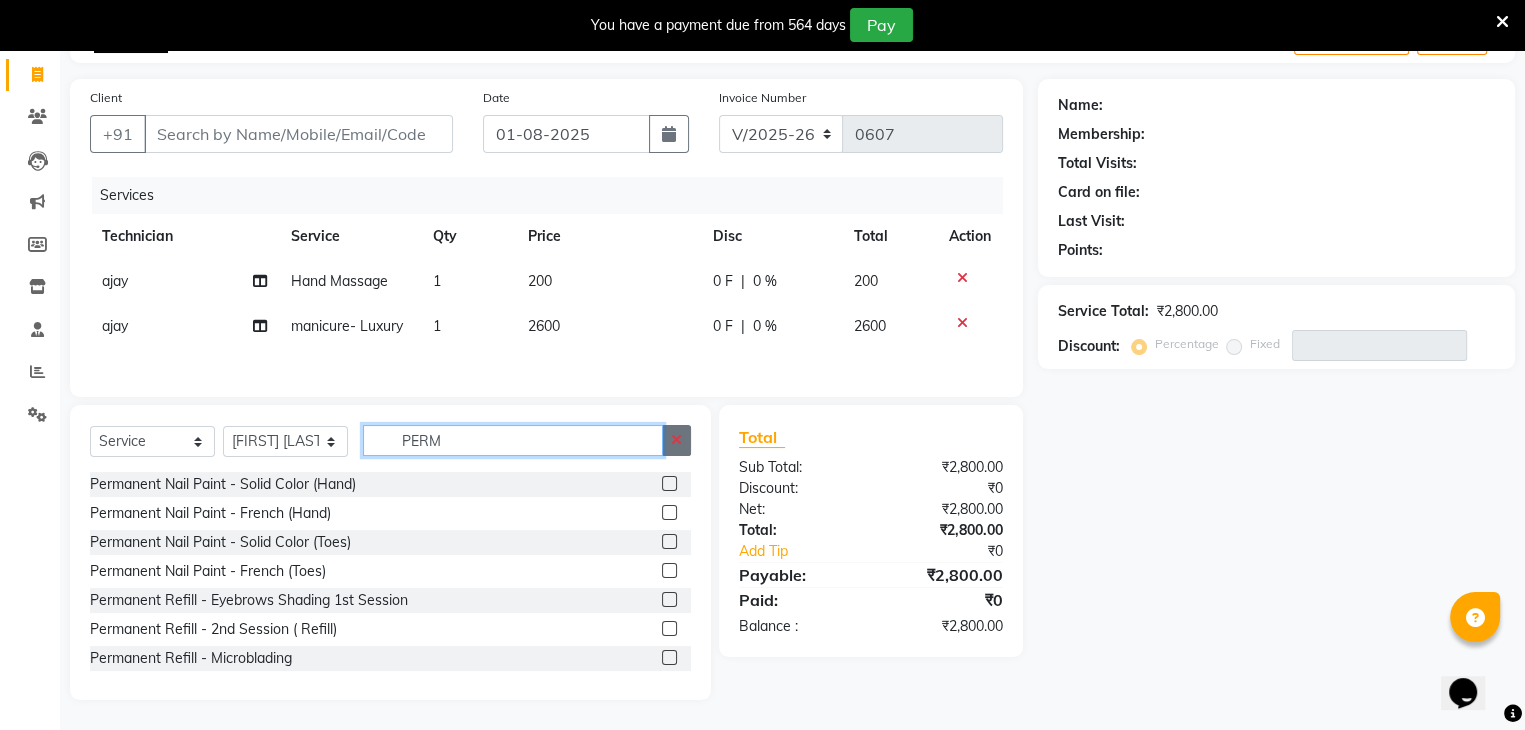 type 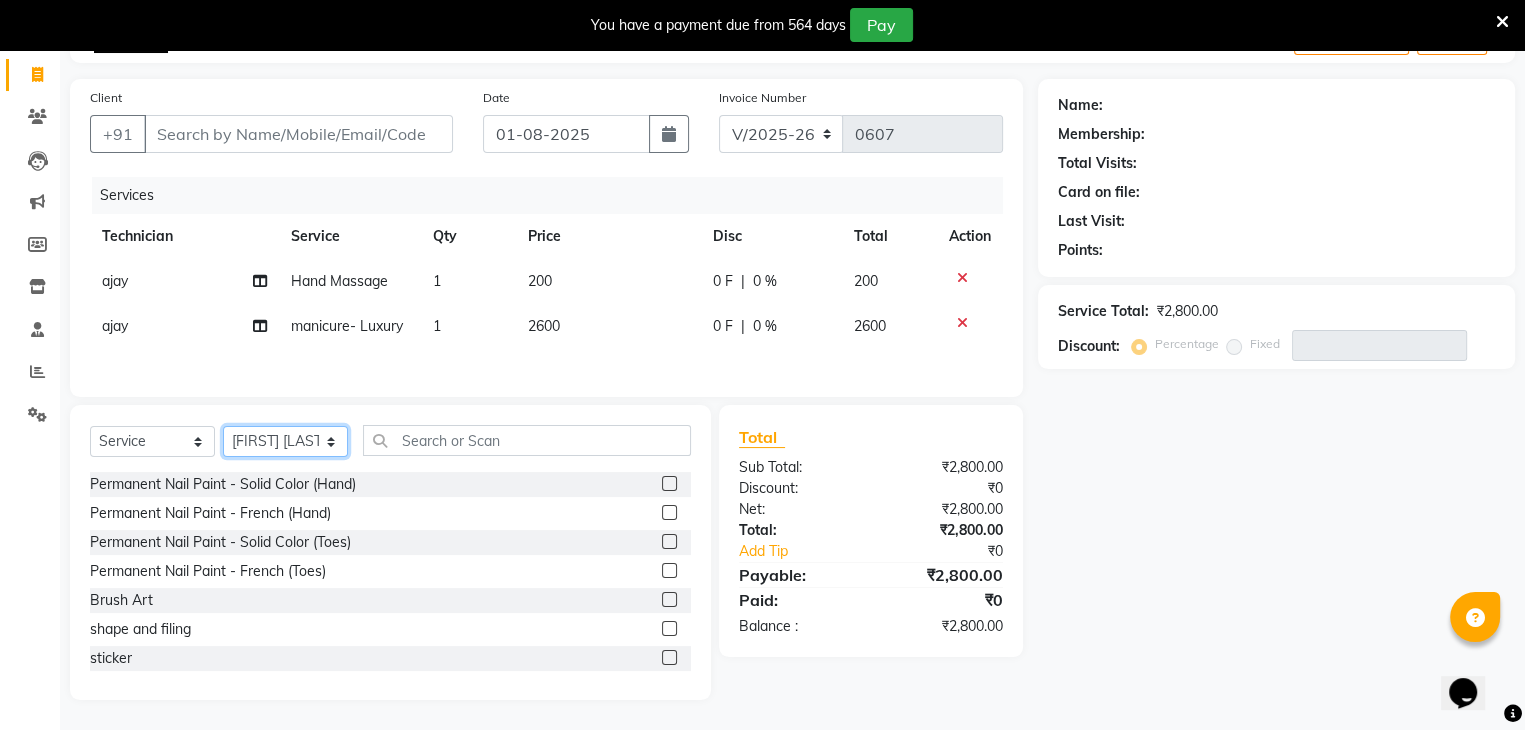 click on "Select Technician [FIRST] [FIRST] [FIRST] [FIRST] Manager [FIRST] [FIRST] [FIRST]" 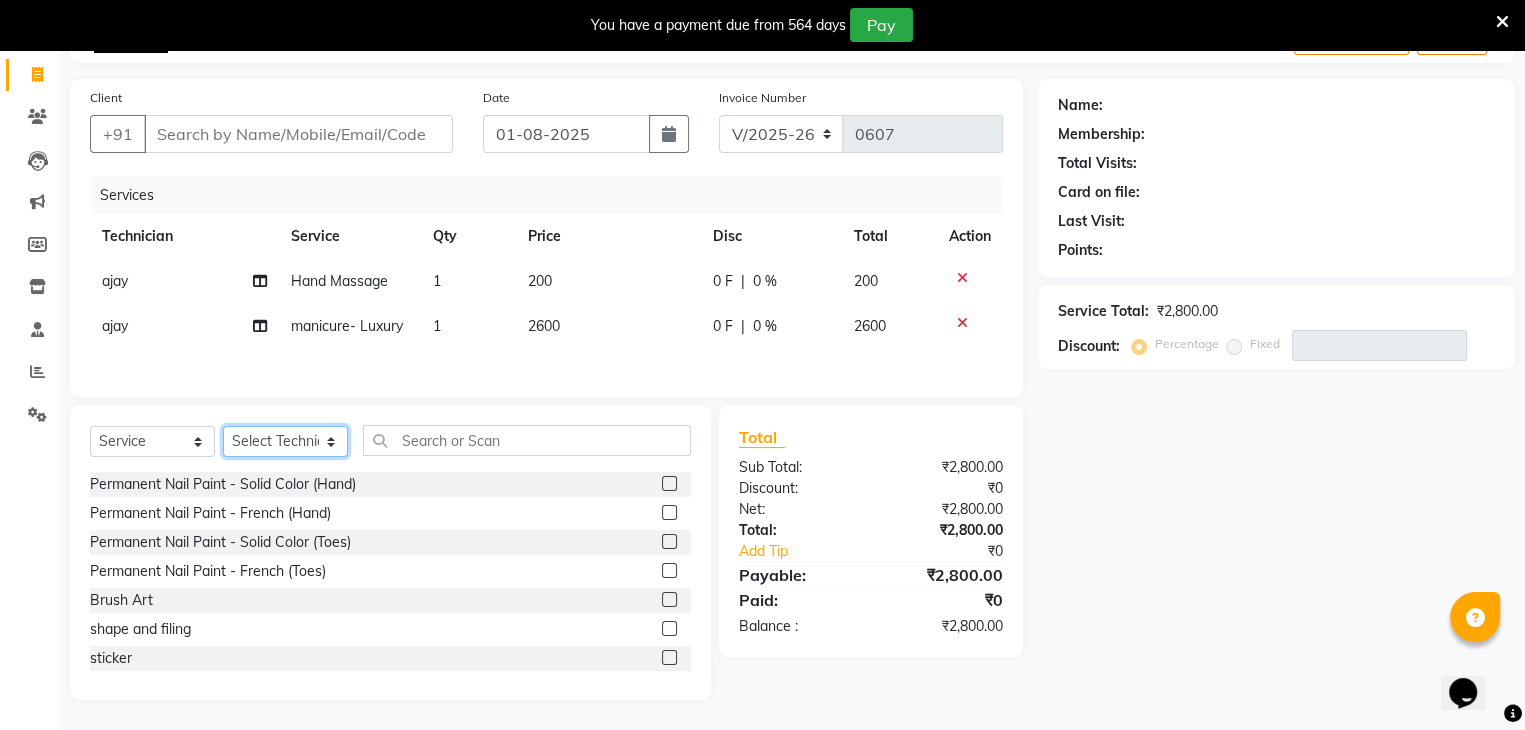 click on "Select Technician [FIRST] [FIRST] [FIRST] [FIRST] Manager [FIRST] [FIRST] [FIRST]" 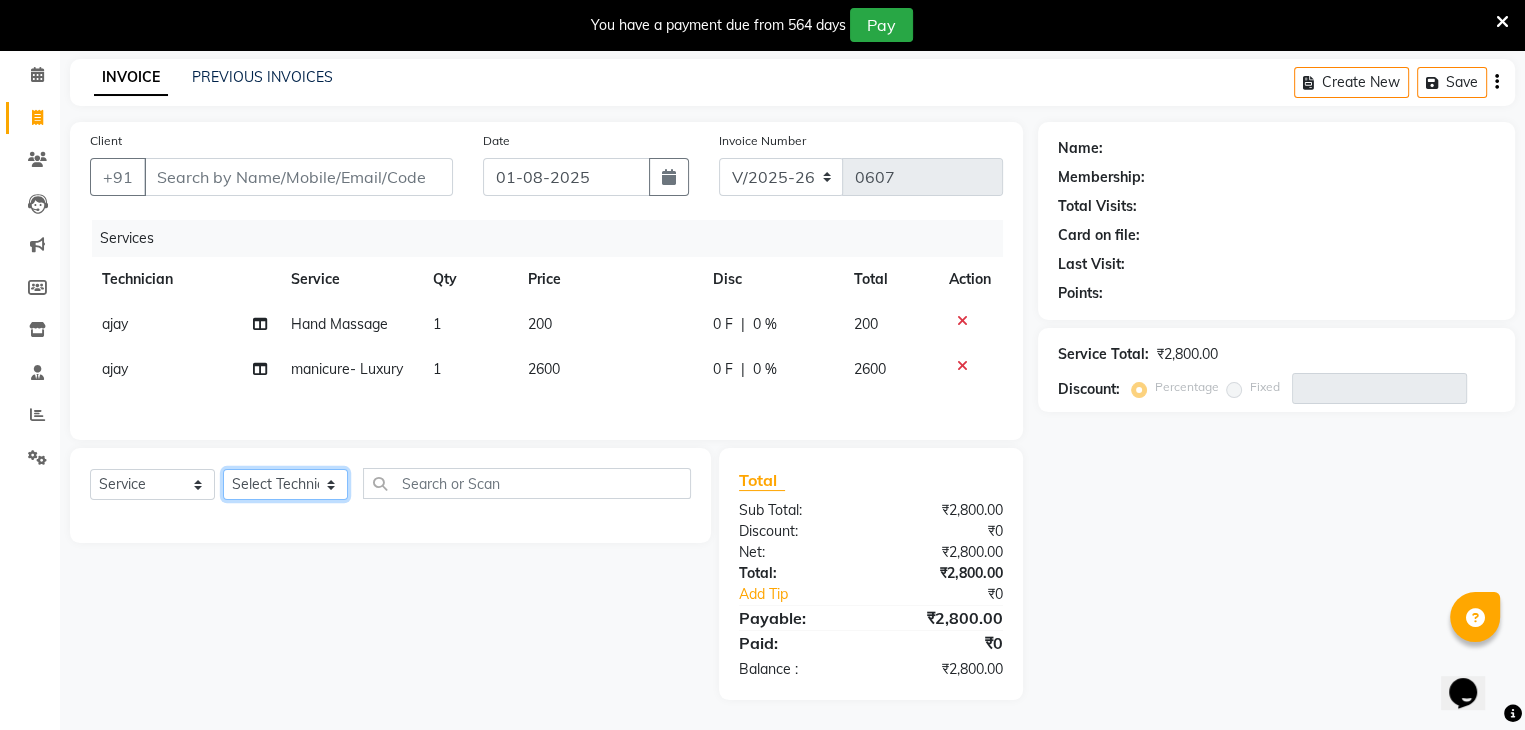 click on "Select Technician [FIRST] [FIRST] [FIRST] [FIRST] Manager [FIRST] [FIRST] [FIRST]" 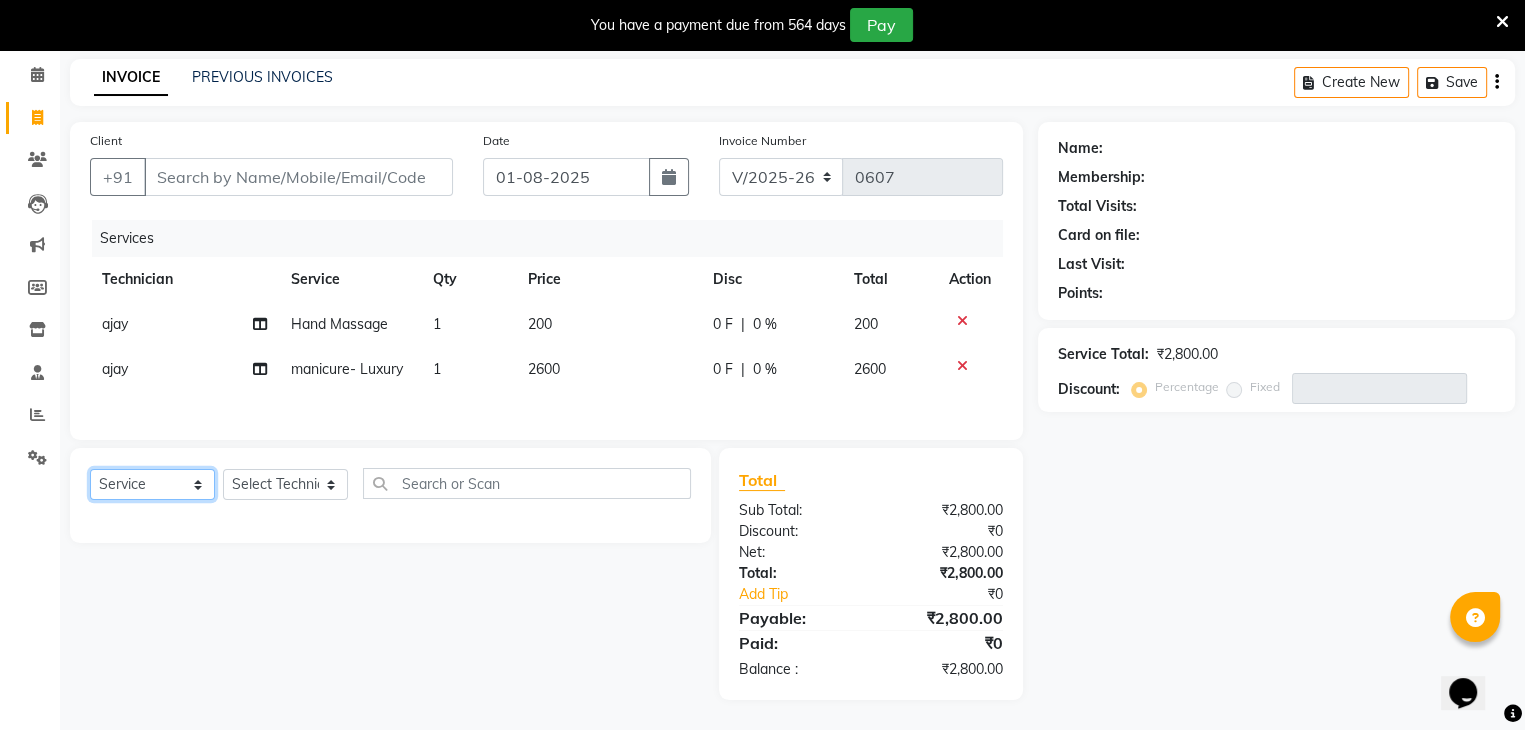 click on "Select  Service  Product  Membership  Package Voucher Prepaid Gift Card" 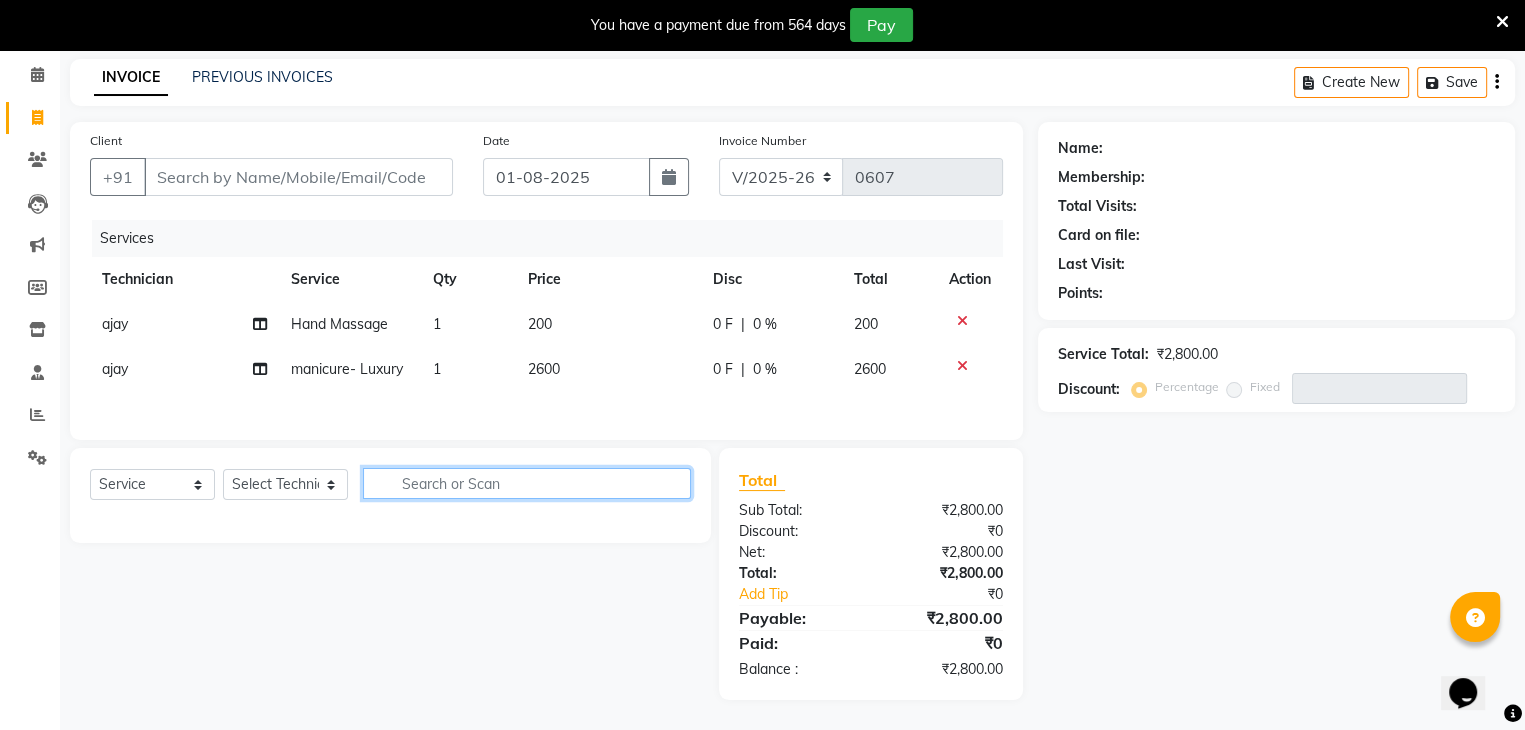 click 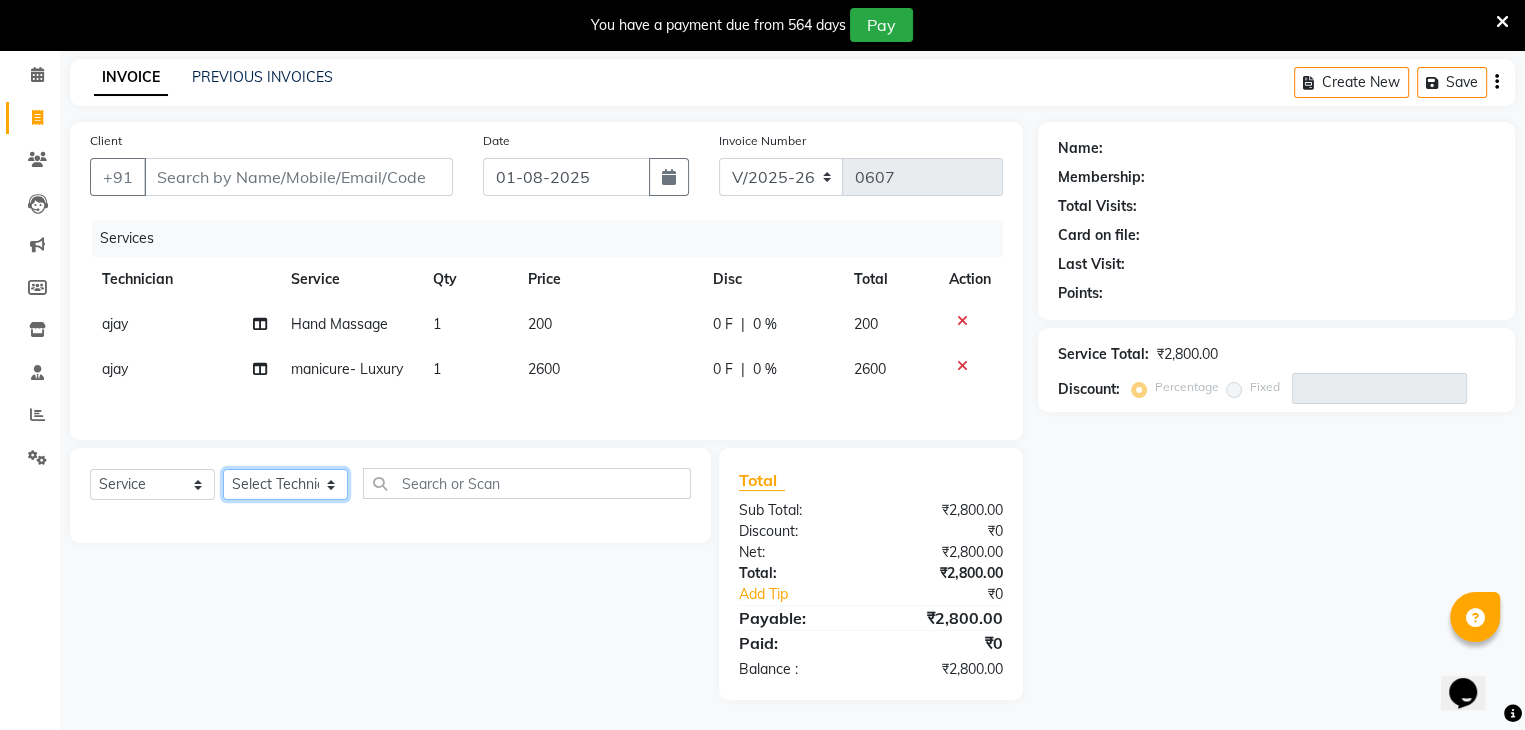 click on "Select Technician [FIRST] [FIRST] [FIRST] [FIRST] Manager [FIRST] [FIRST] [FIRST]" 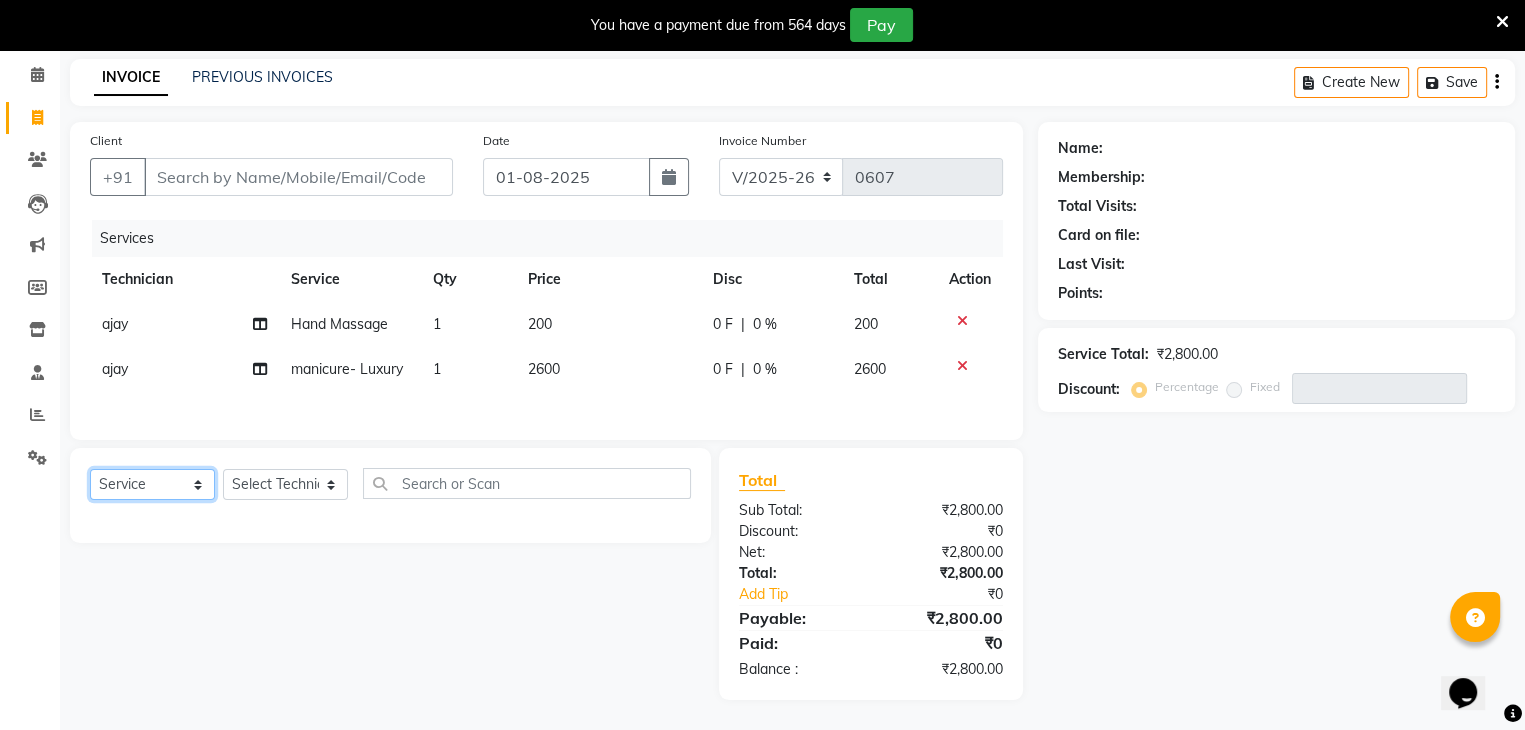 click on "Select  Service  Product  Membership  Package Voucher Prepaid Gift Card" 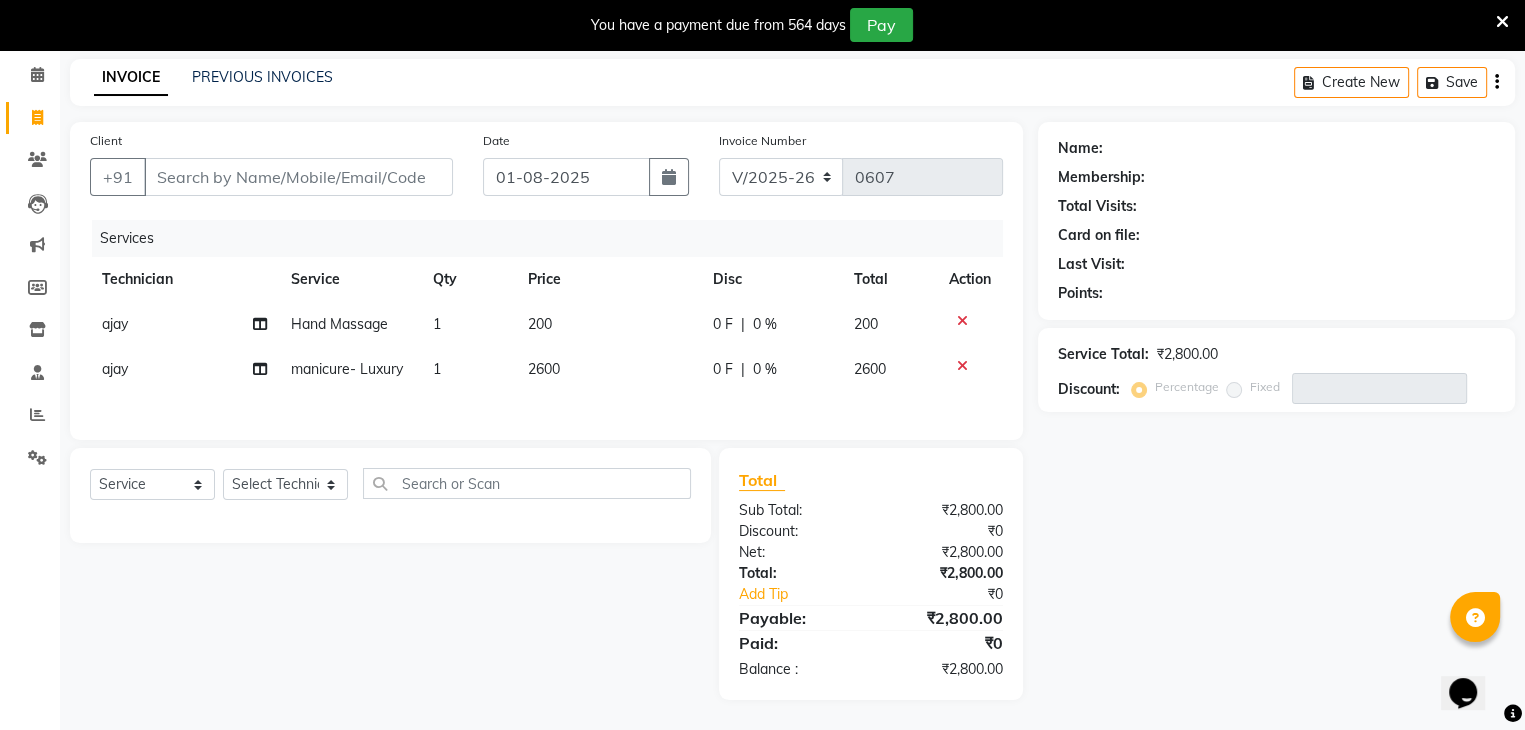click on "Select  Service  Product  Membership  Package Voucher Prepaid Gift Card  Select Technician [FIRST] [FIRST] [FIRST] [FIRST] Manager [FIRST] [FIRST] [FIRST]" 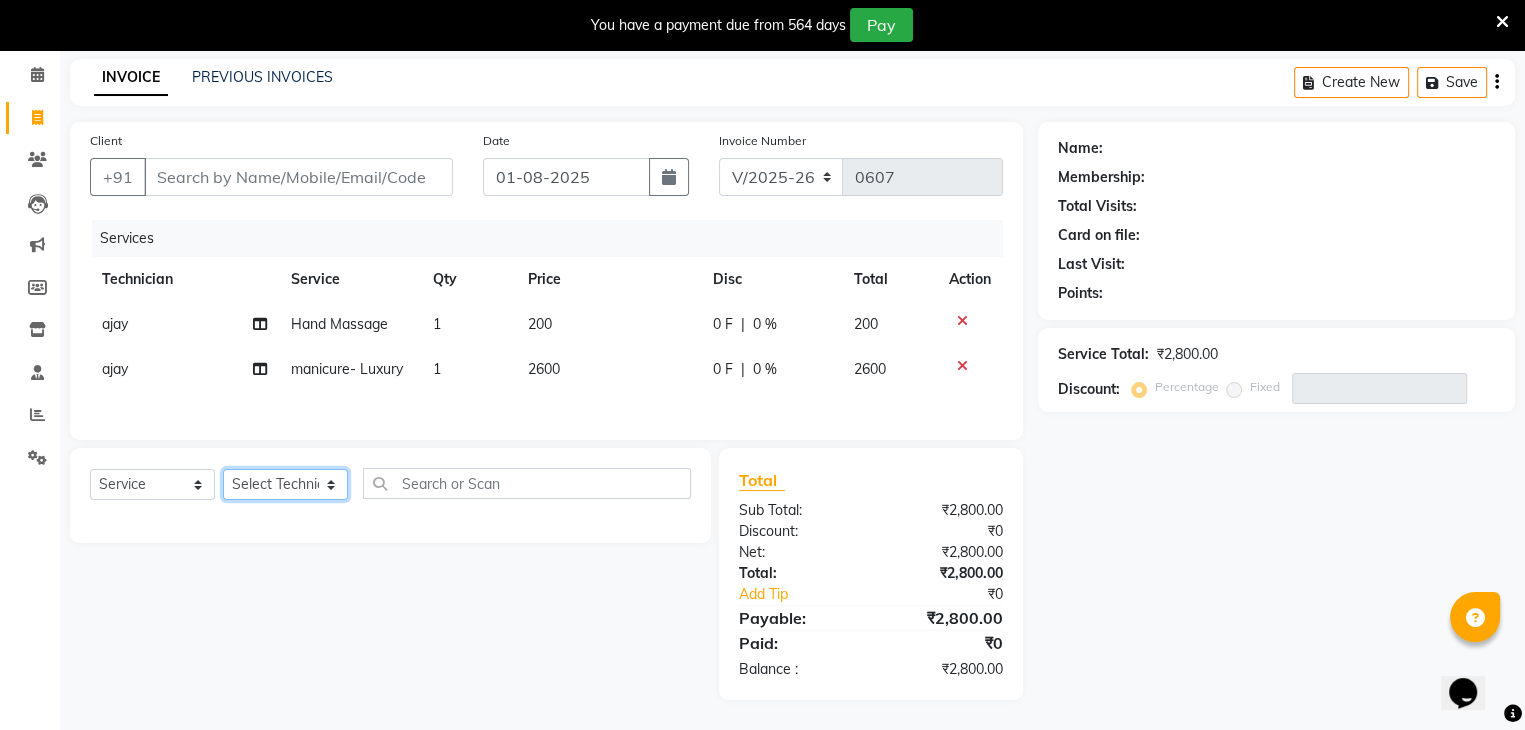 click on "Select Technician [FIRST] [FIRST] [FIRST] [FIRST] Manager [FIRST] [FIRST] [FIRST]" 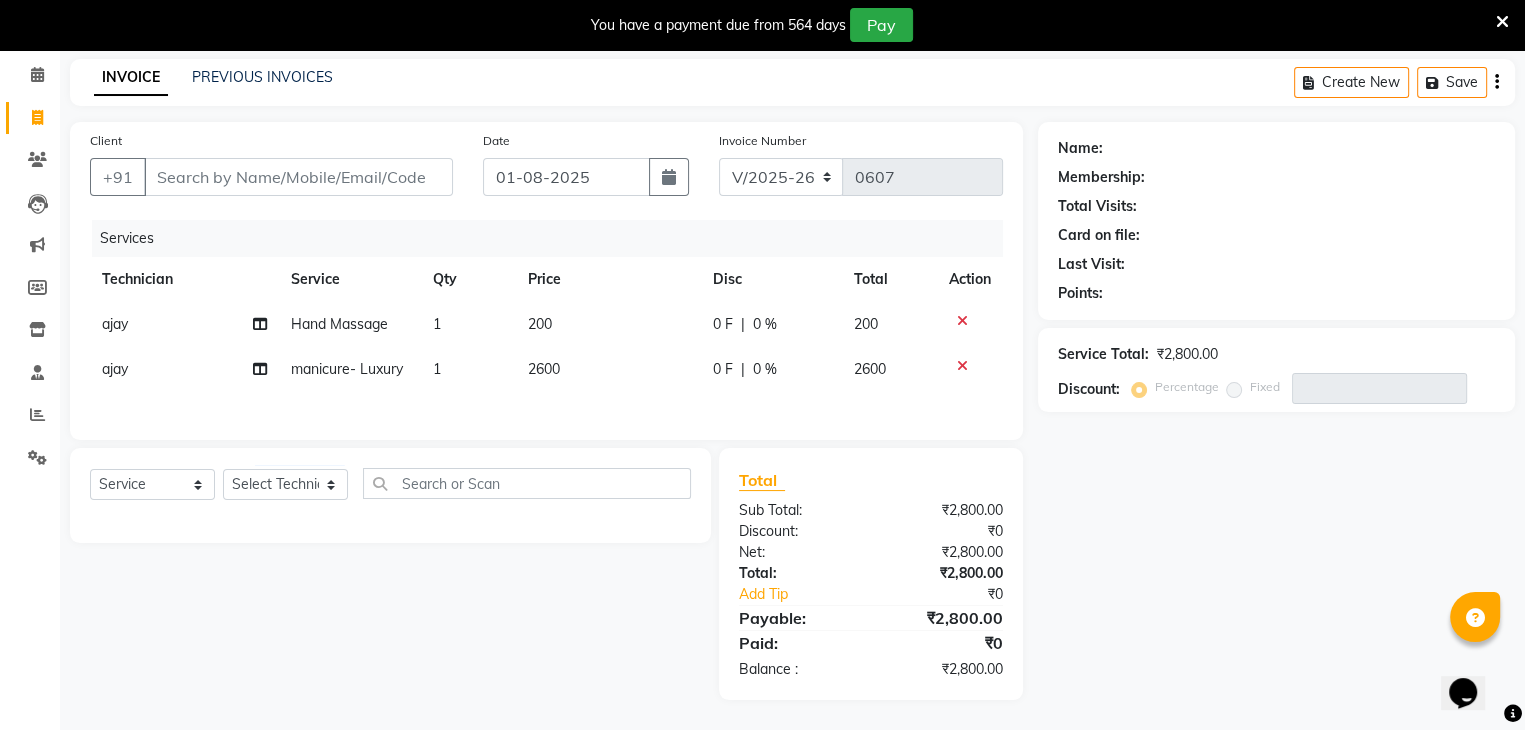 click on "Select  Service  Product  Membership  Package Voucher Prepaid Gift Card  Select Technician [FIRST] [FIRST] [FIRST] [FIRST] Manager [FIRST] [FIRST] [FIRST]" 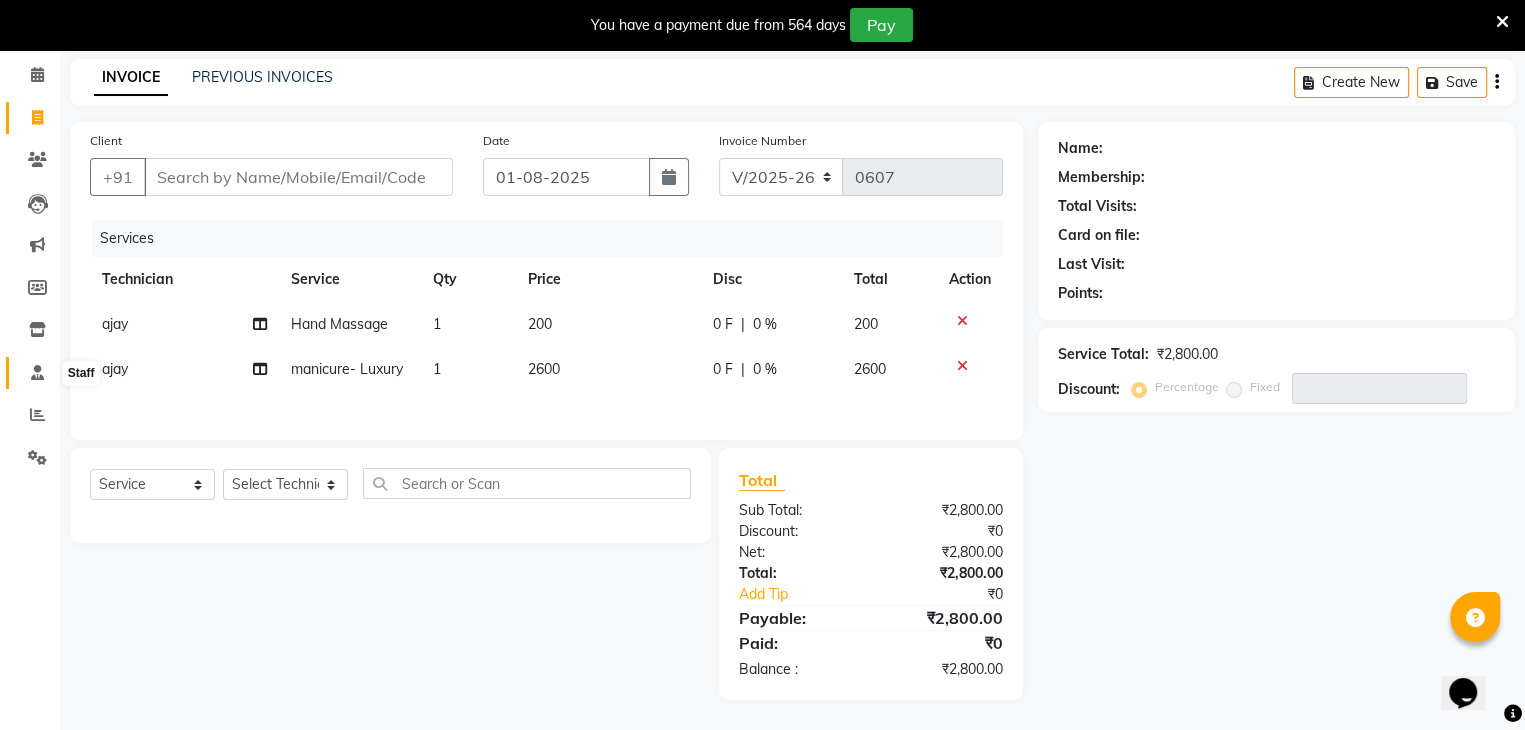 click 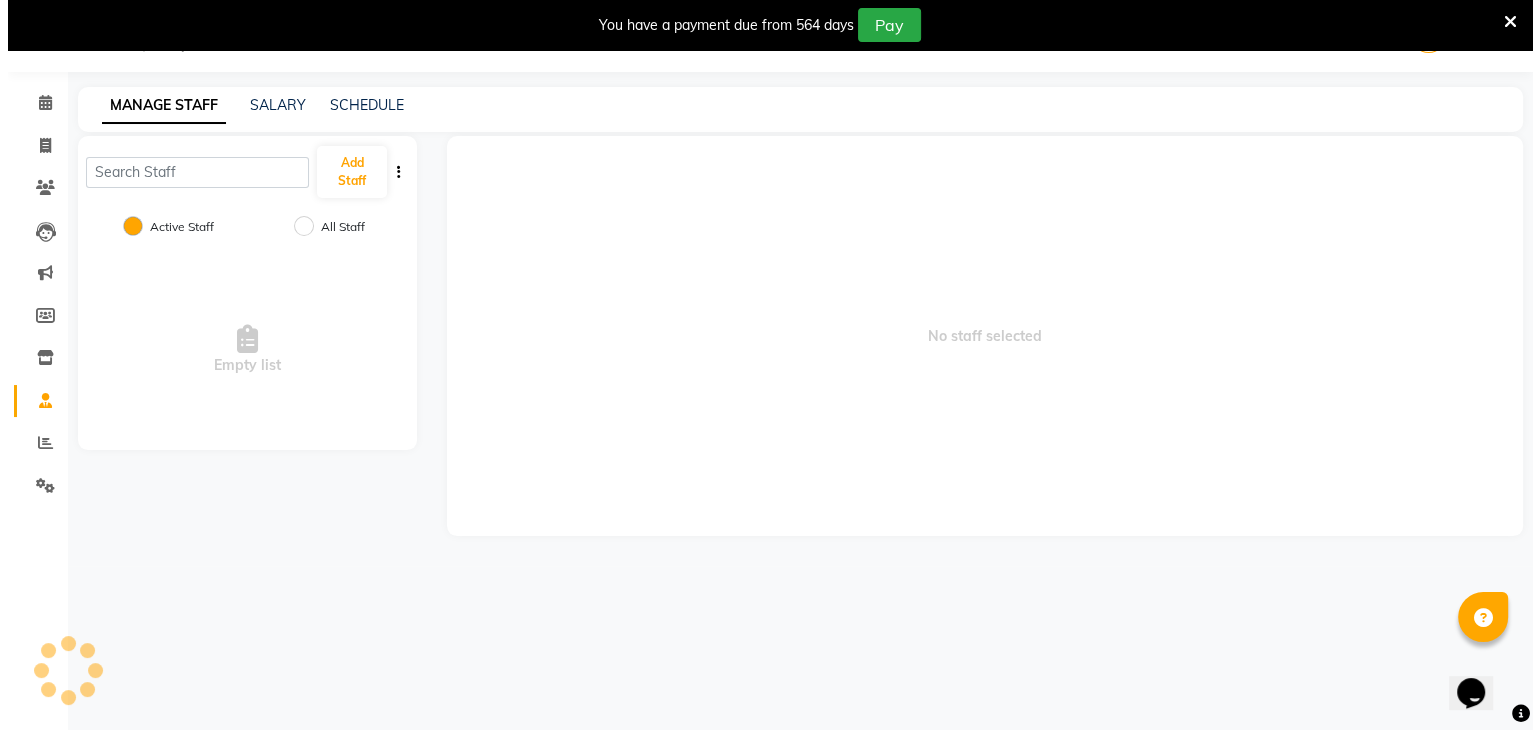 scroll, scrollTop: 50, scrollLeft: 0, axis: vertical 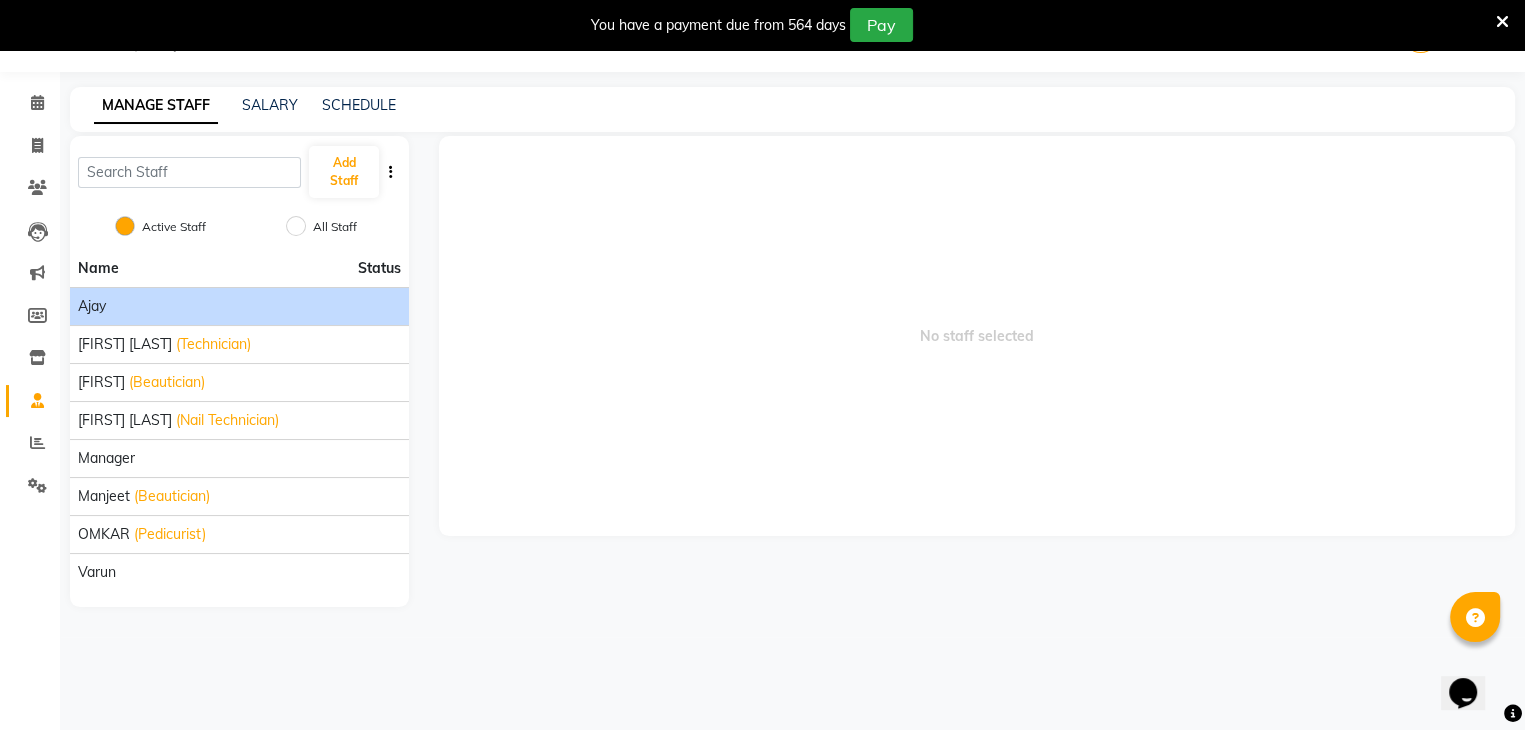 click on "ajay" 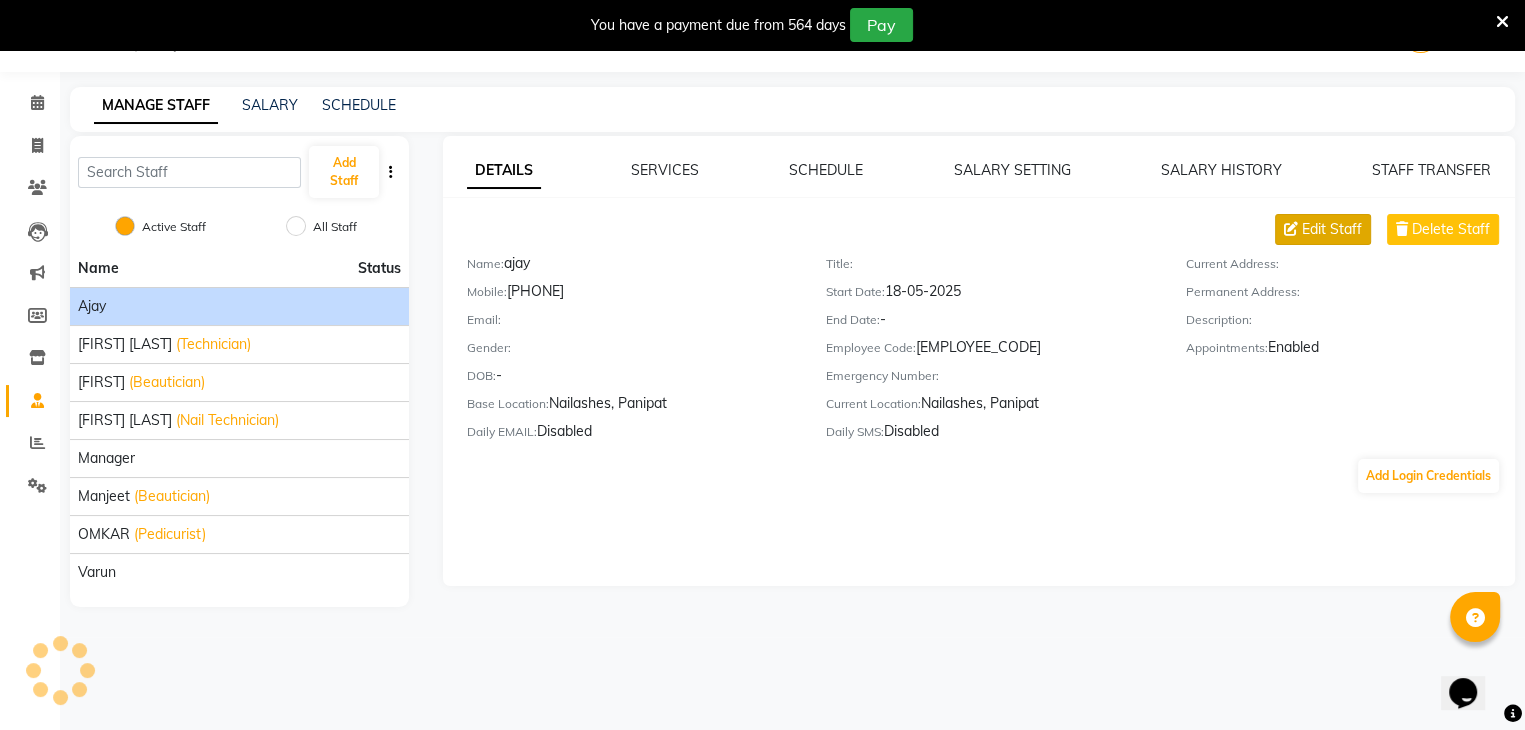 click on "Edit Staff" 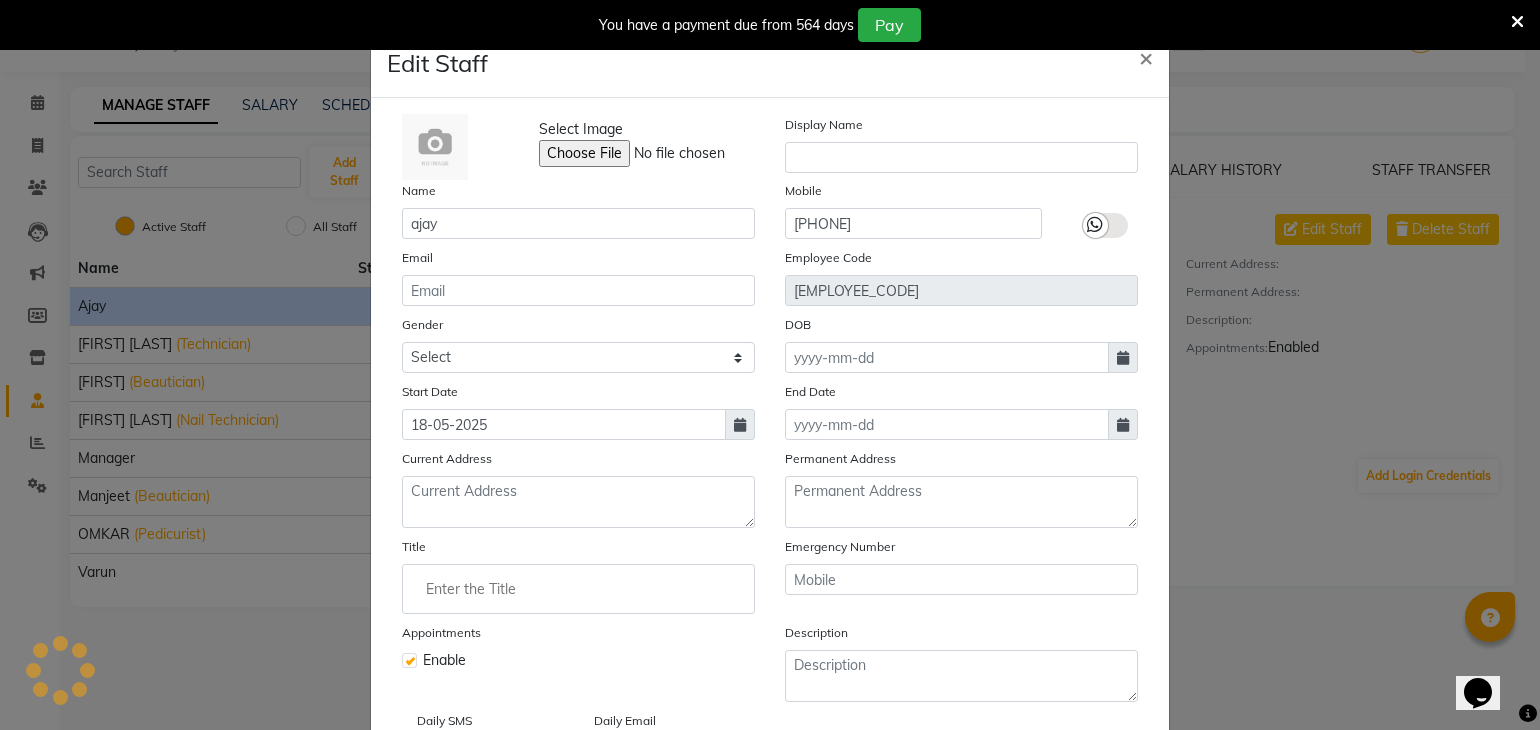 type 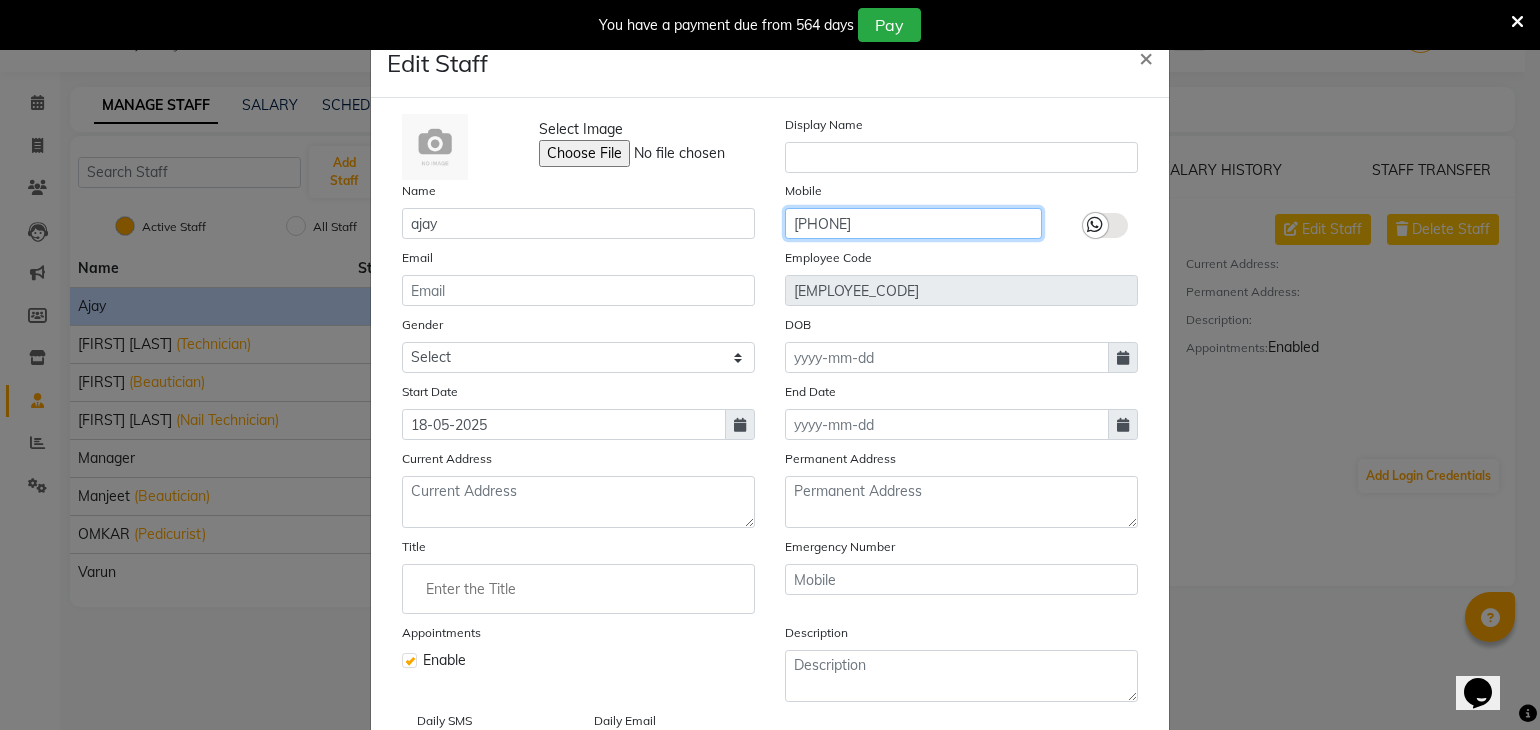 drag, startPoint x: 877, startPoint y: 228, endPoint x: 729, endPoint y: 227, distance: 148.00337 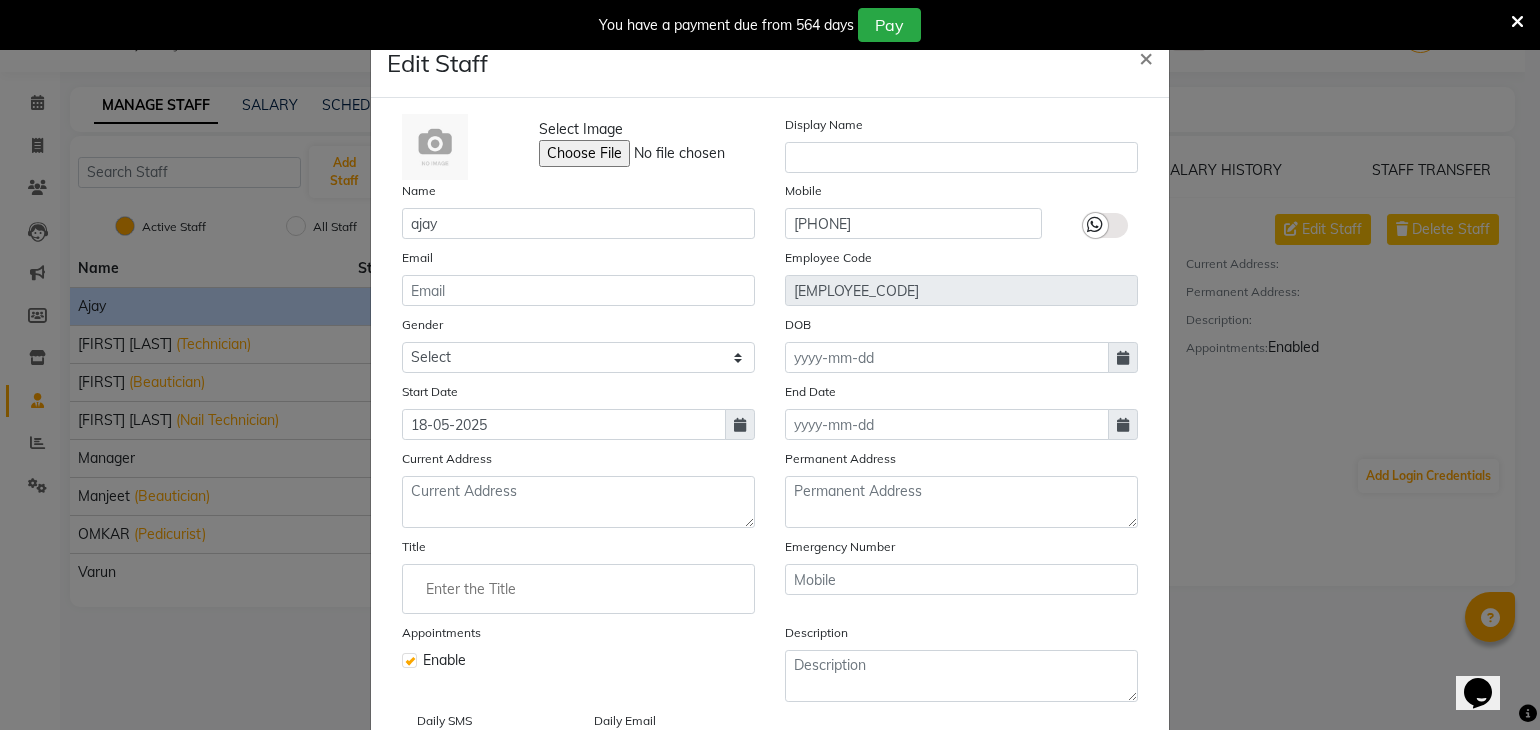 drag, startPoint x: 1523, startPoint y: 378, endPoint x: 1529, endPoint y: 519, distance: 141.12761 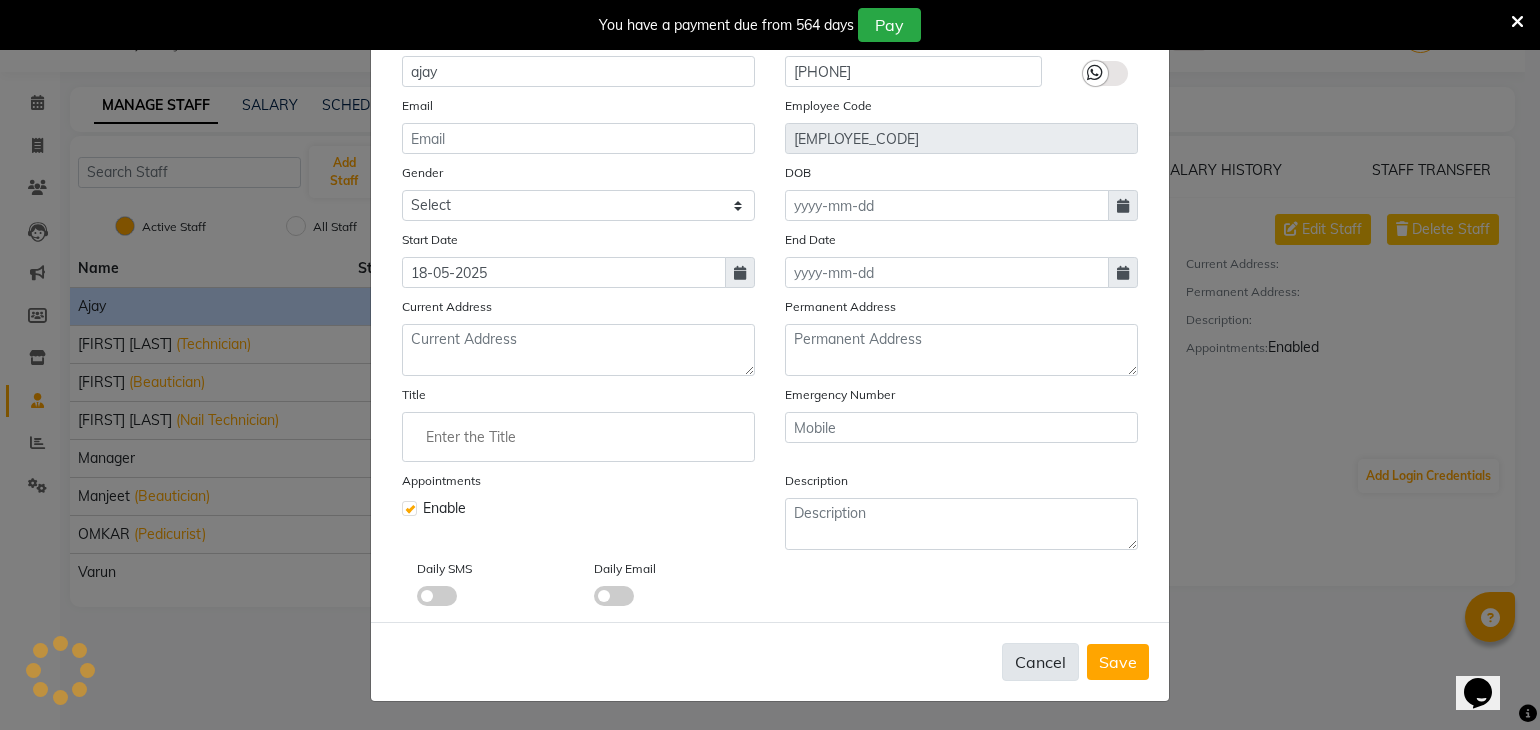 click on "Cancel" 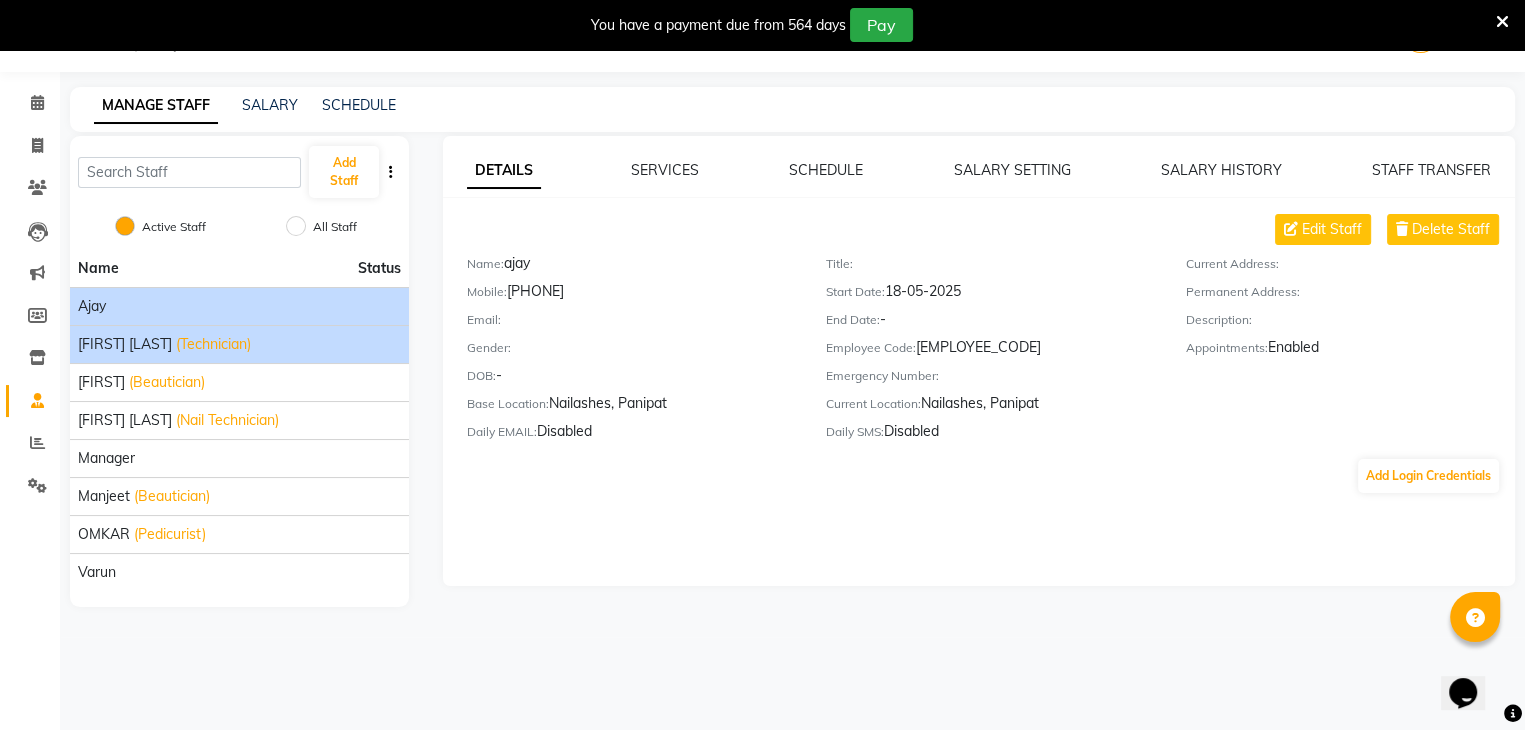 click on "[FIRST] [LAST]" 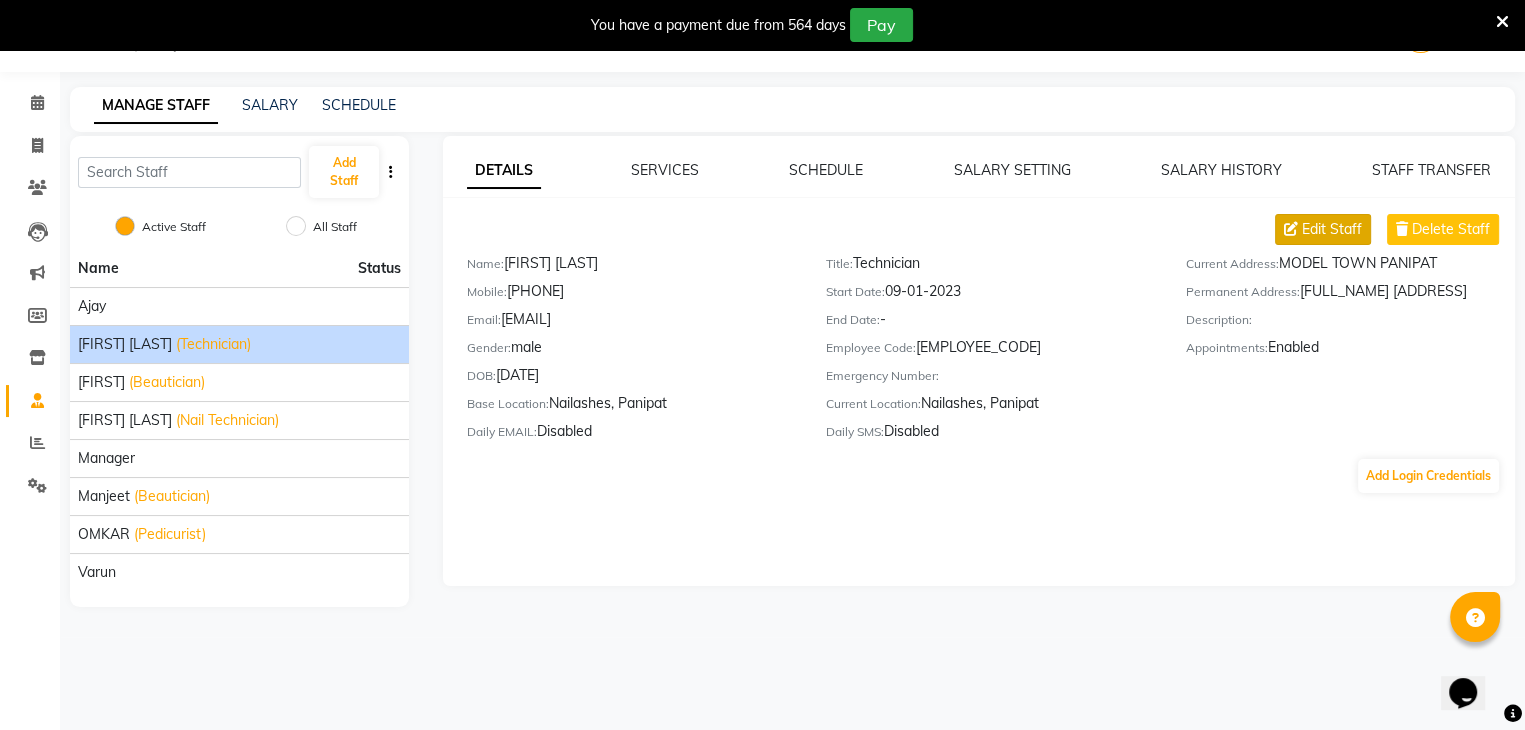 click on "Edit Staff" 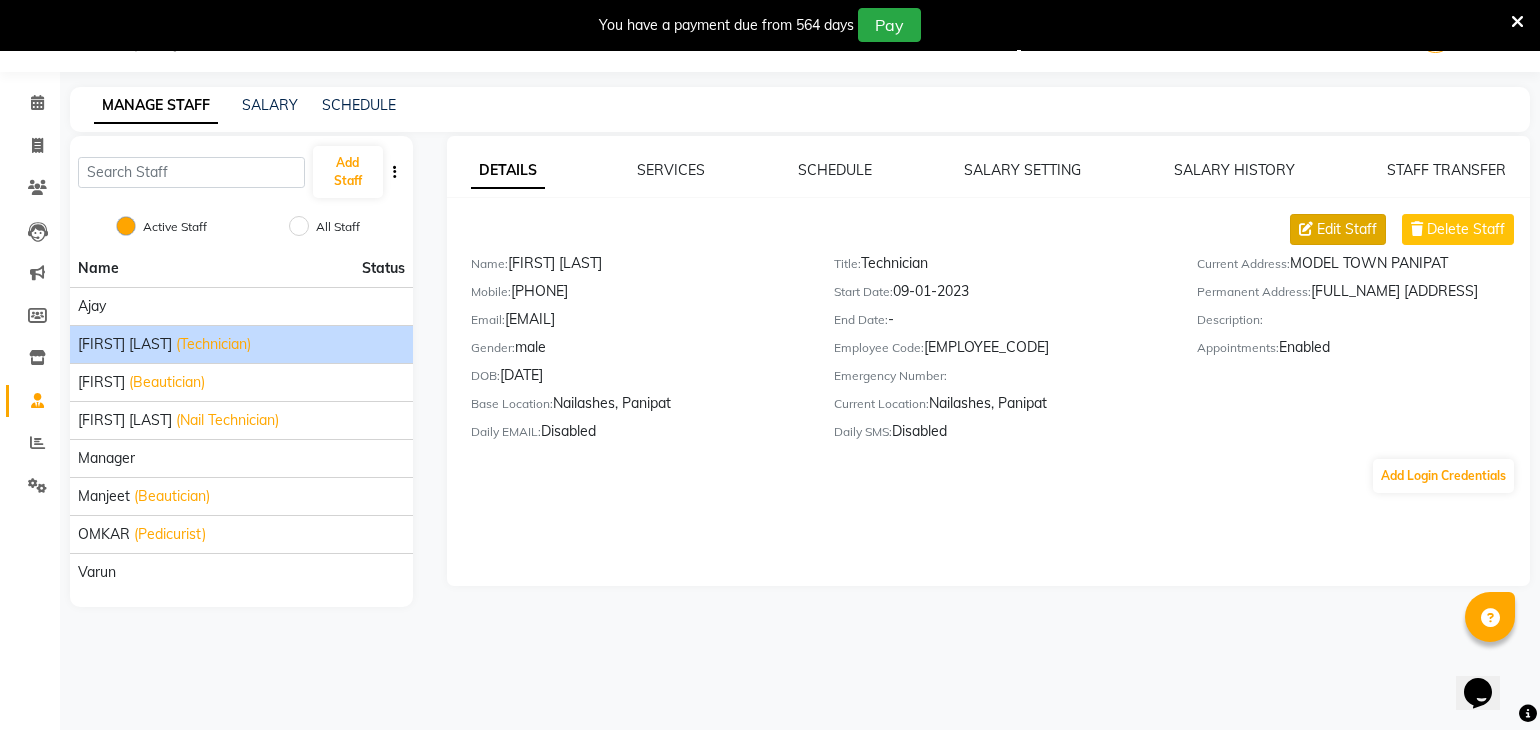 select on "male" 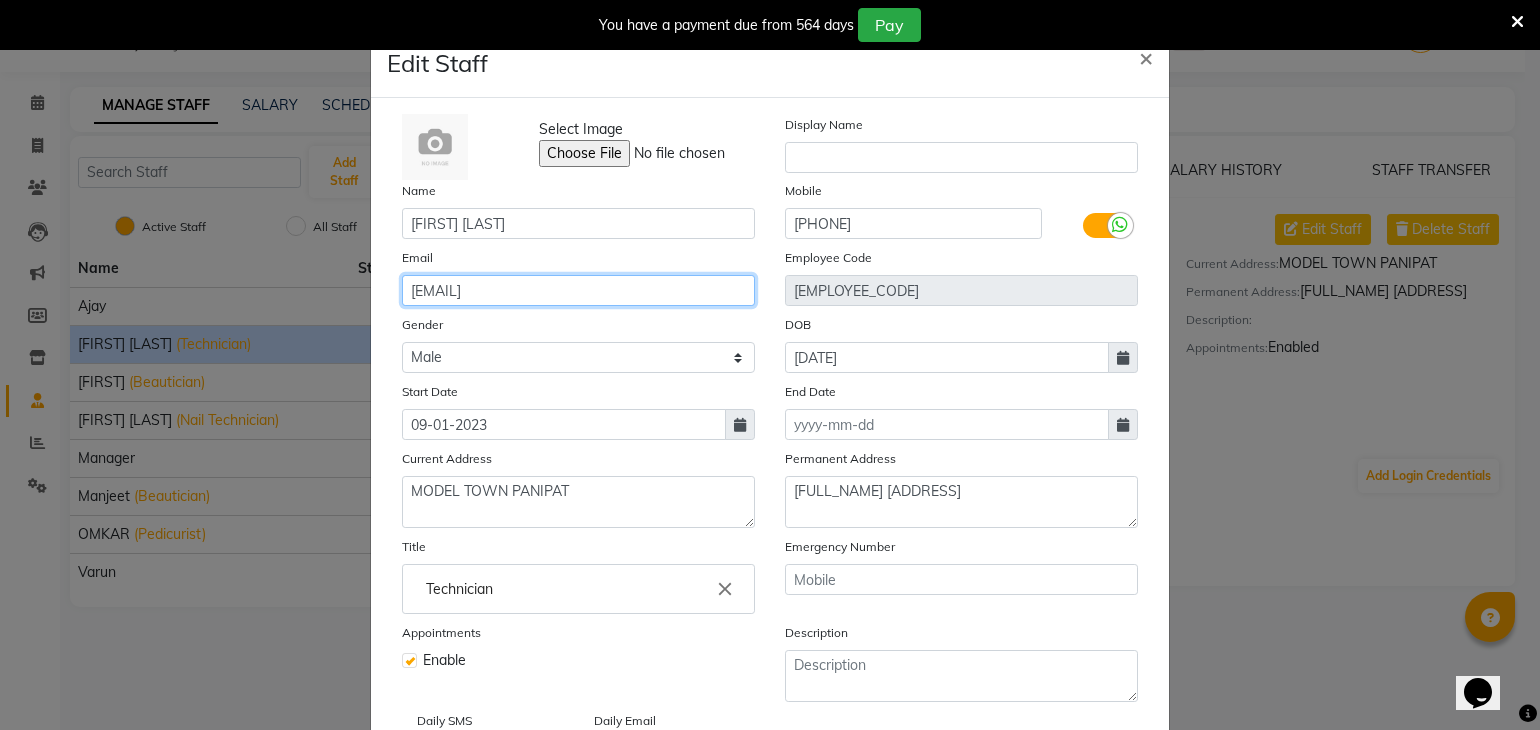 drag, startPoint x: 654, startPoint y: 295, endPoint x: 135, endPoint y: 313, distance: 519.3121 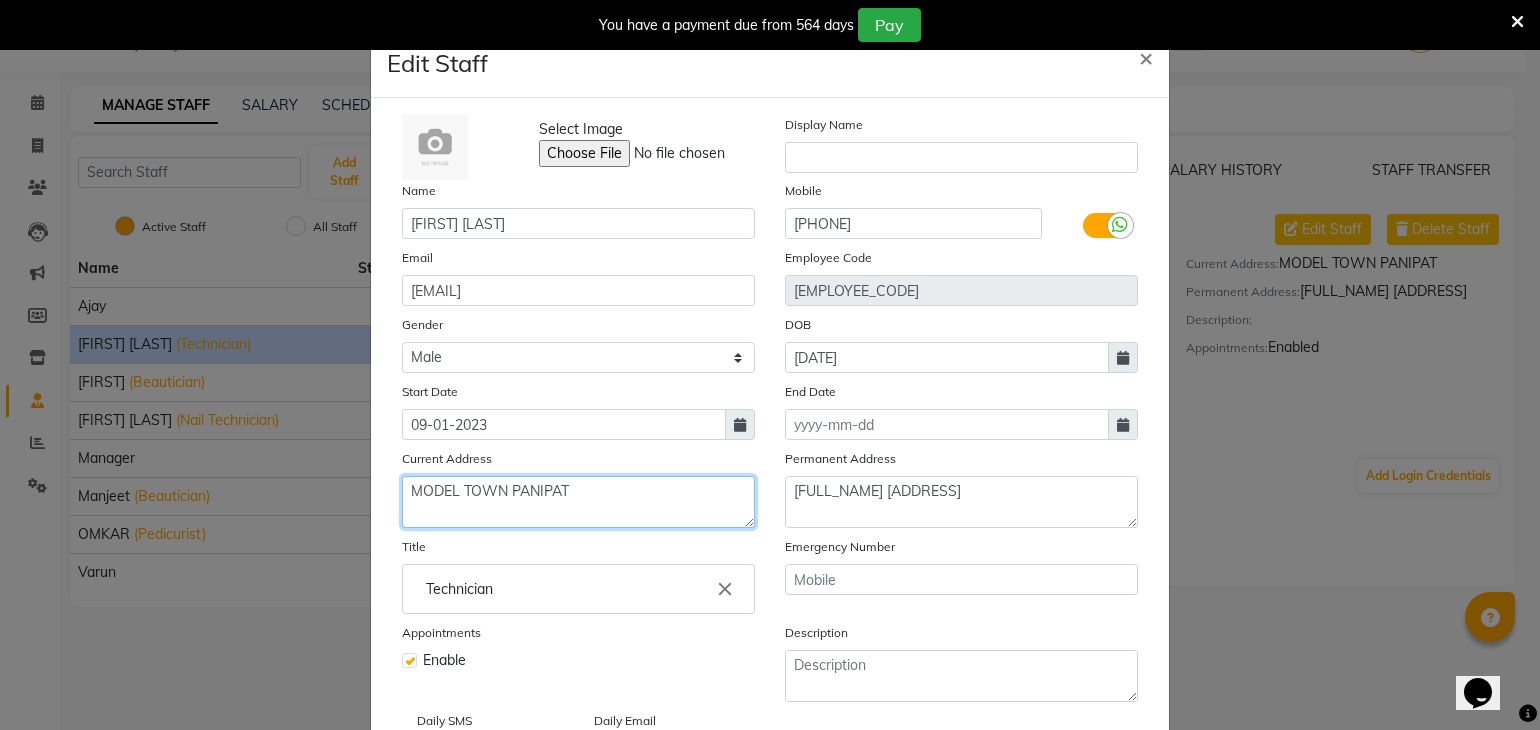 drag, startPoint x: 595, startPoint y: 502, endPoint x: 220, endPoint y: 513, distance: 375.1613 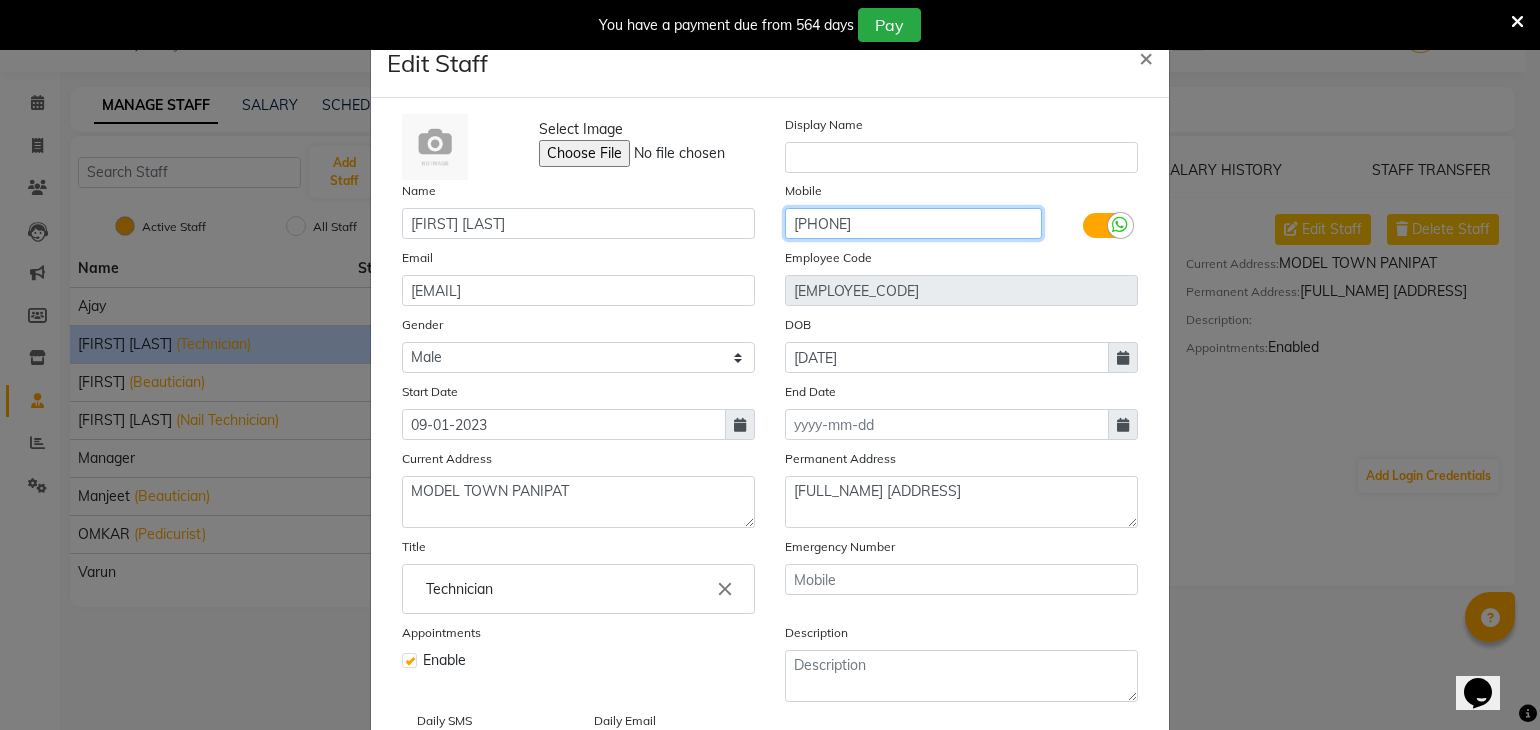 drag, startPoint x: 928, startPoint y: 225, endPoint x: 524, endPoint y: 256, distance: 405.18762 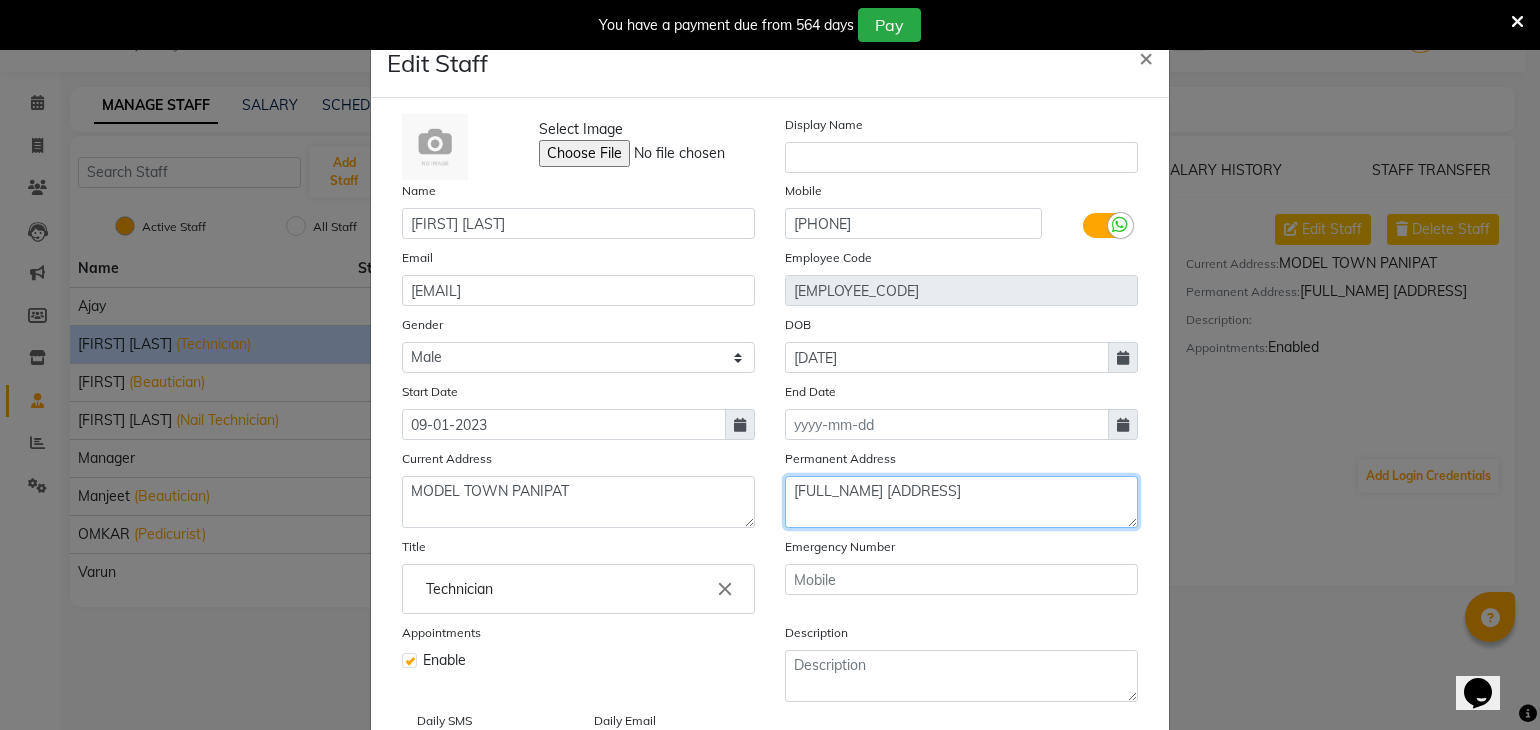 drag, startPoint x: 785, startPoint y: 501, endPoint x: 848, endPoint y: 519, distance: 65.52099 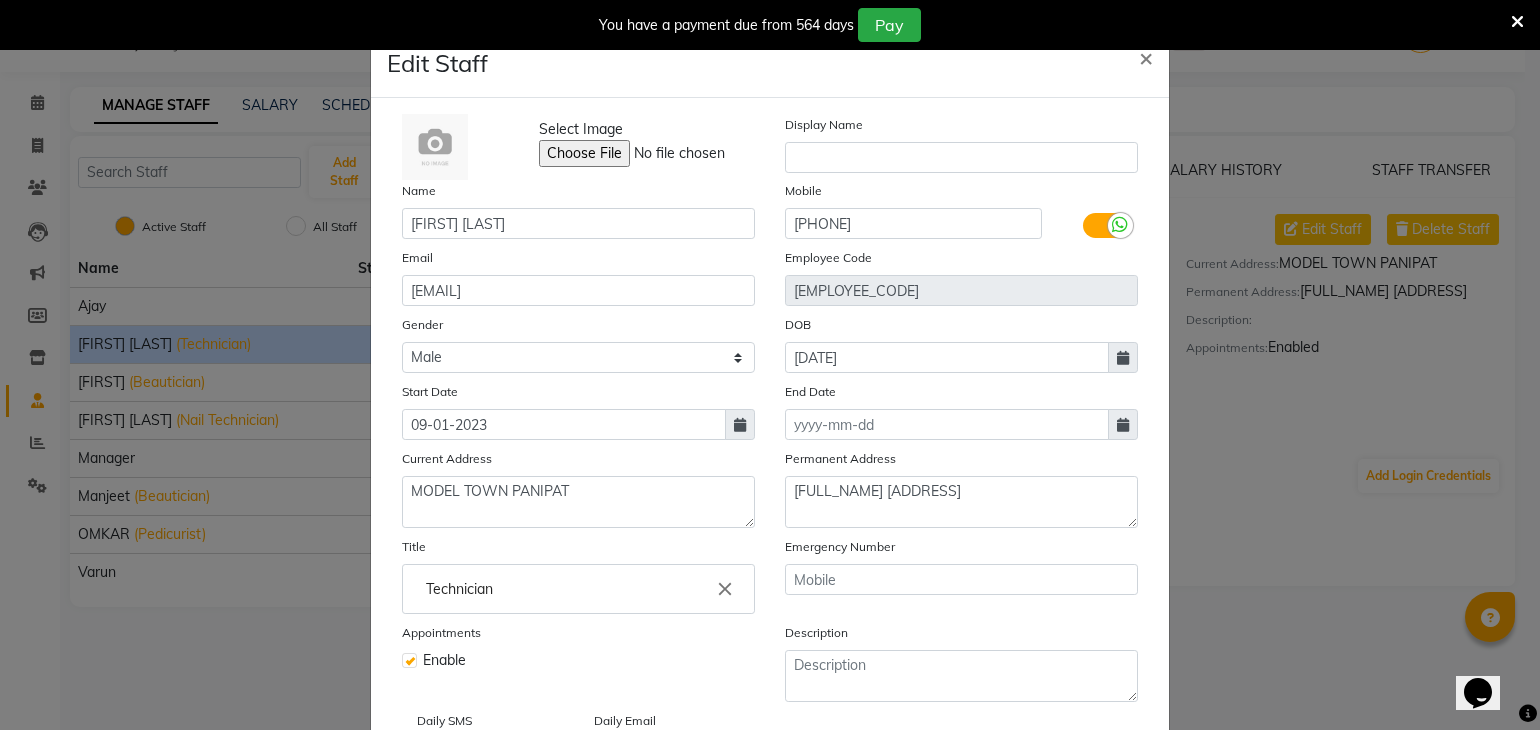 scroll, scrollTop: 159, scrollLeft: 0, axis: vertical 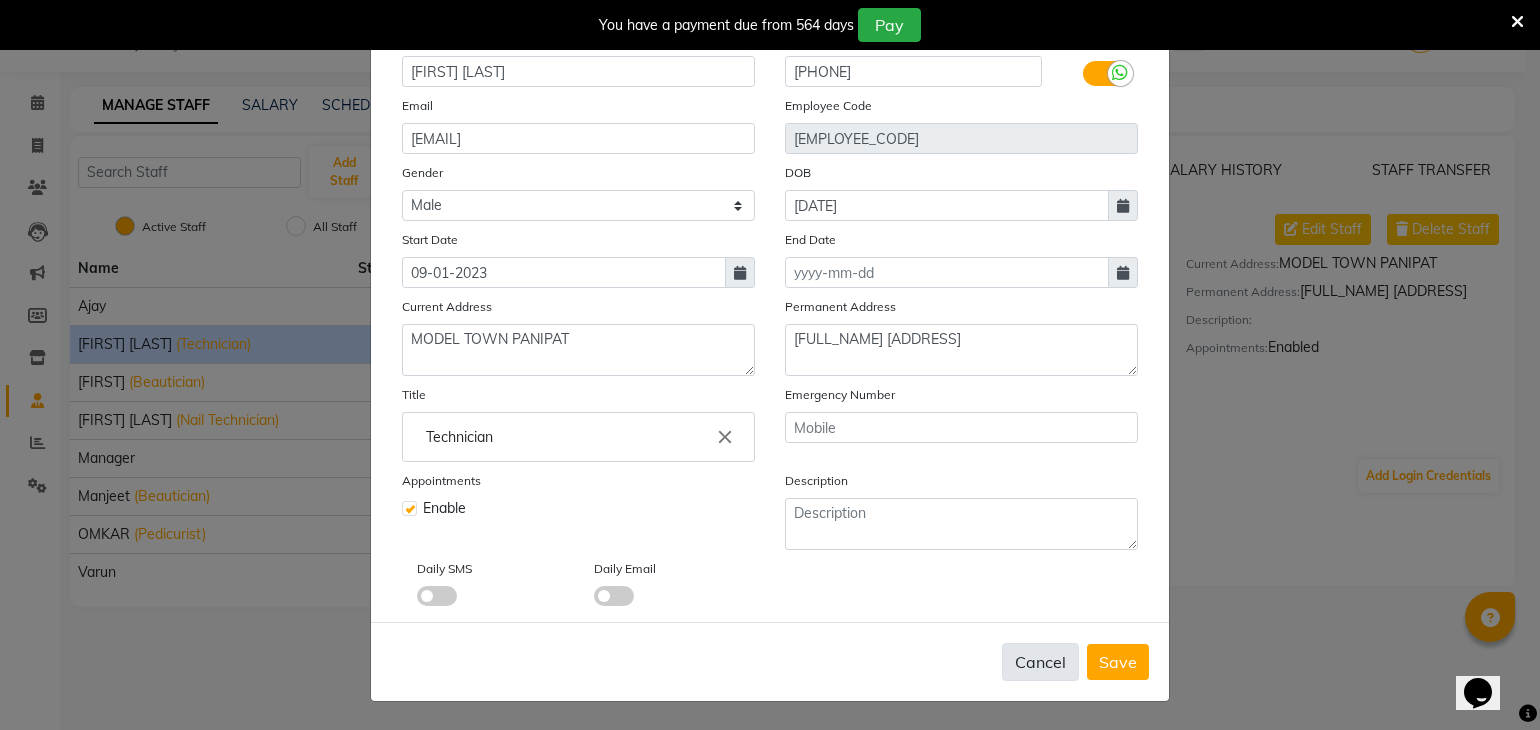 click on "Cancel" 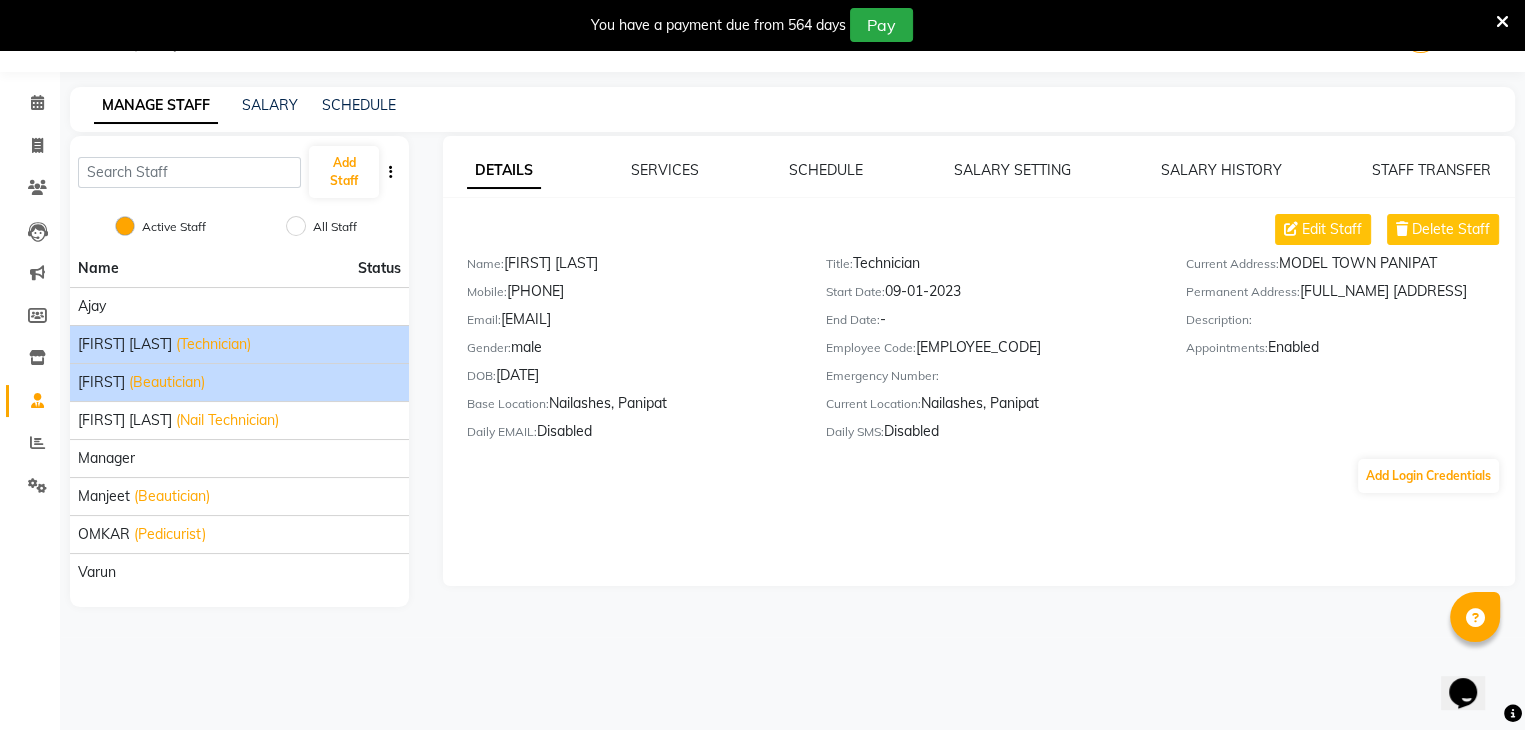 click on "[FIRST]" 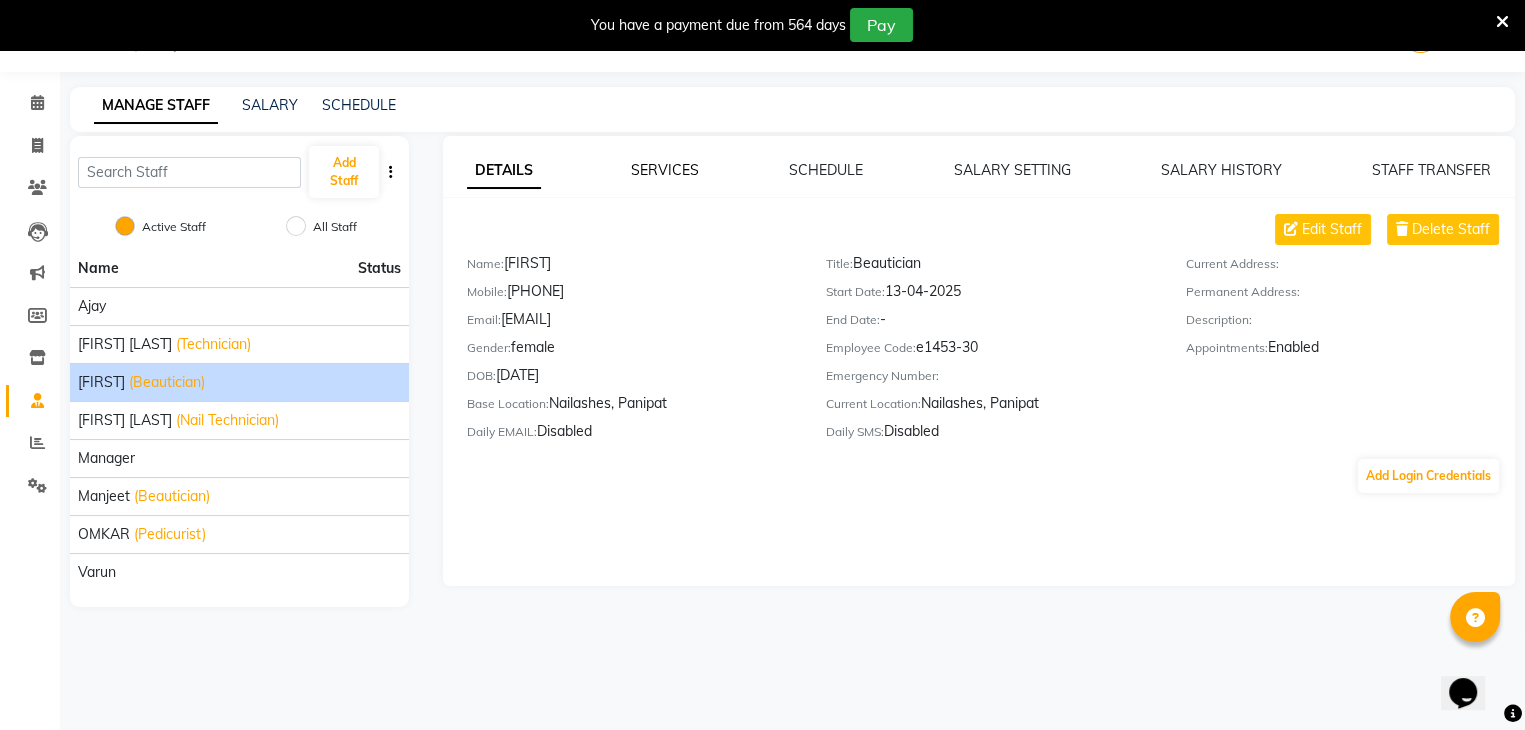 click on "SERVICES" 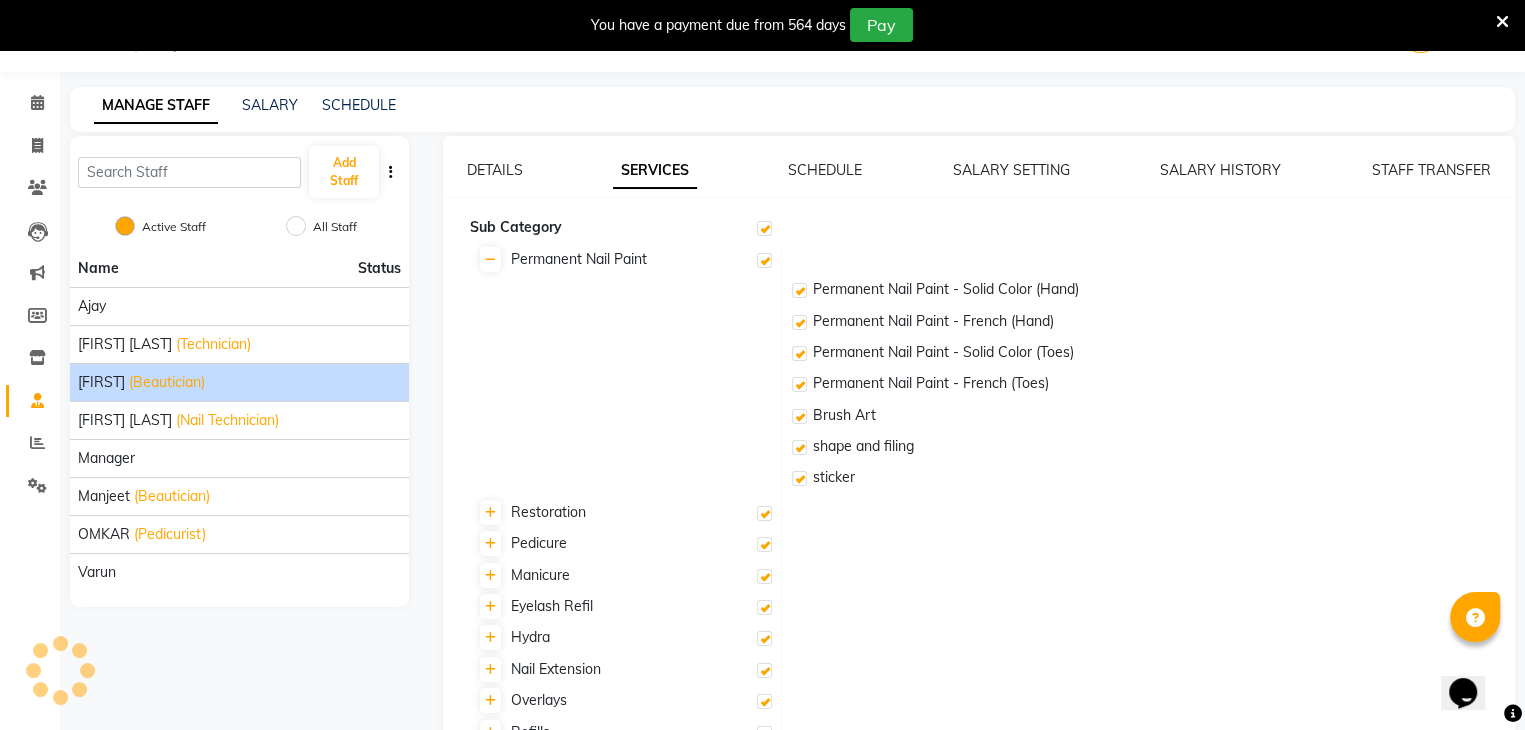 checkbox on "true" 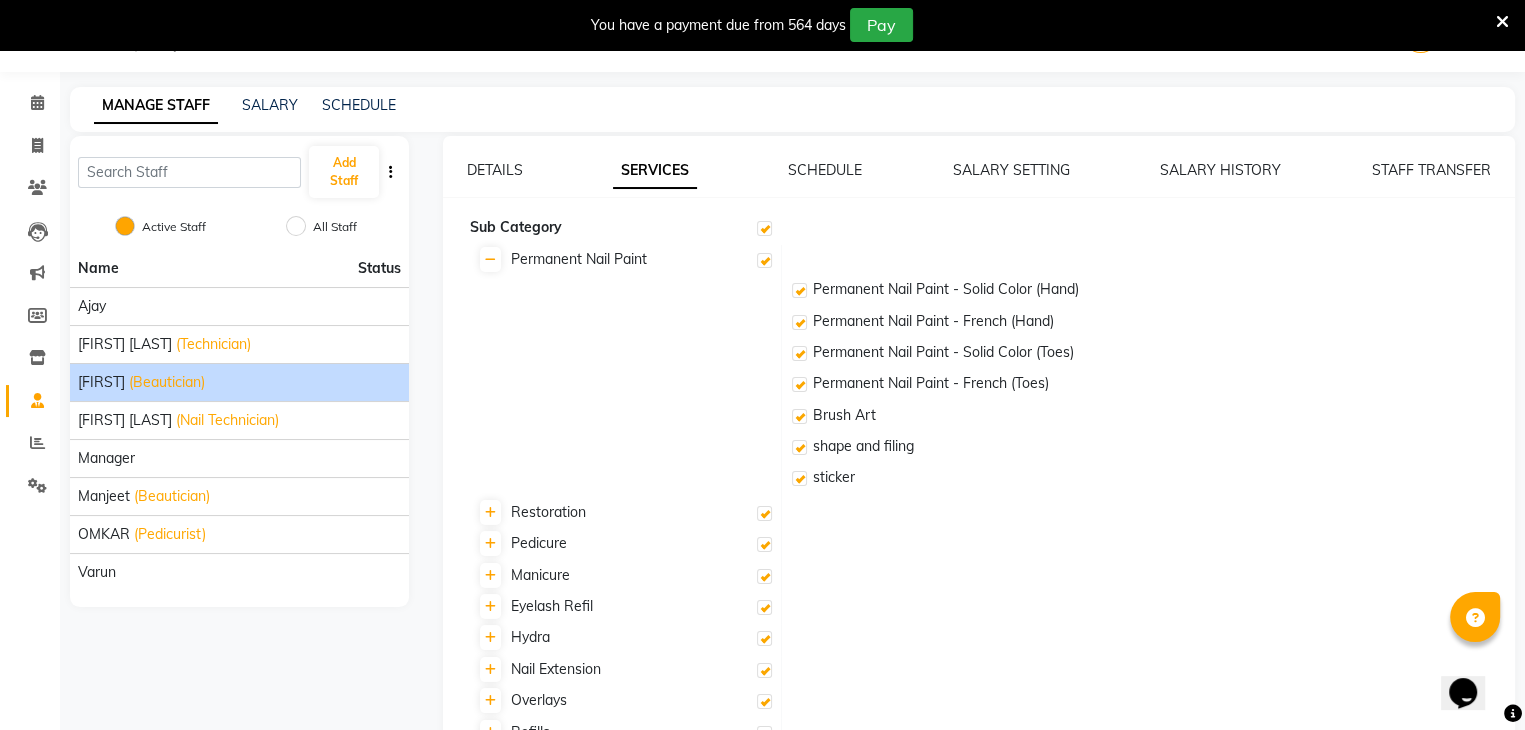 click on "DETAILS SERVICES SCHEDULE SALARY SETTING SALARY HISTORY STAFF TRANSFER  Sub Category  Permanent Nail Paint Permanent Nail Paint - Solid Color (Hand) Permanent Nail Paint - French (Hand) Permanent Nail Paint - Solid Color (Toes) Permanent Nail Paint - French (Toes) Brush Art shape and filing sticker Restoration Pedicure Manicure Eyelash Refil Hydra Nail Extension Overlays Refills Nail Art Eyelash Extension Permanent Refill Nail Course Eyelash Course Waxing Body Bleach Body Polishing BB Foundation Facials Threading Bleach/D Tan Facial cleanup massage" 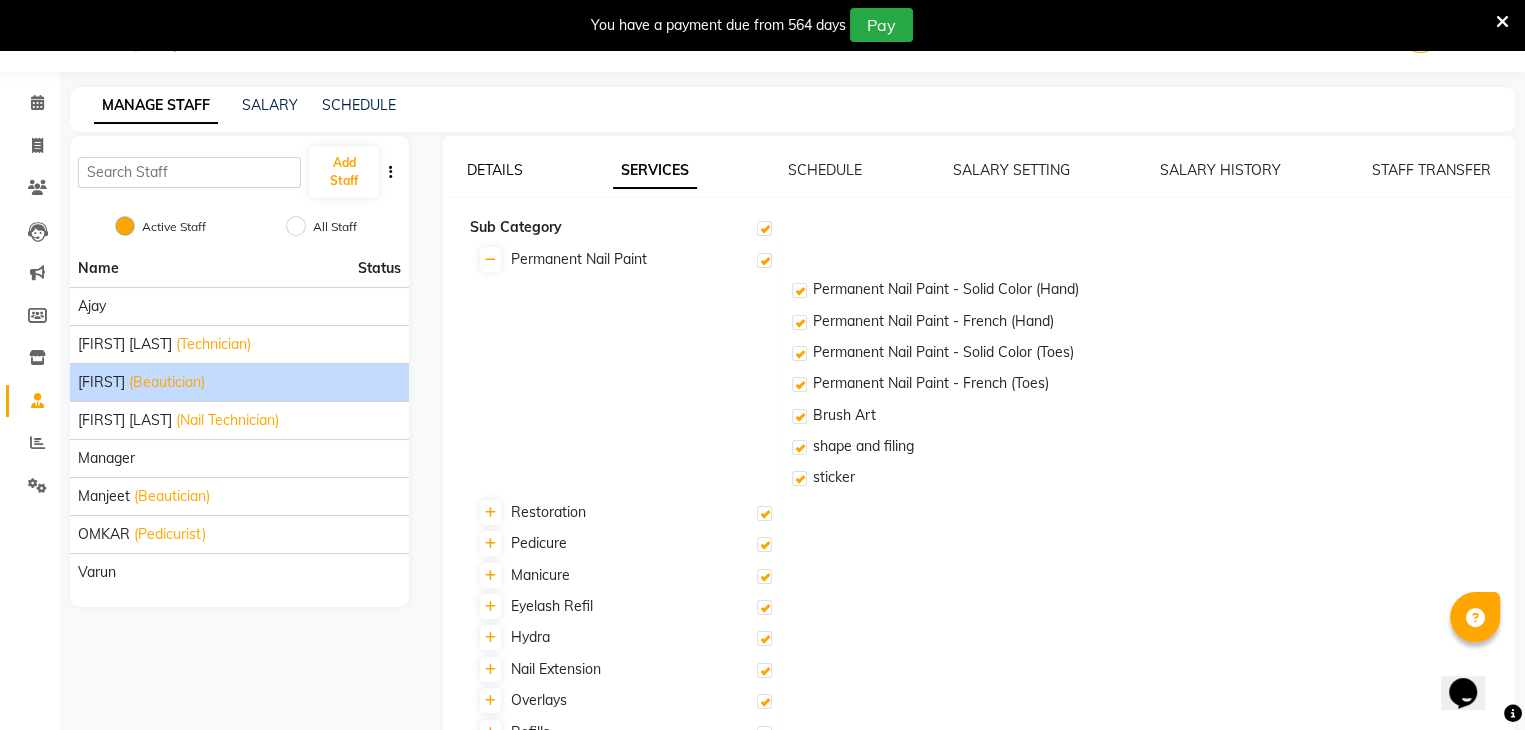 click on "DETAILS" 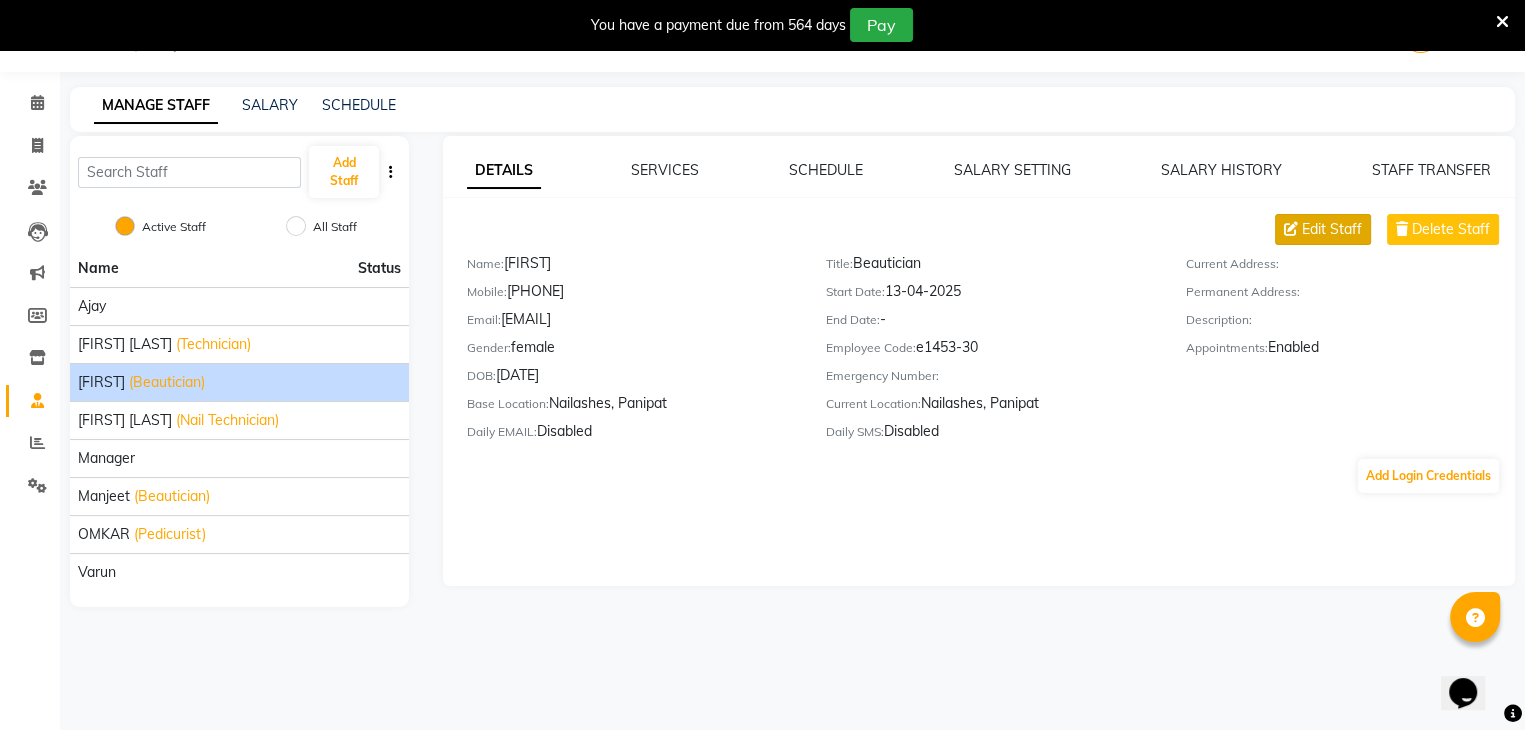 click on "Edit Staff" 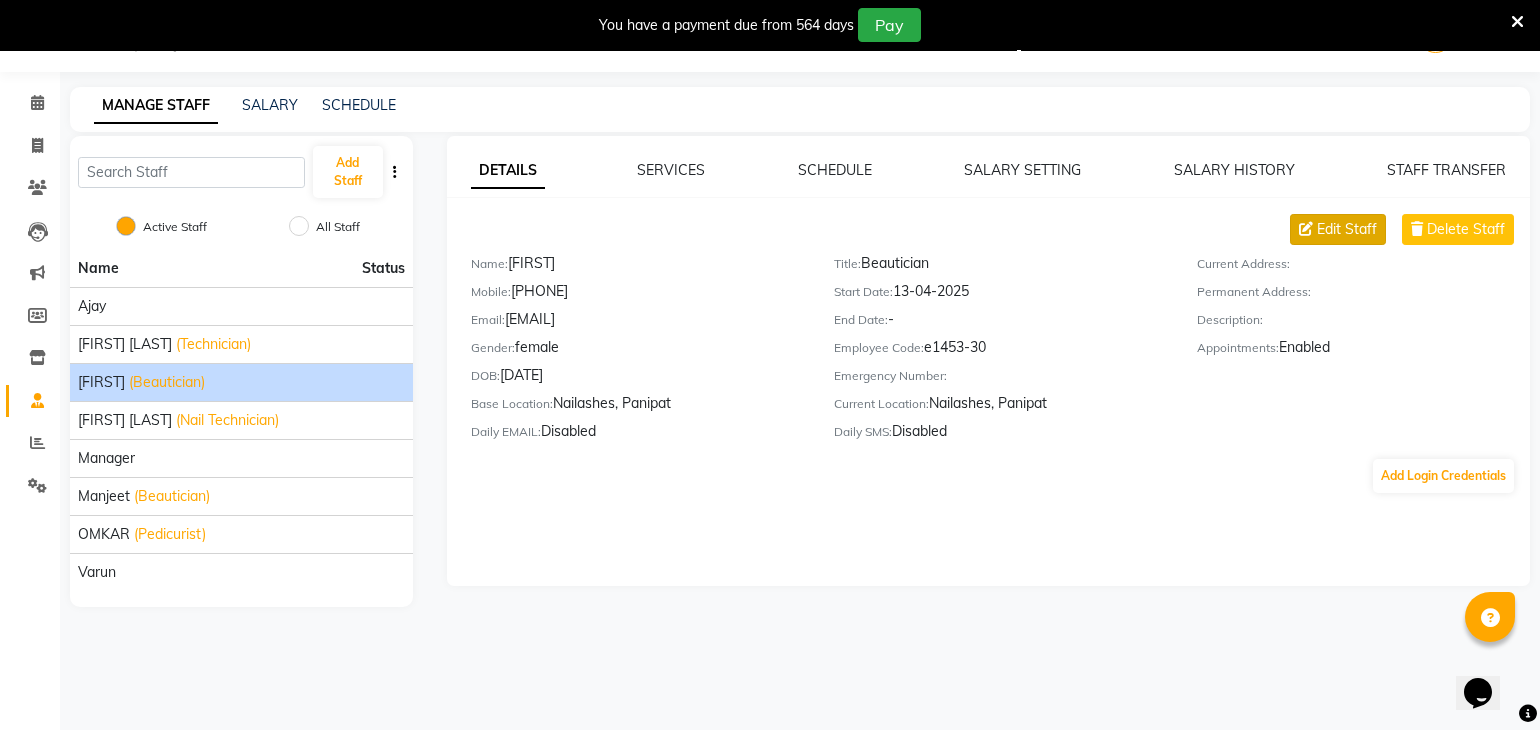 select on "female" 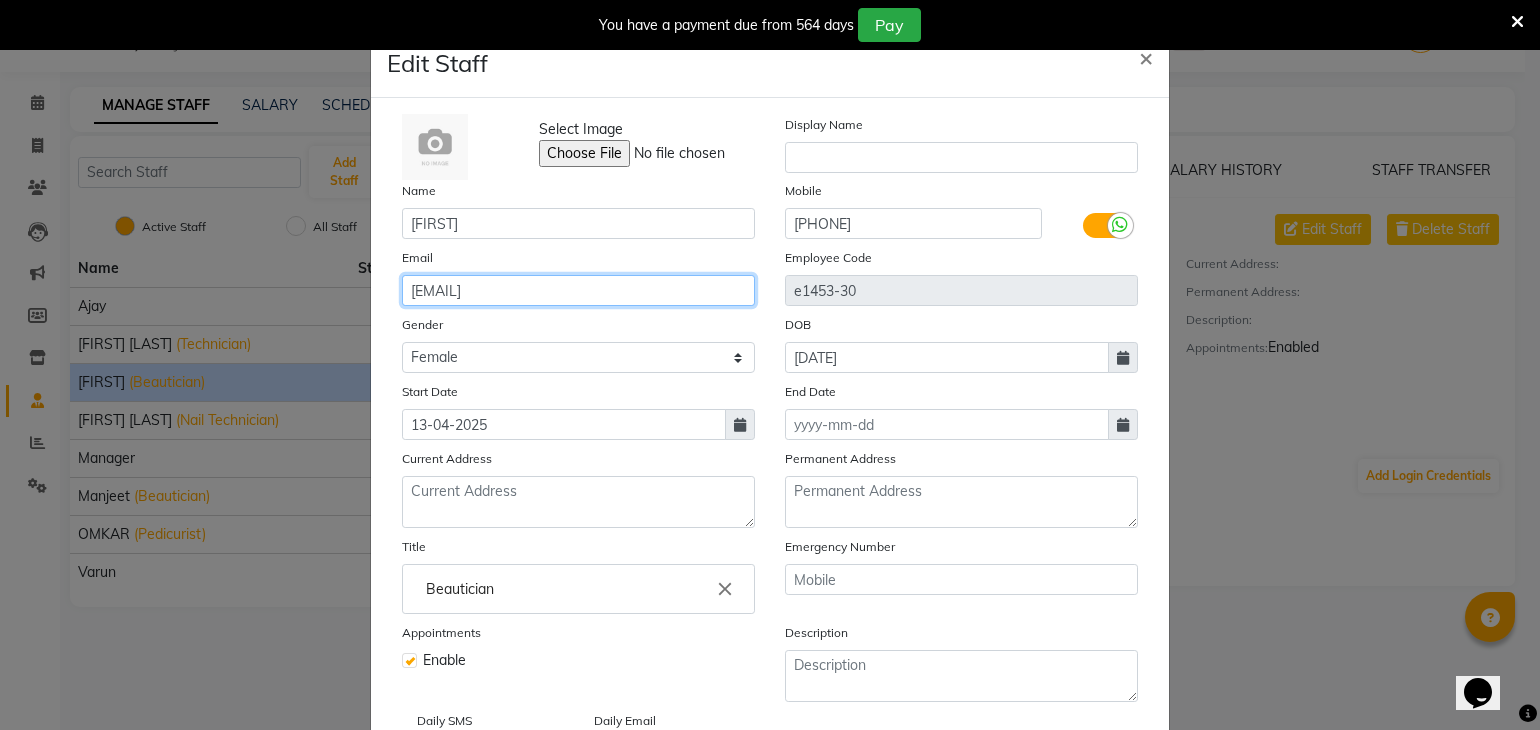 drag, startPoint x: 601, startPoint y: 300, endPoint x: 138, endPoint y: 322, distance: 463.52237 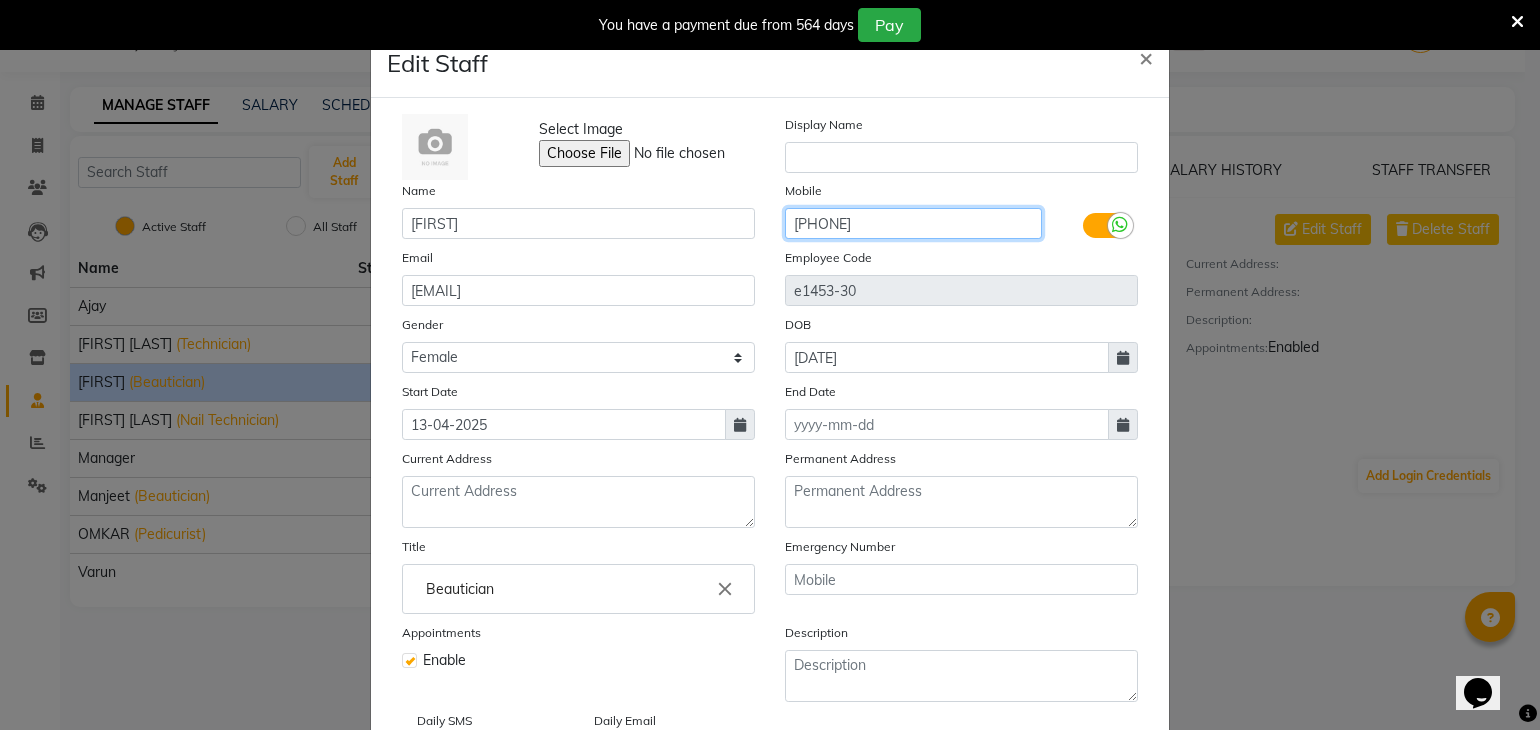 drag, startPoint x: 826, startPoint y: 220, endPoint x: 642, endPoint y: 241, distance: 185.19449 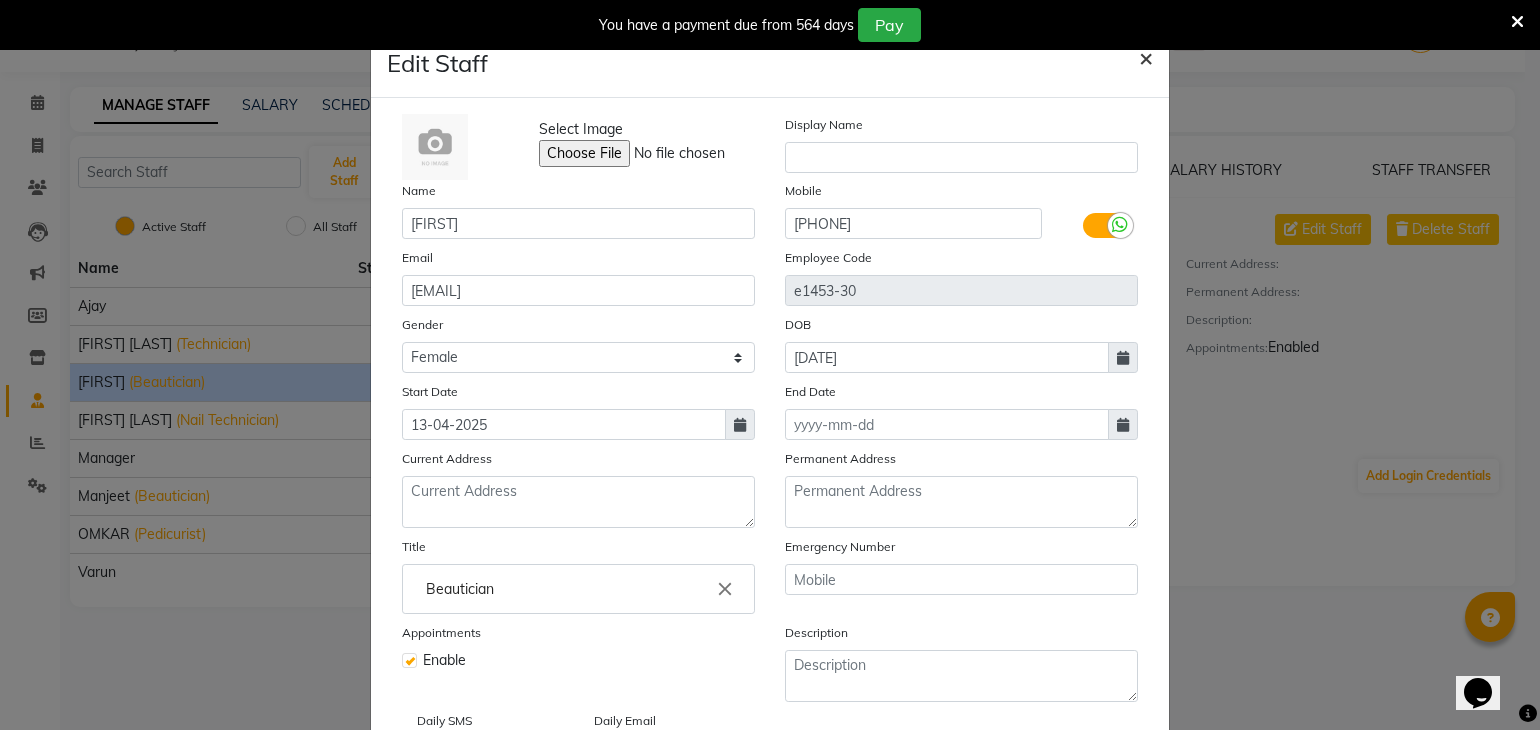 click on "×" 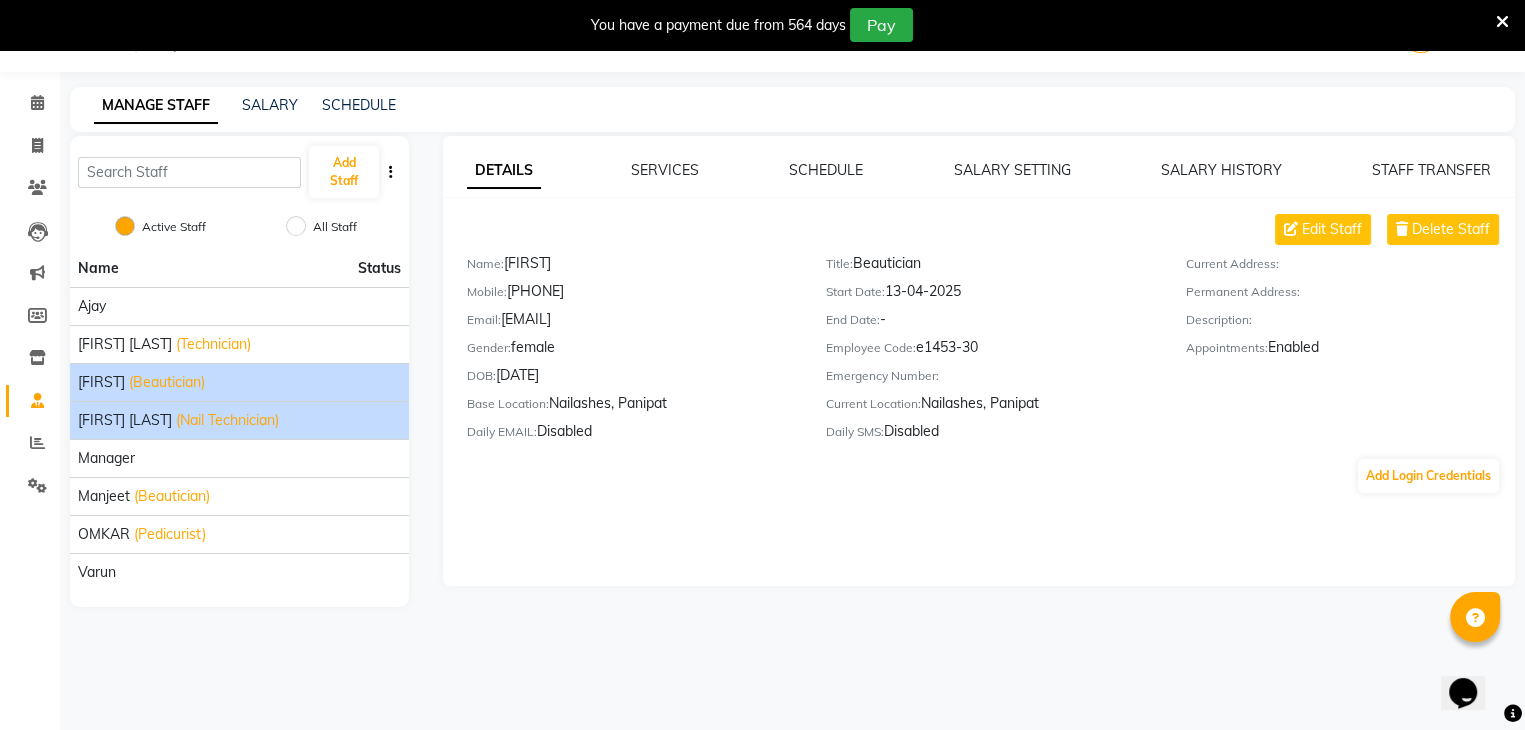 click on "(Nail Technician)" 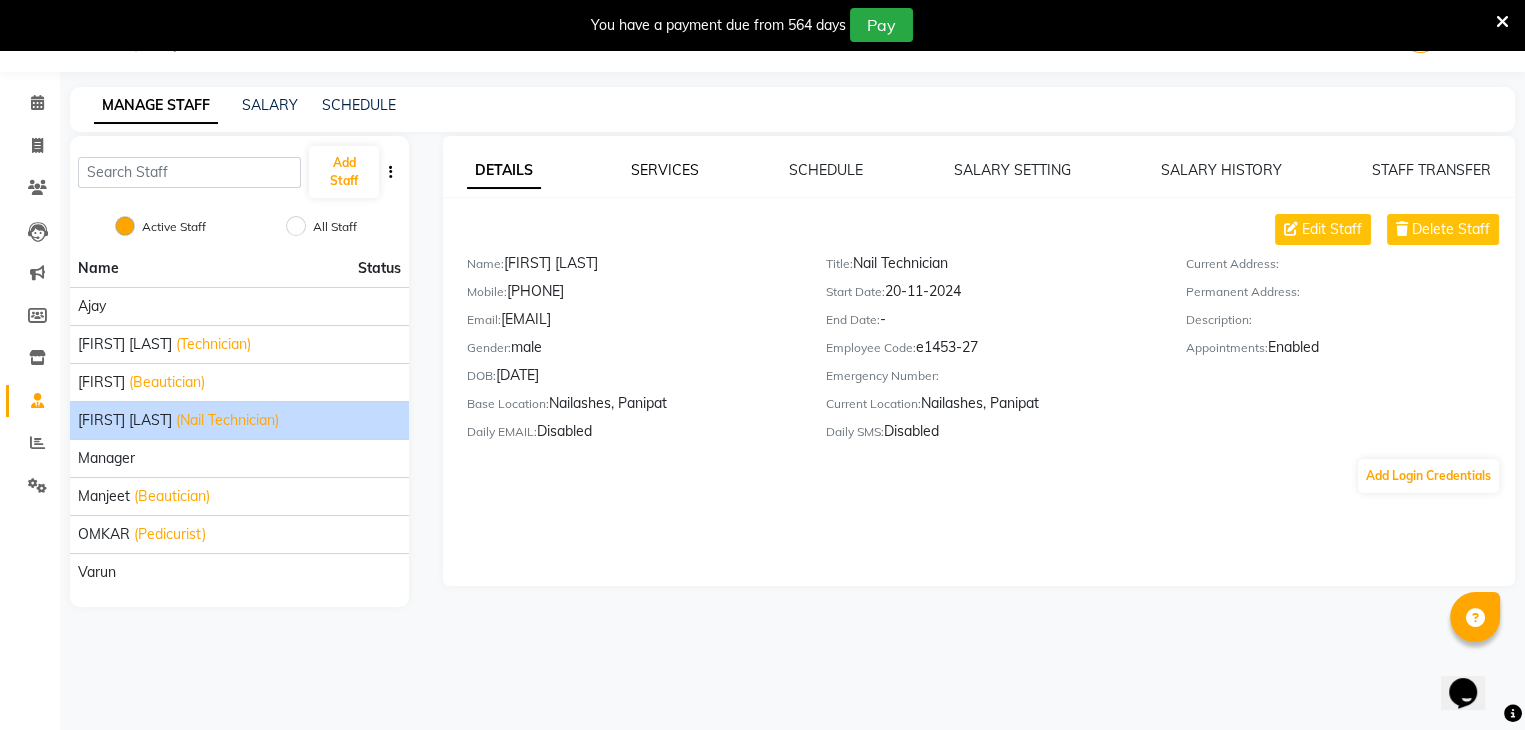 click on "SERVICES" 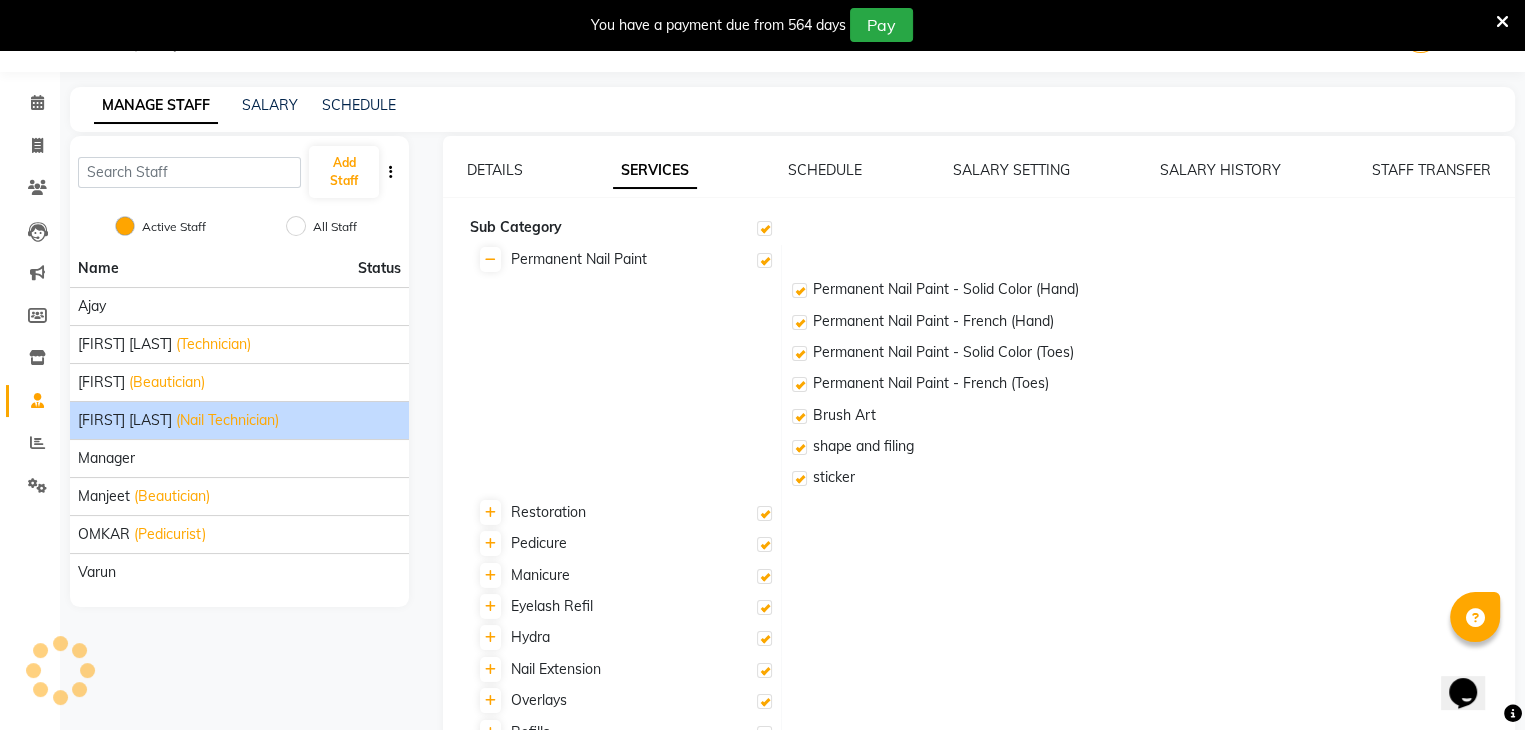 checkbox on "true" 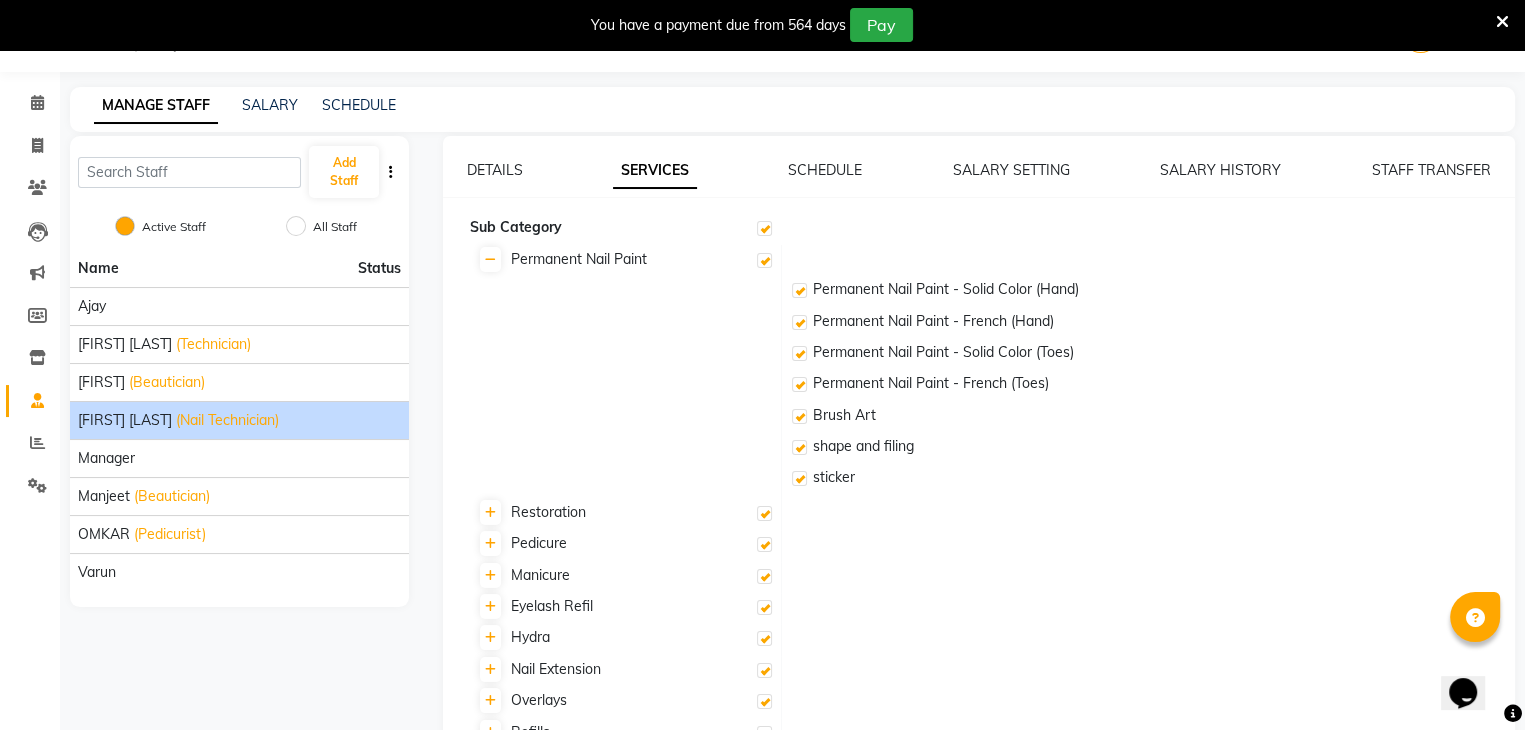 click on "(Nail Technician)" 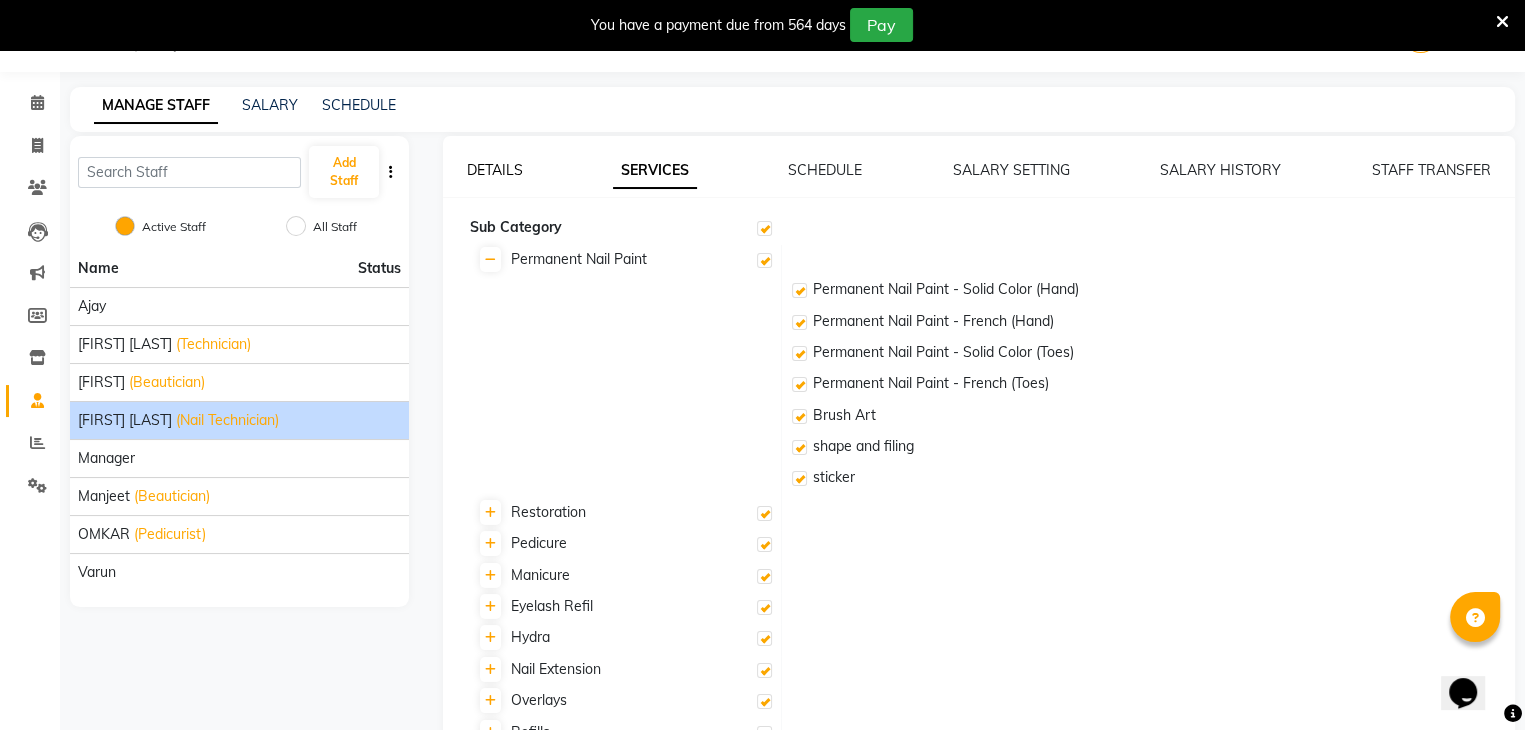 click on "DETAILS" 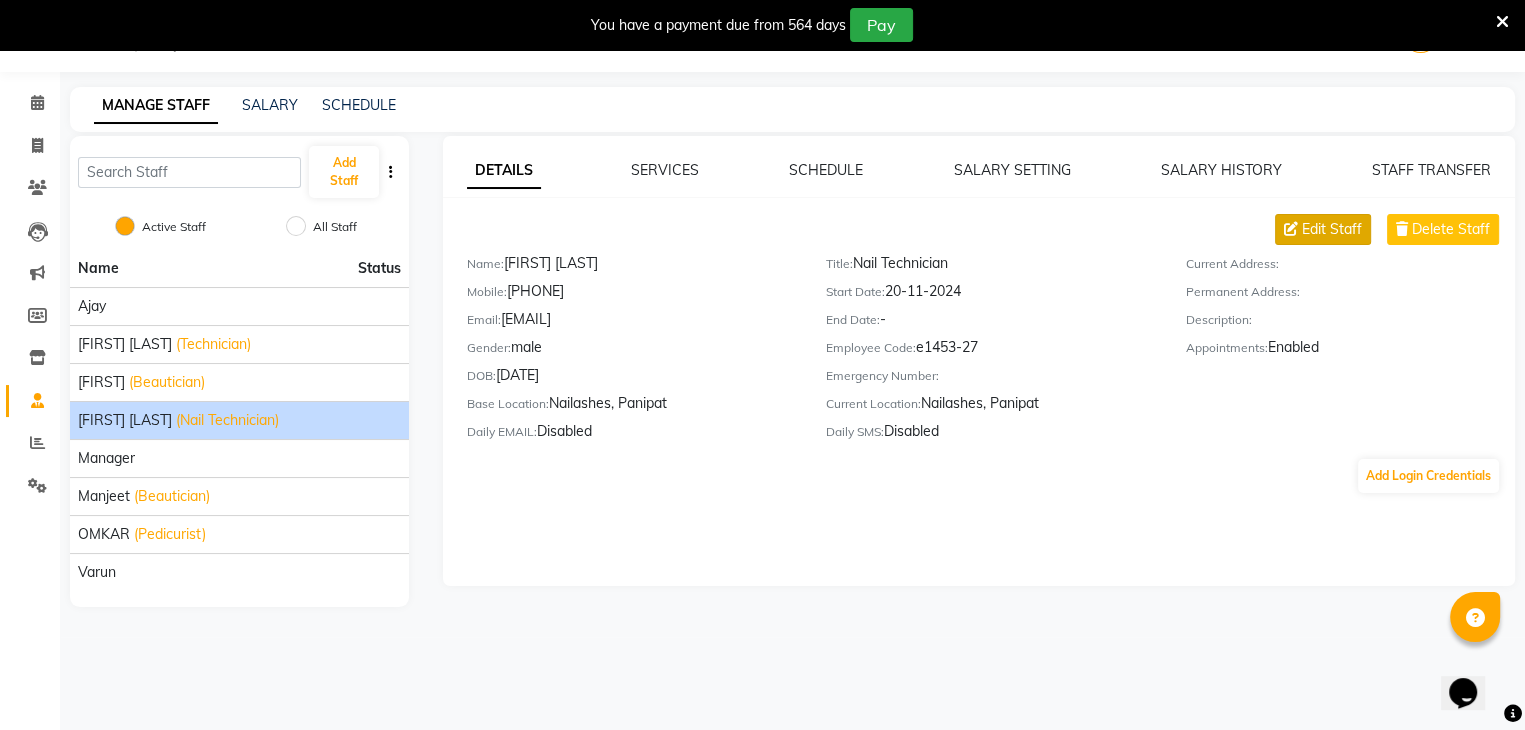 click on "Edit Staff" 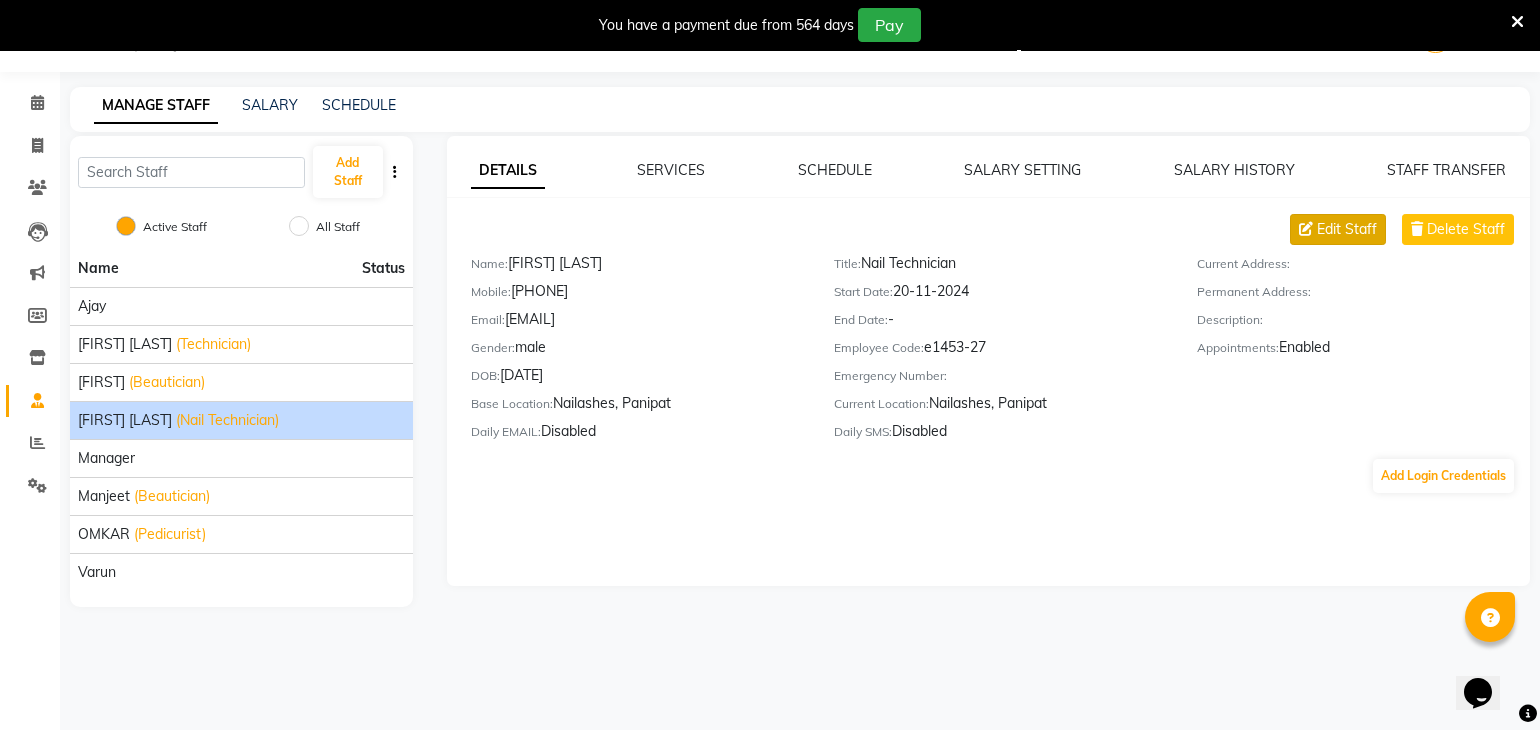 select on "male" 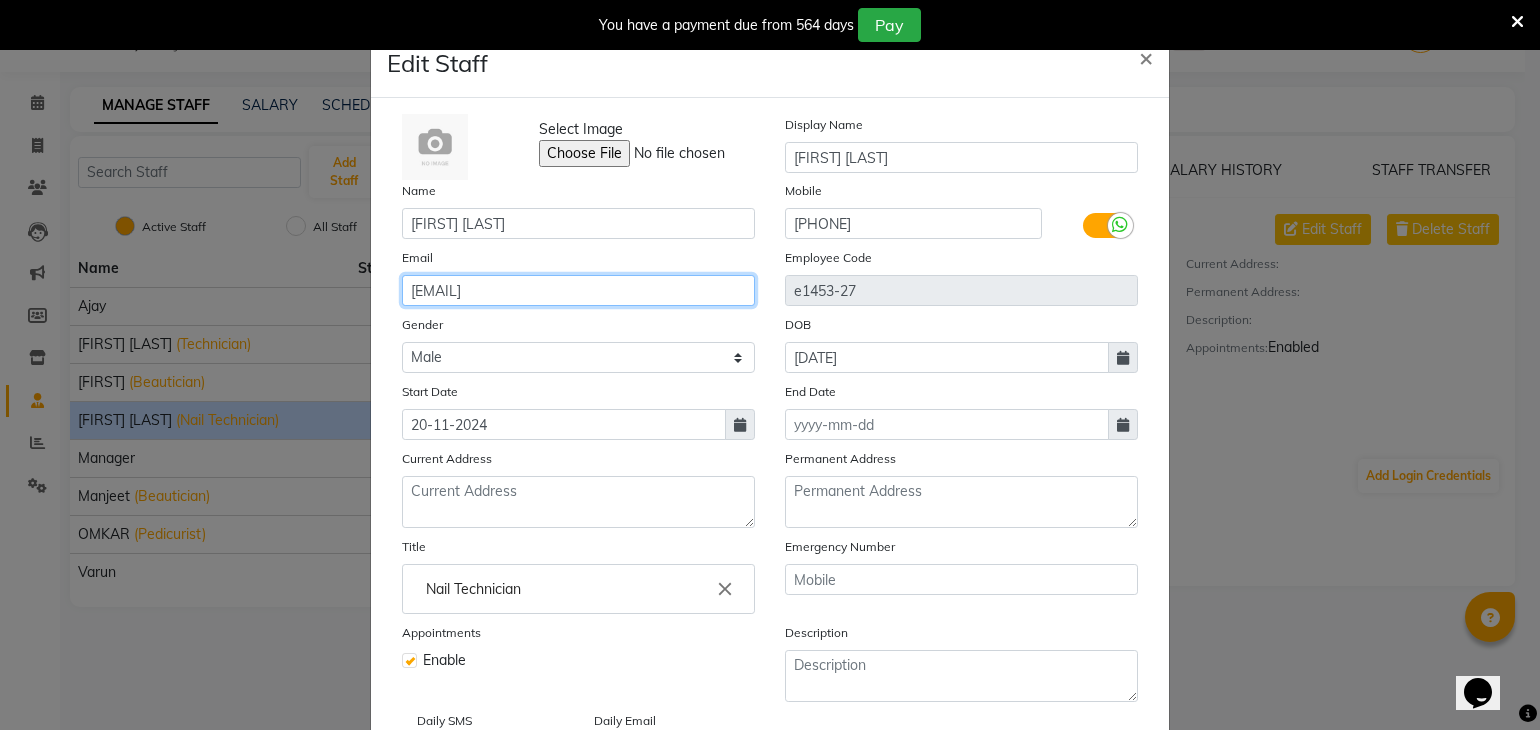 click on "[EMAIL]" 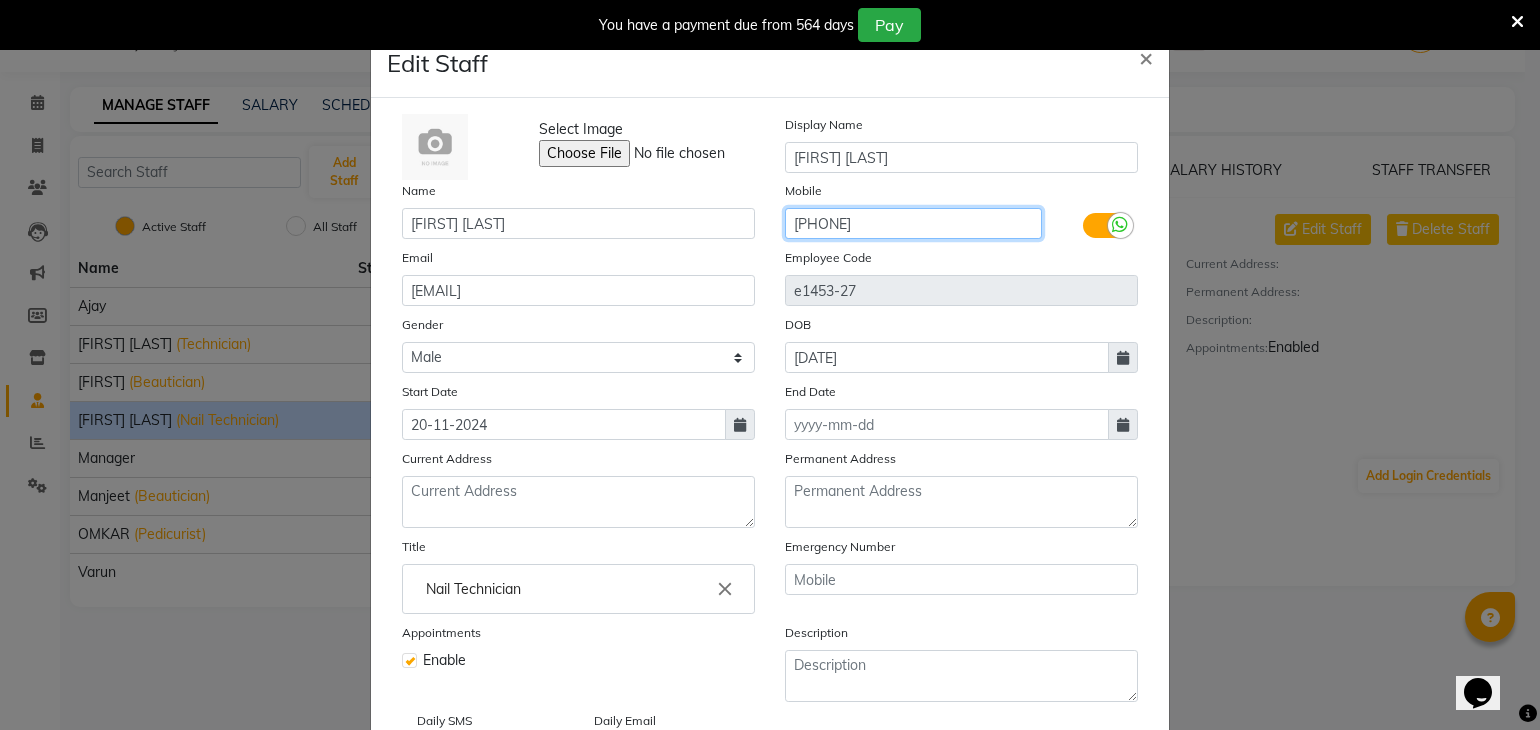 click on "[PHONE]" 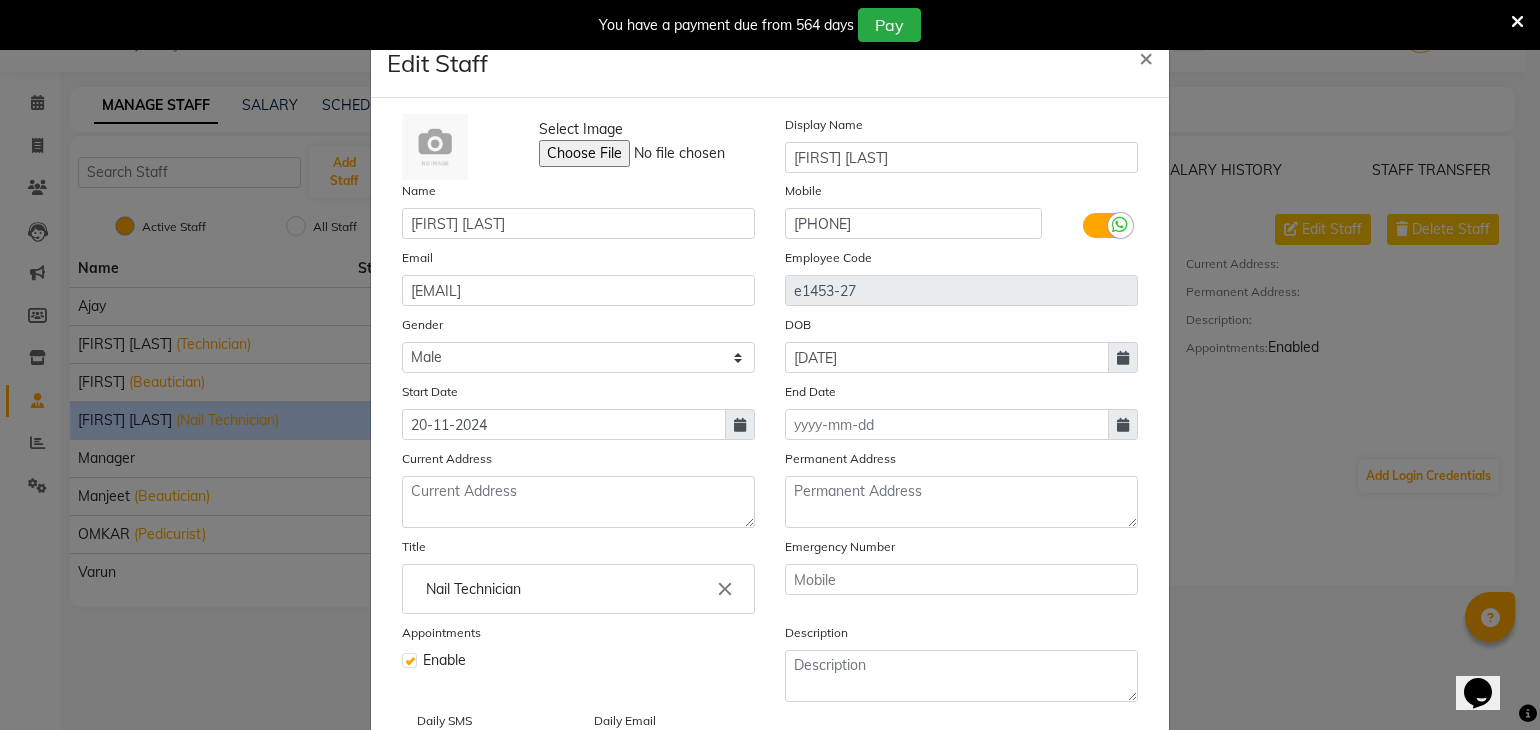 scroll, scrollTop: 159, scrollLeft: 0, axis: vertical 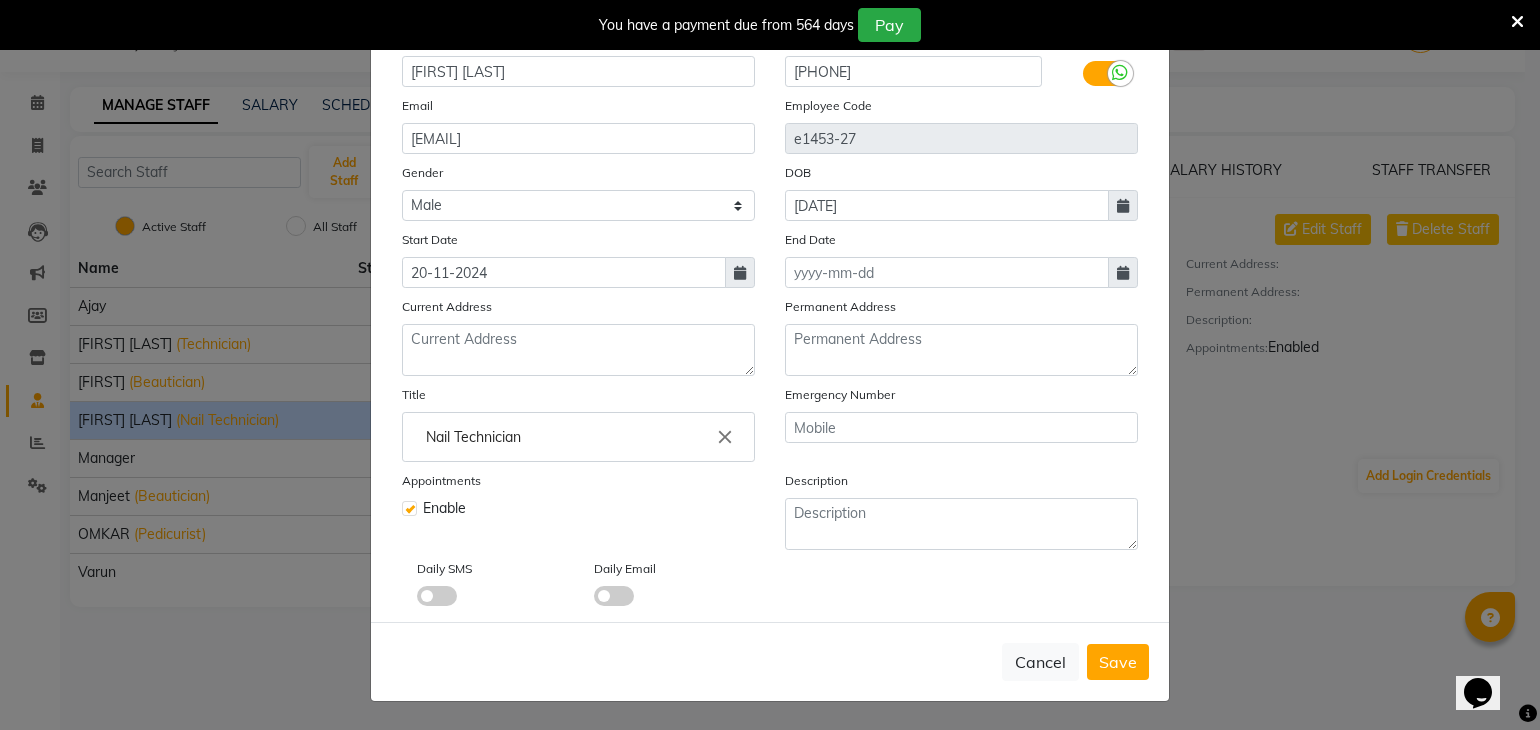 drag, startPoint x: 1536, startPoint y: 495, endPoint x: 15, endPoint y: 13, distance: 1595.5454 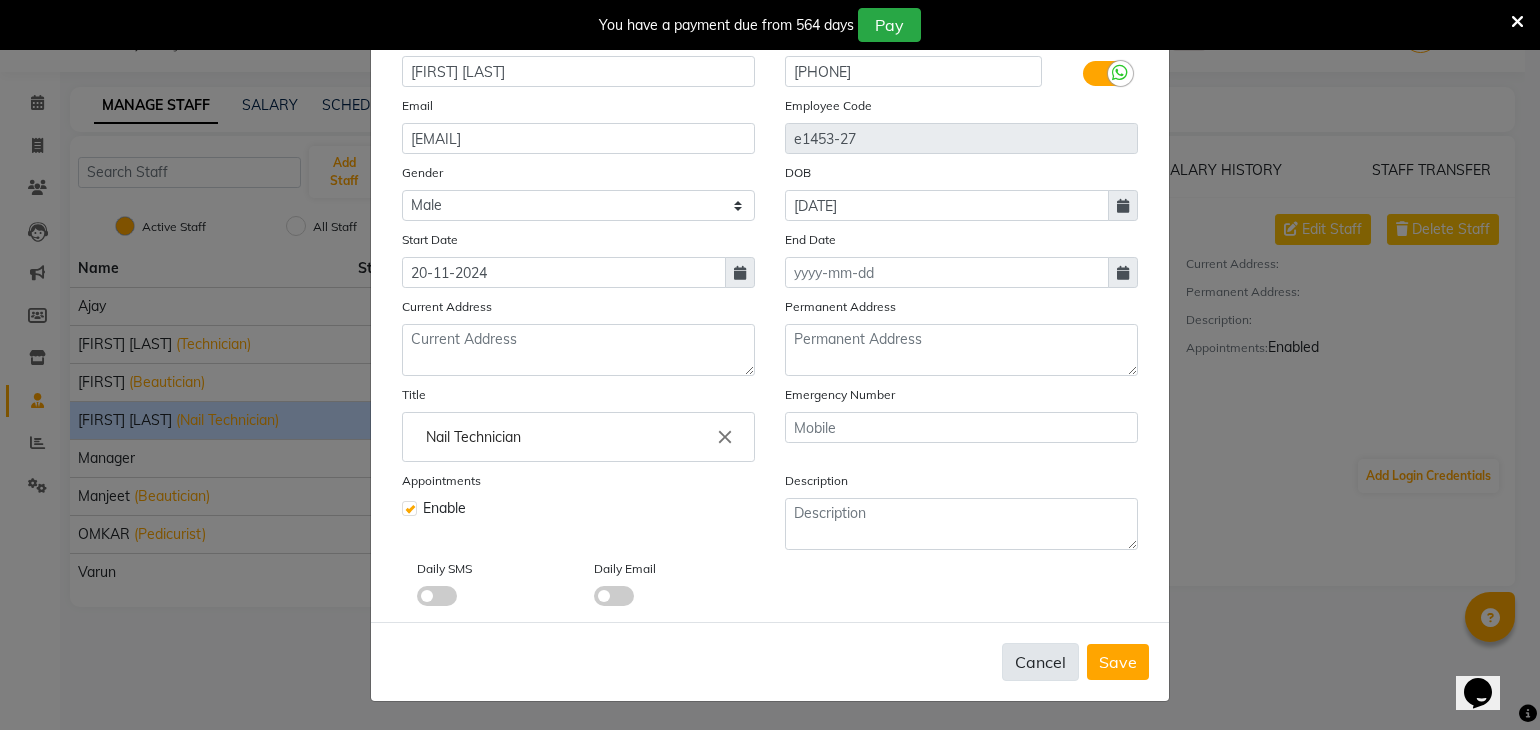 click on "Cancel" 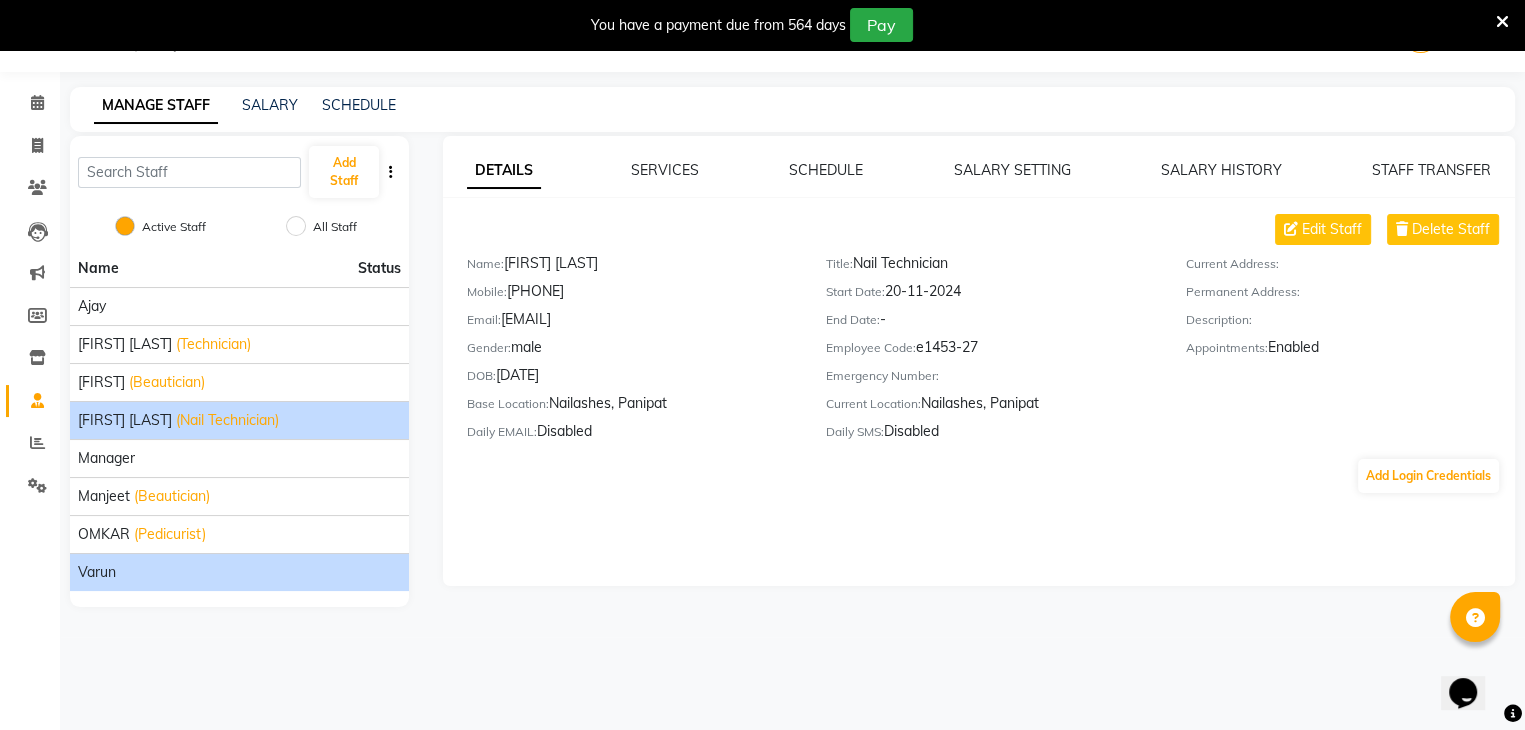 type 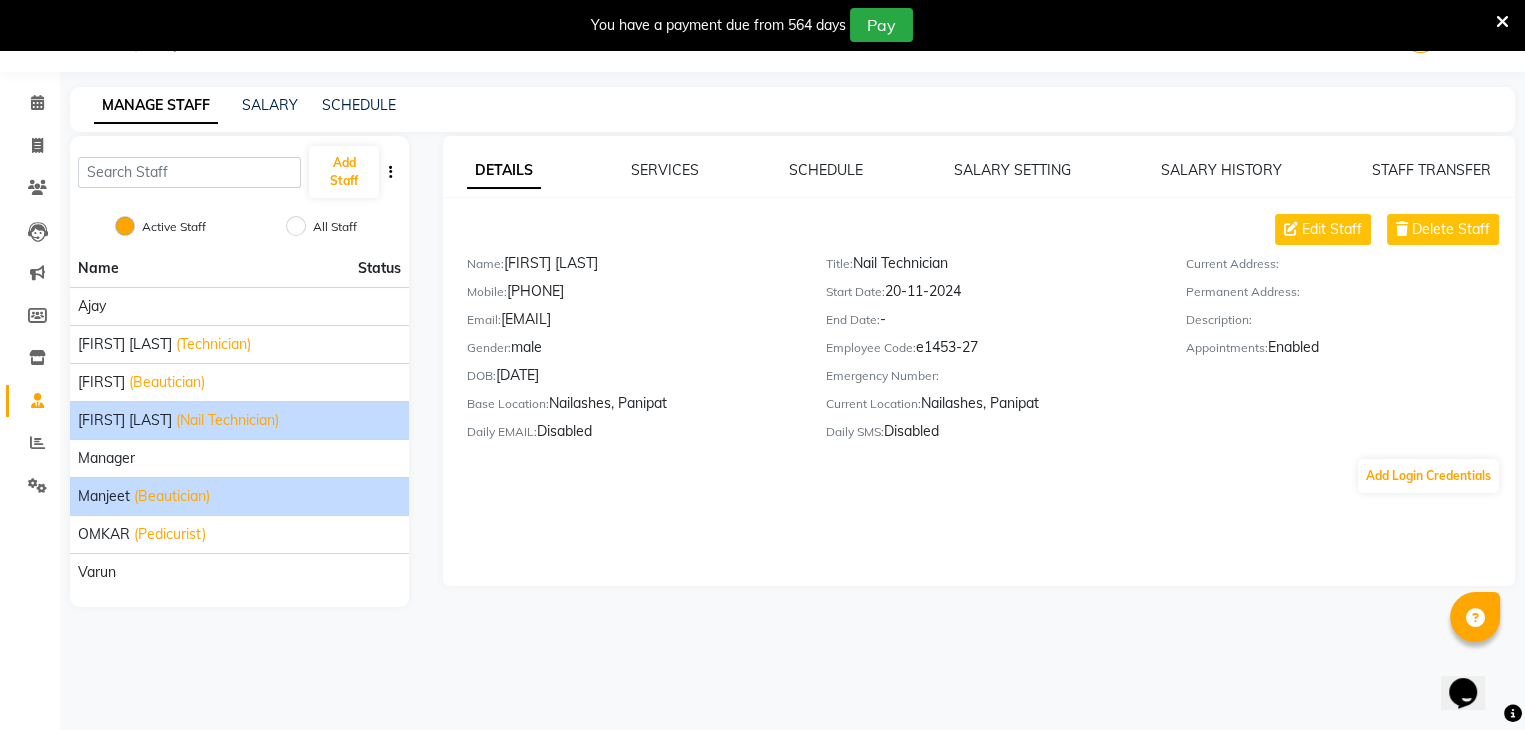 click on "Manjeet" 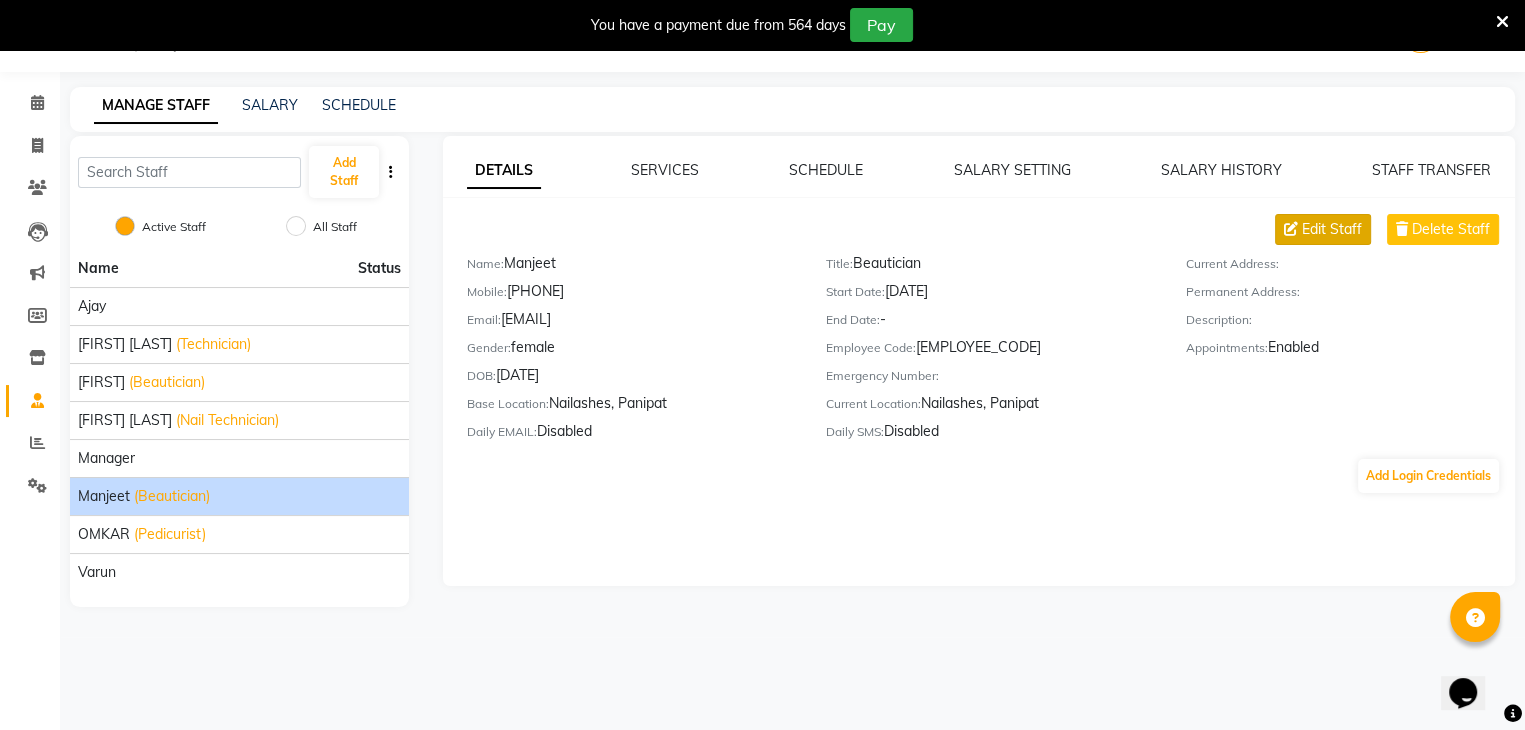 click on "Edit Staff" 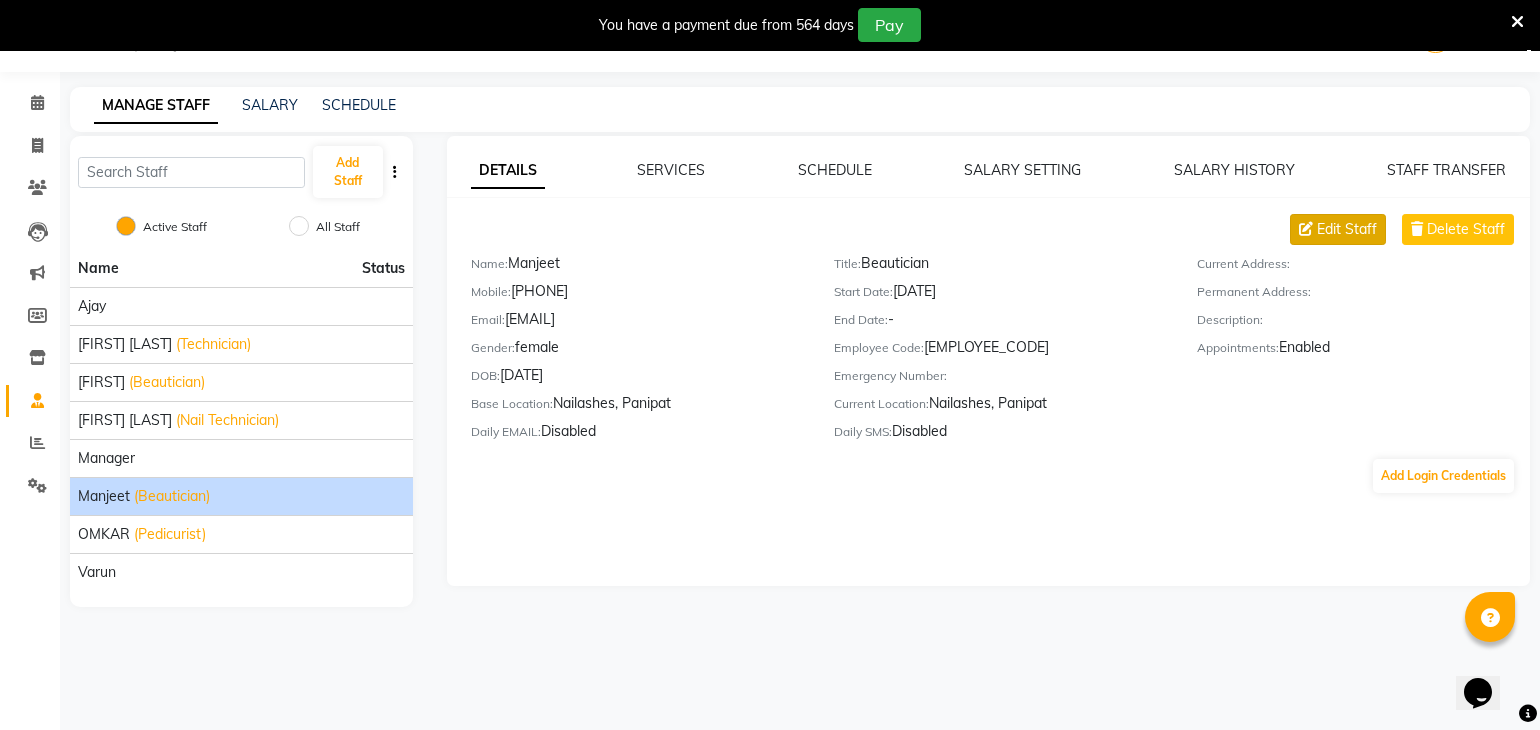 select on "female" 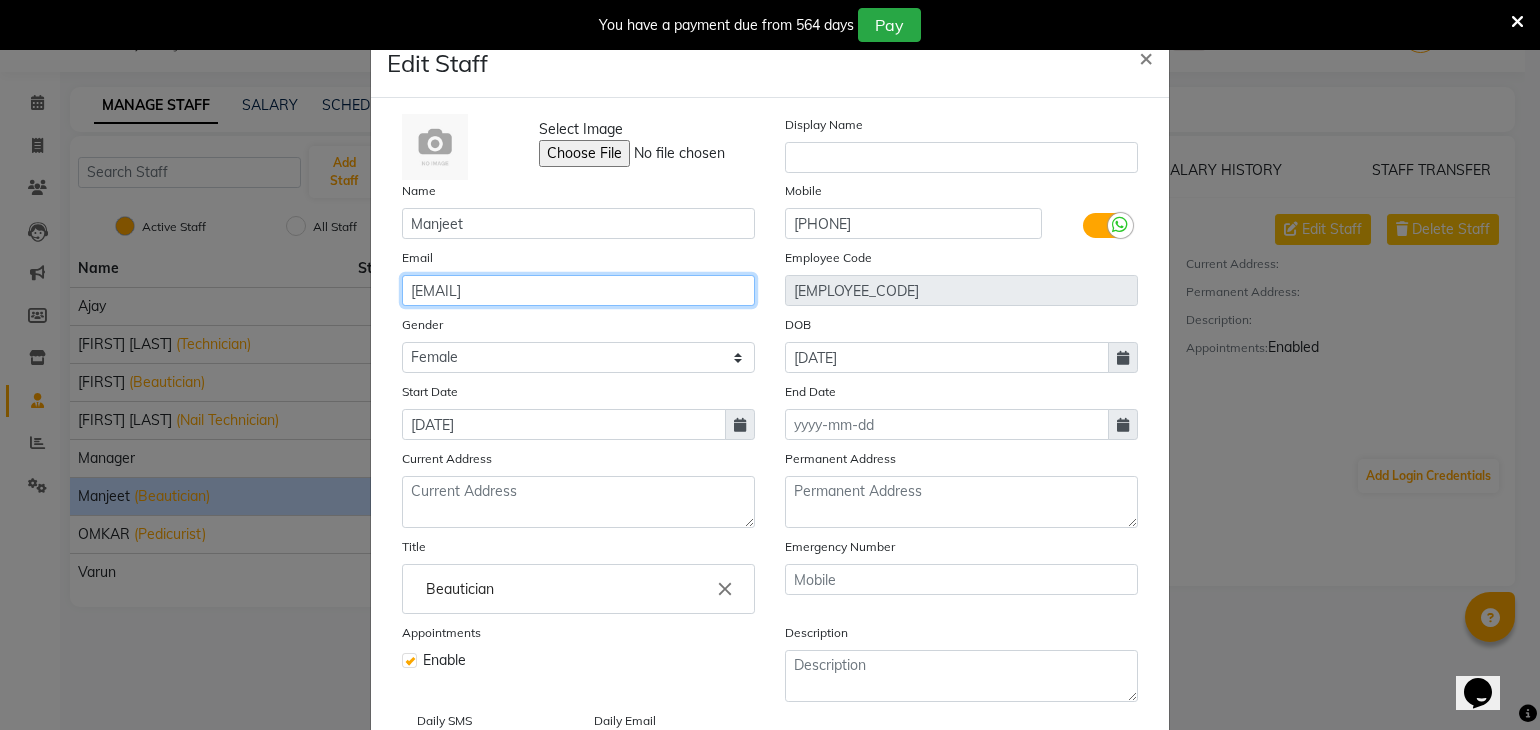 click on "[EMAIL]" 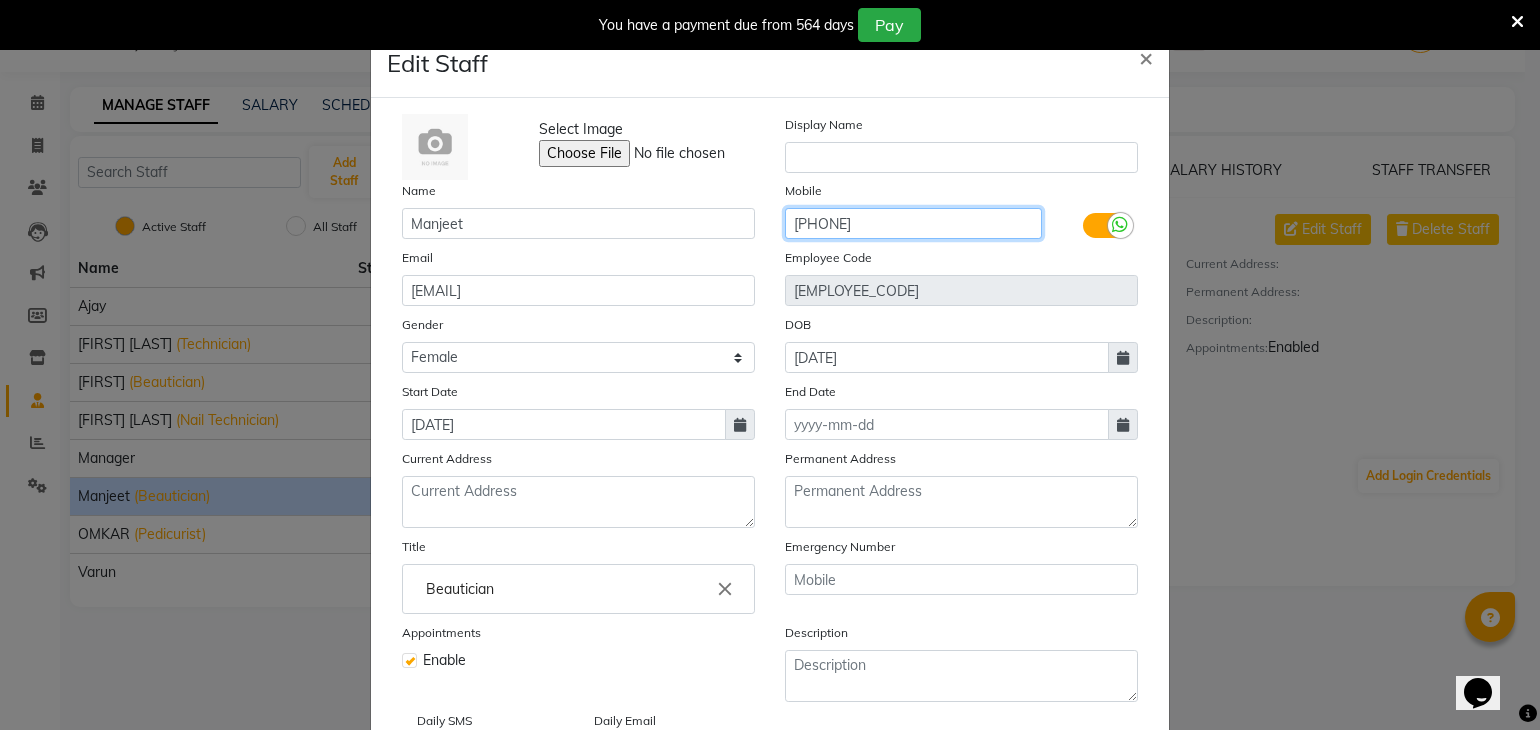 drag, startPoint x: 618, startPoint y: 241, endPoint x: 572, endPoint y: 247, distance: 46.389652 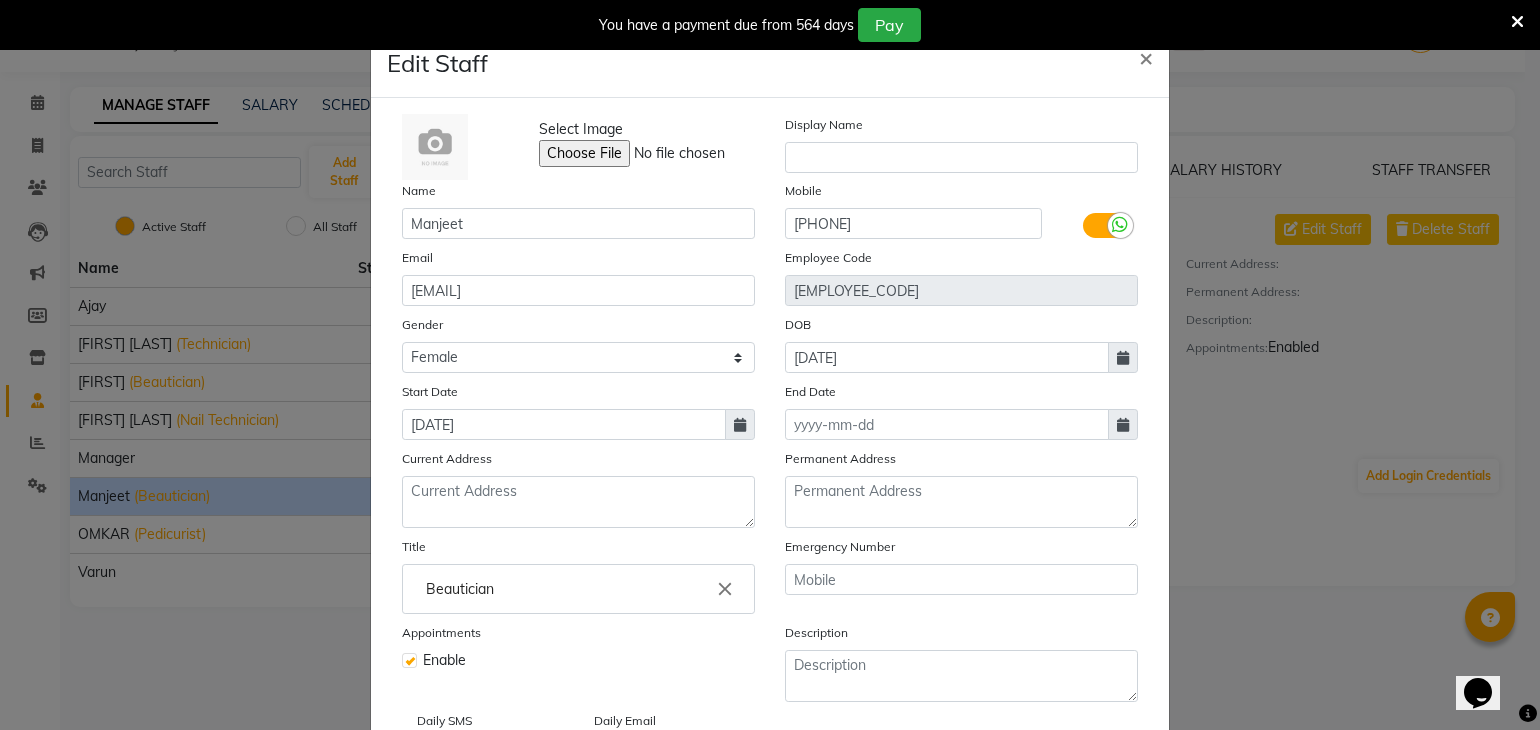 scroll, scrollTop: 159, scrollLeft: 0, axis: vertical 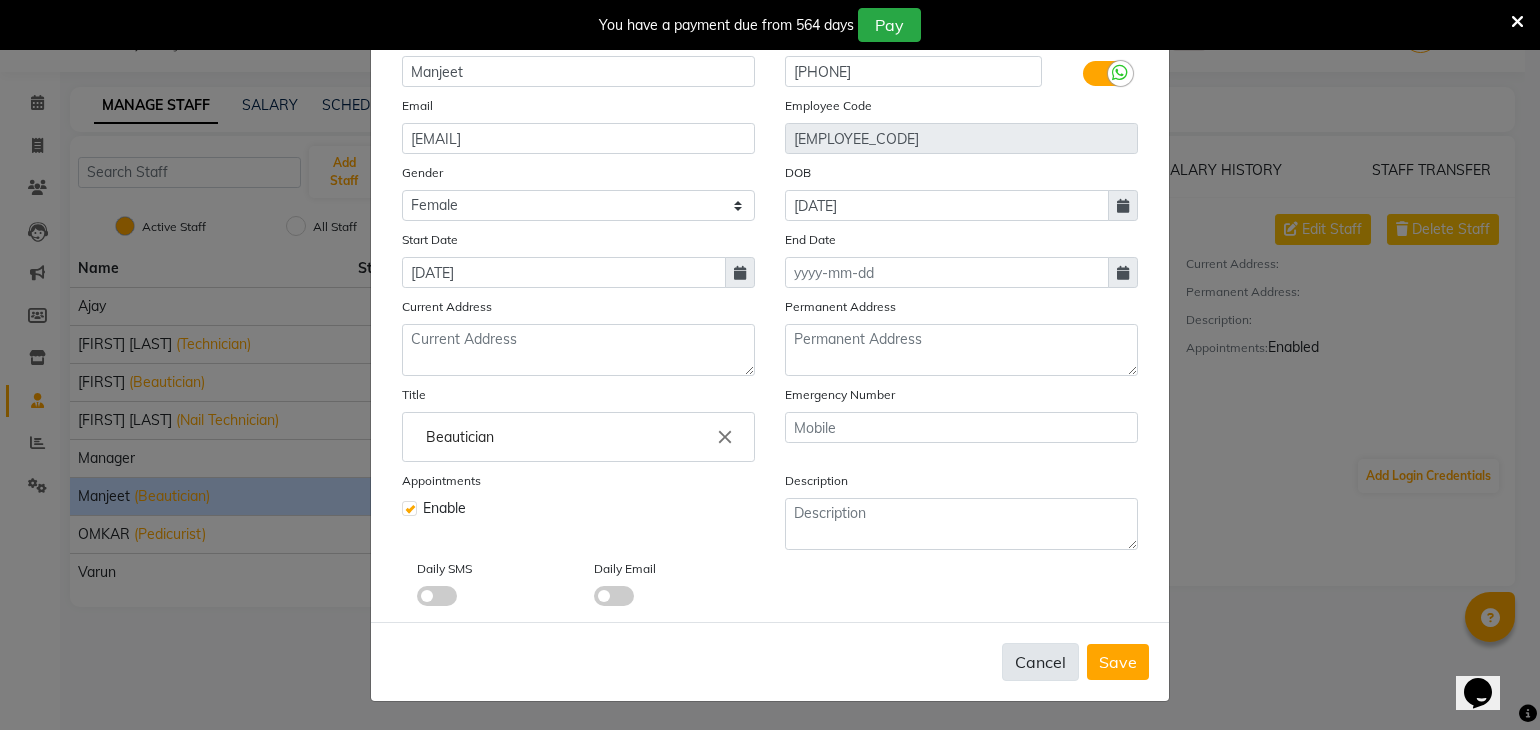 click on "Cancel" 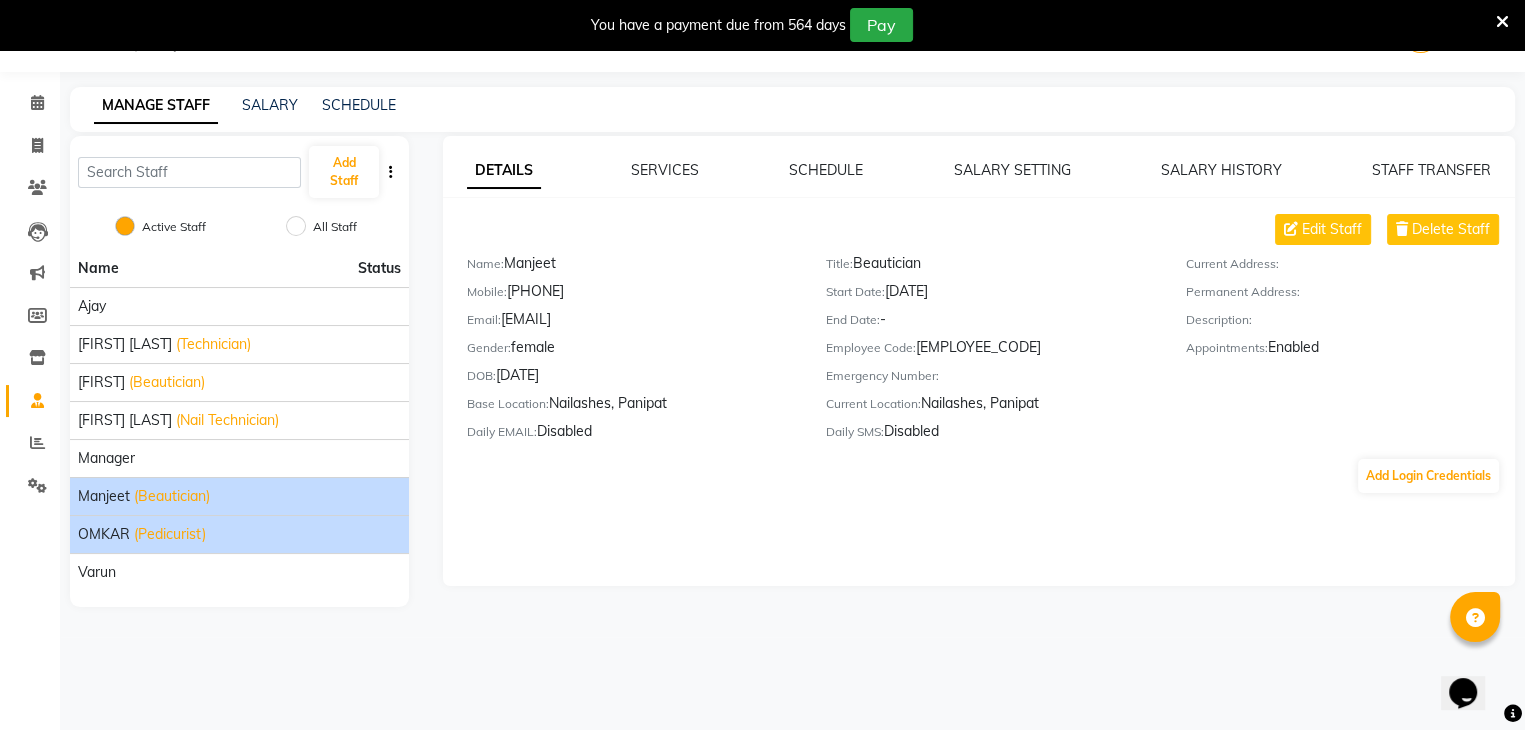 click on "(Pedicurist)" 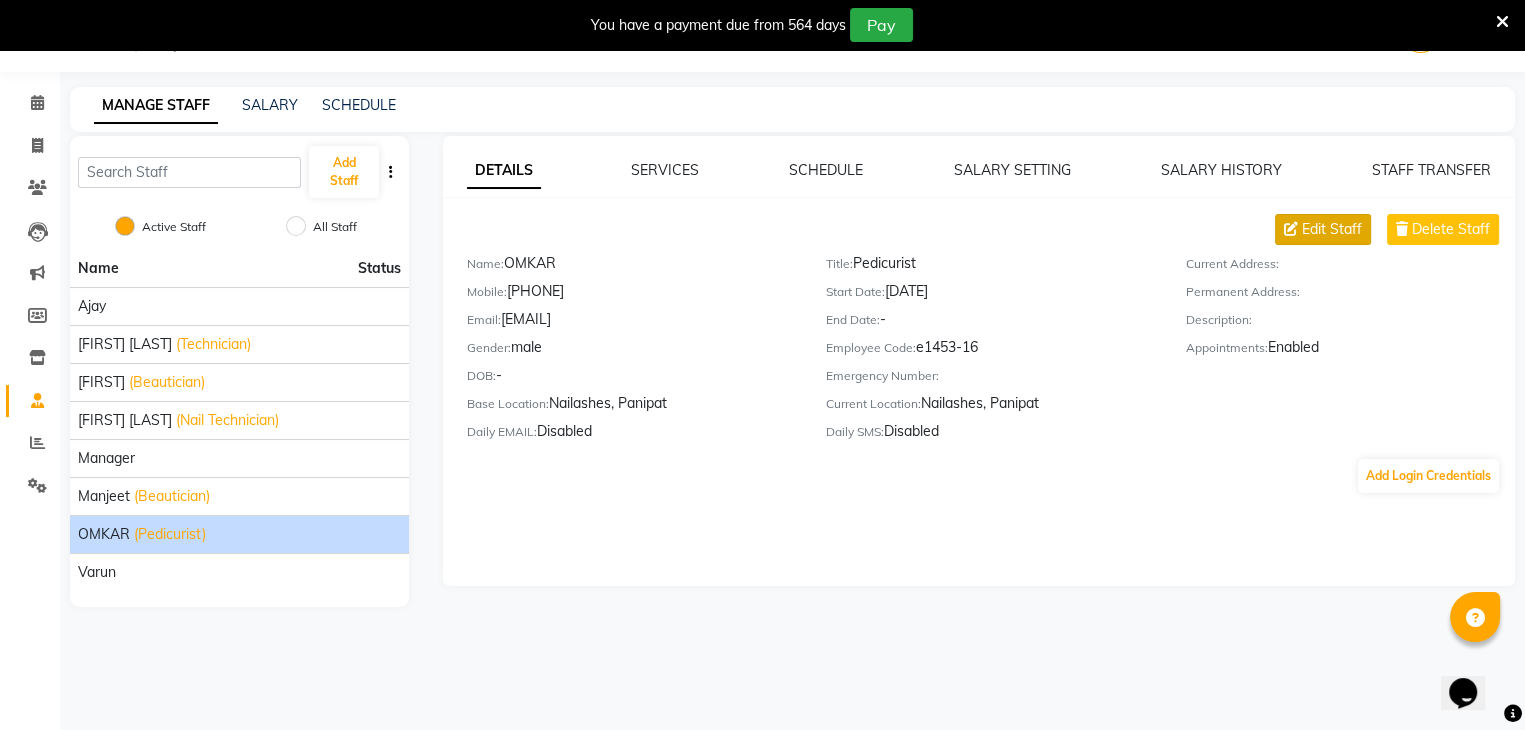 click on "Edit Staff" 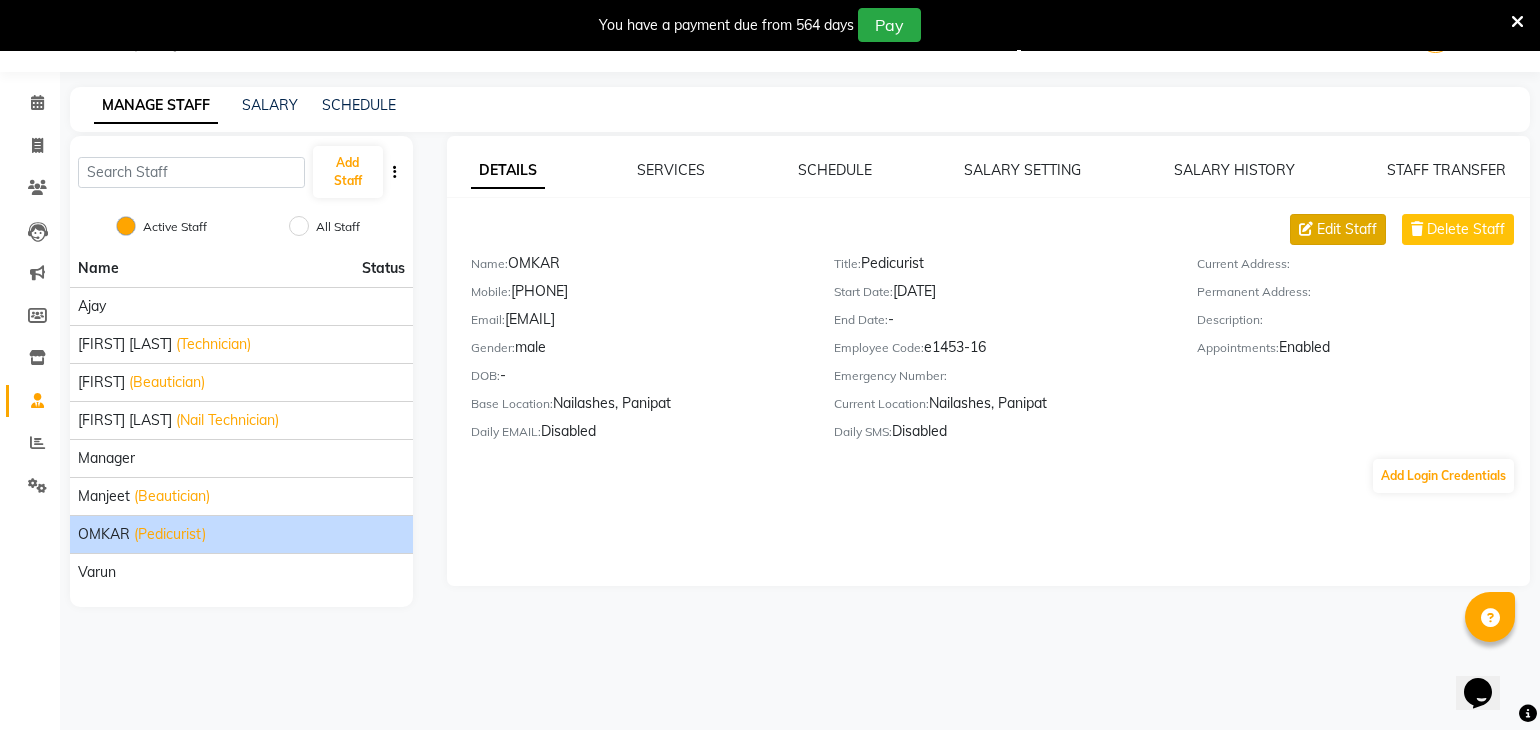select on "male" 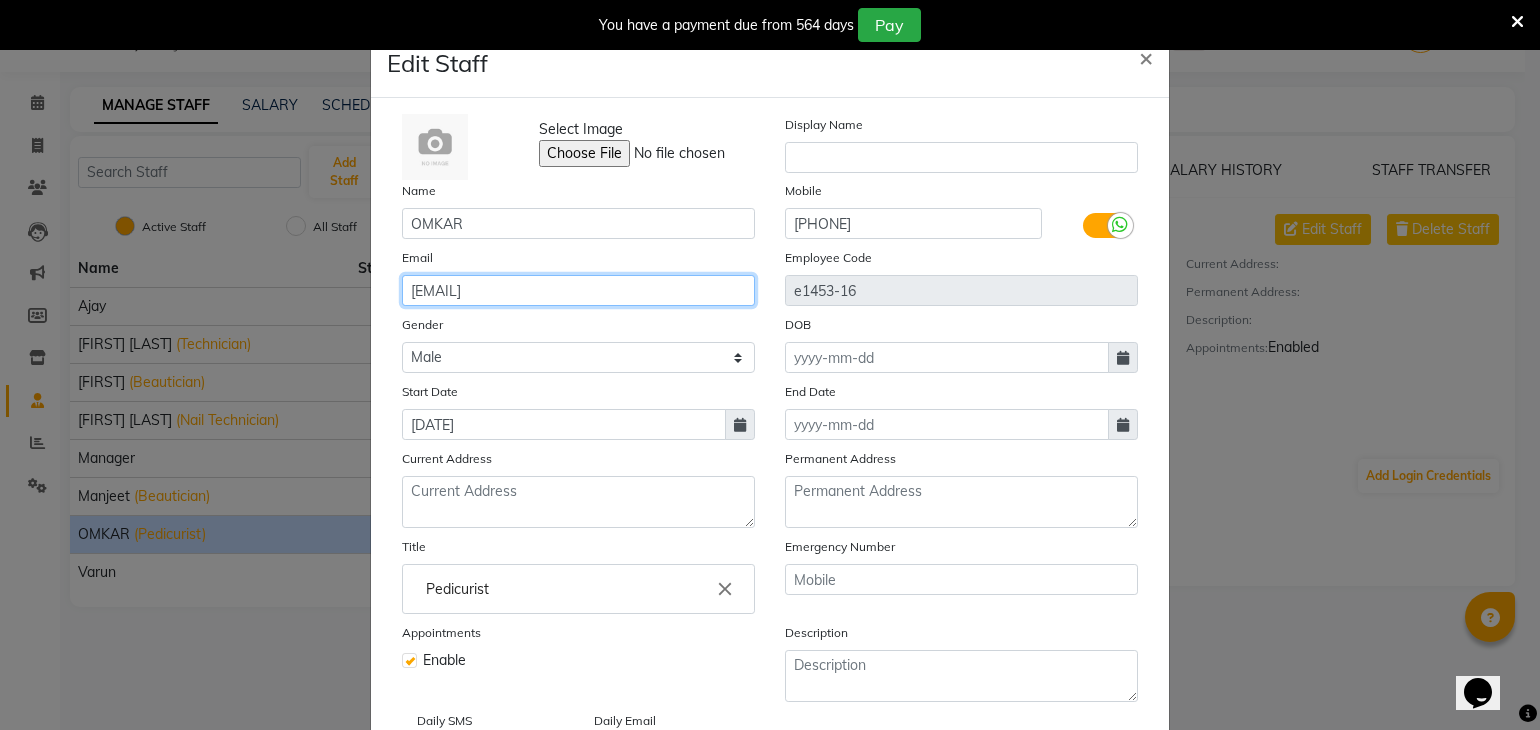 click on "[EMAIL]" 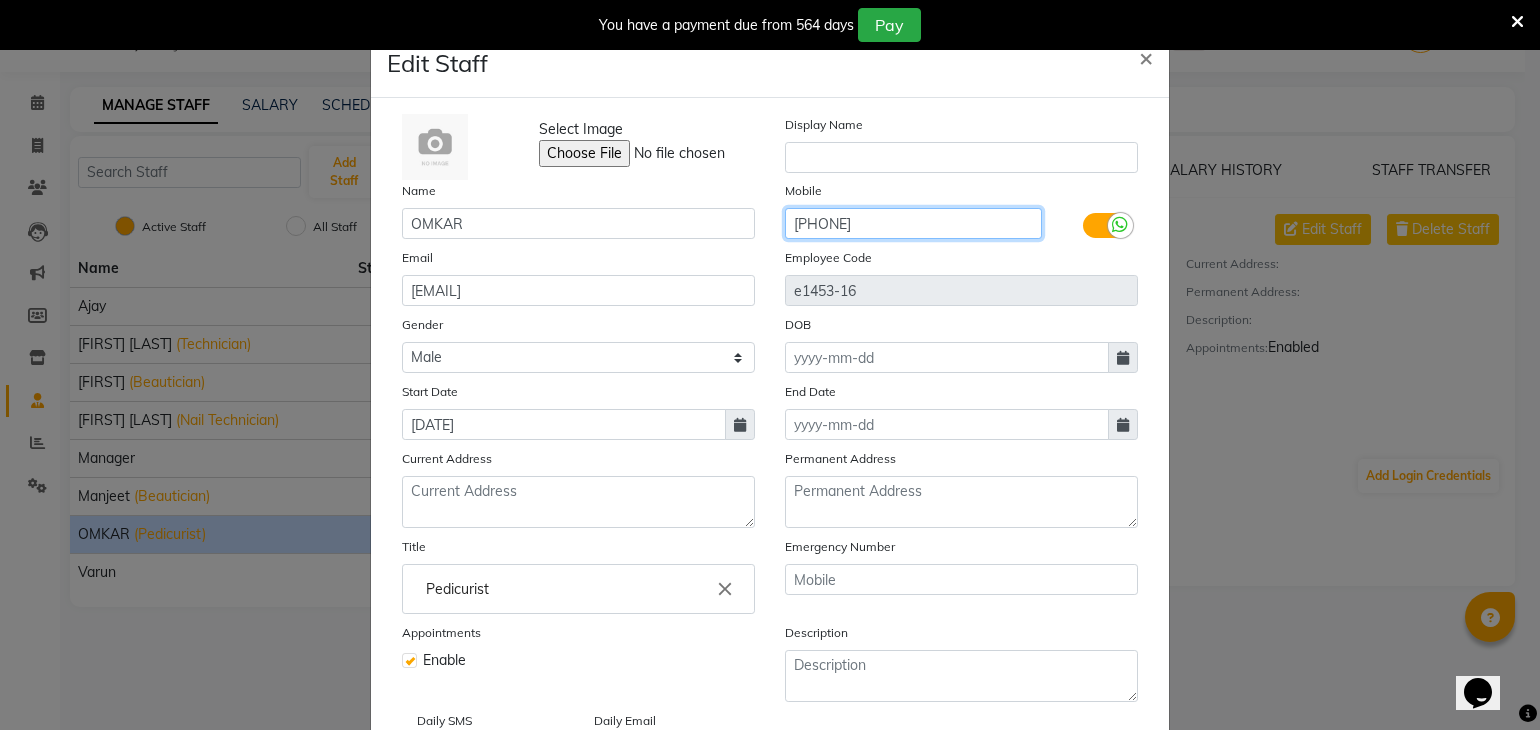 click on "[PHONE]" 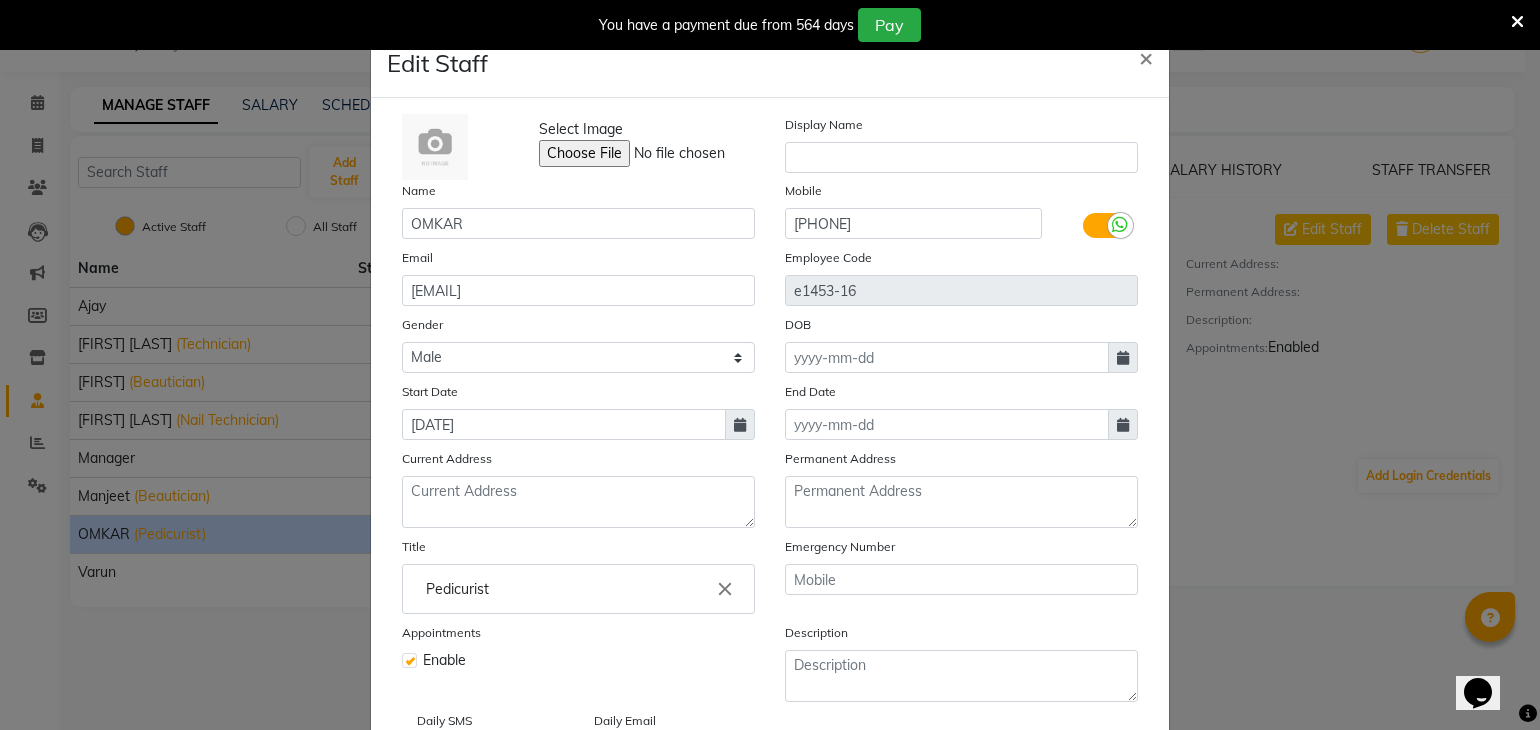 click at bounding box center [1517, 22] 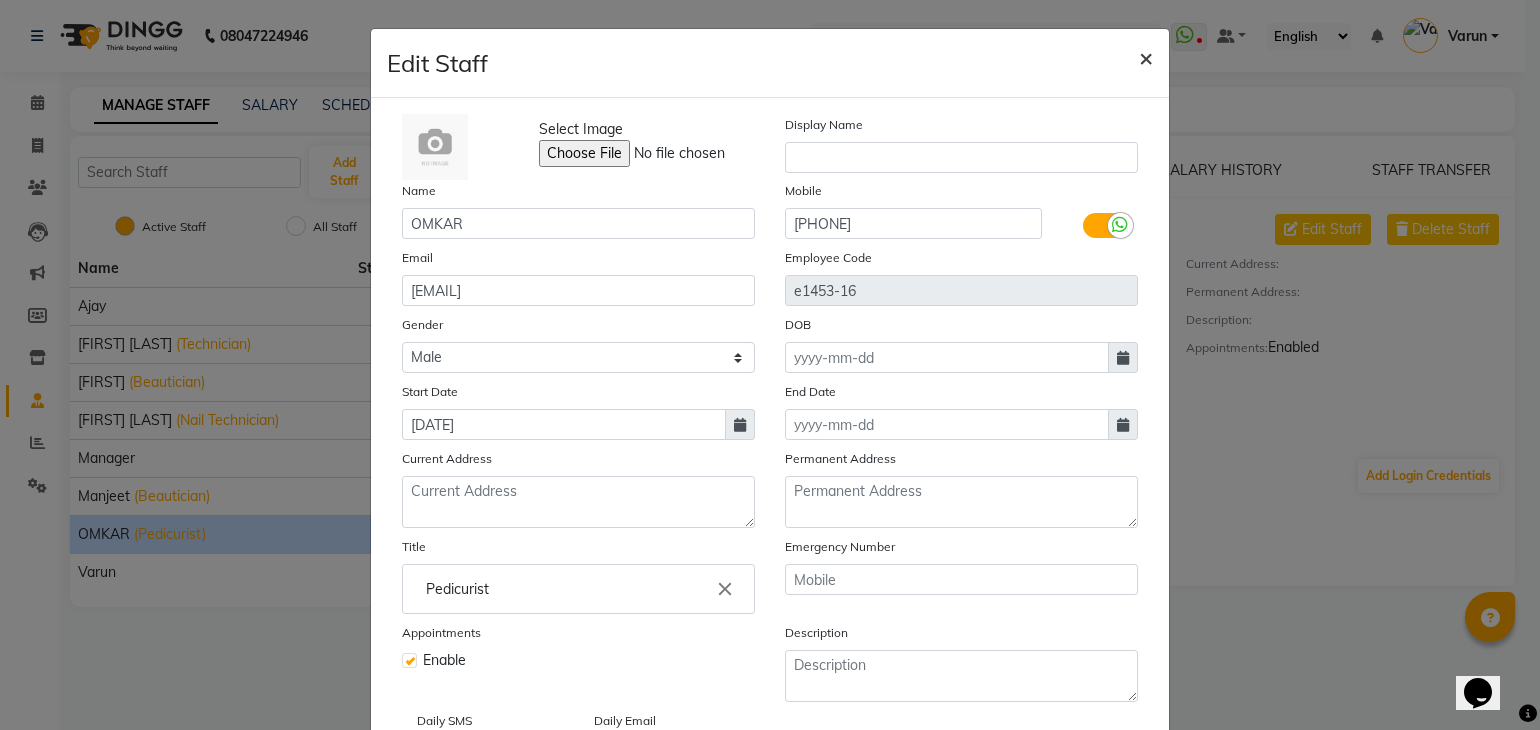 click on "×" 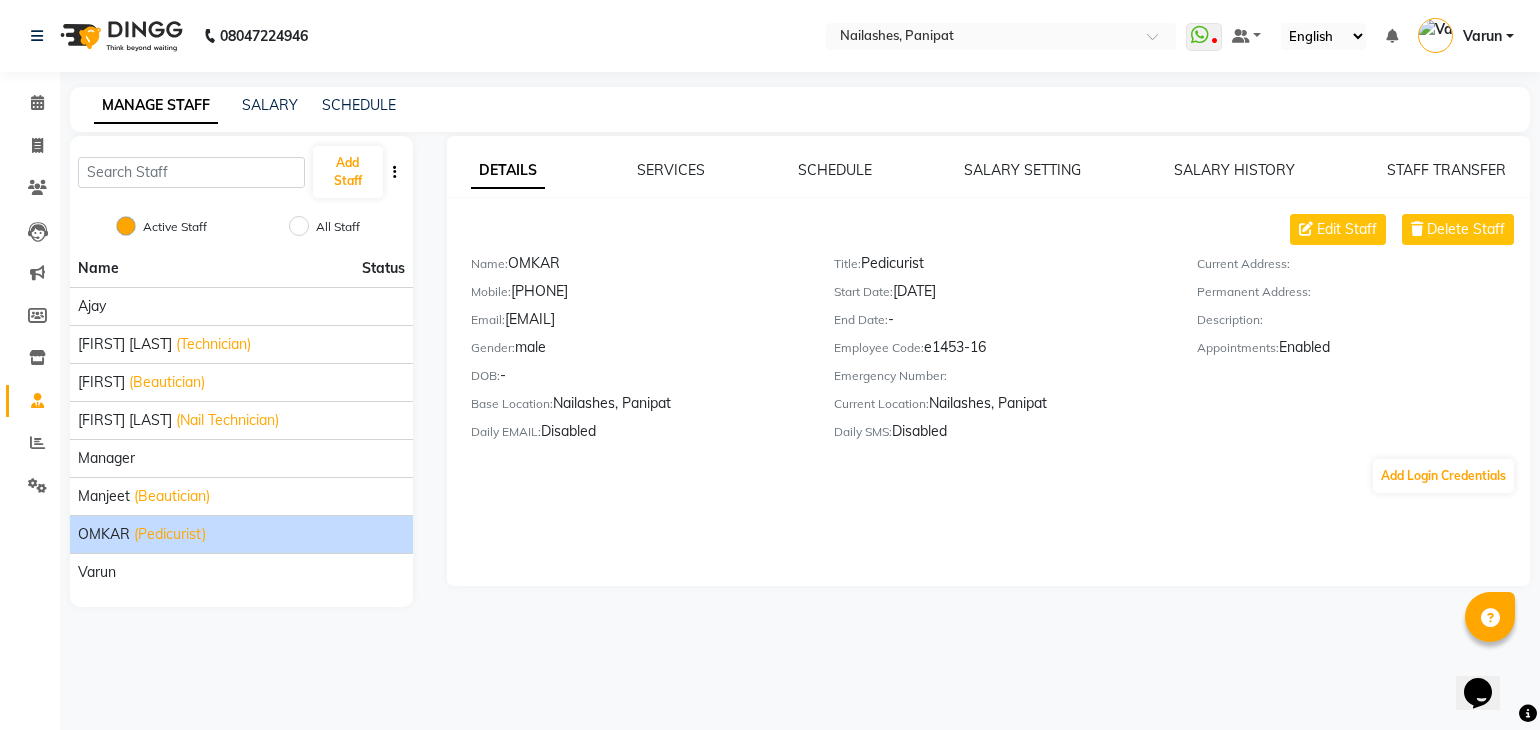 click on "Varun" at bounding box center [1482, 36] 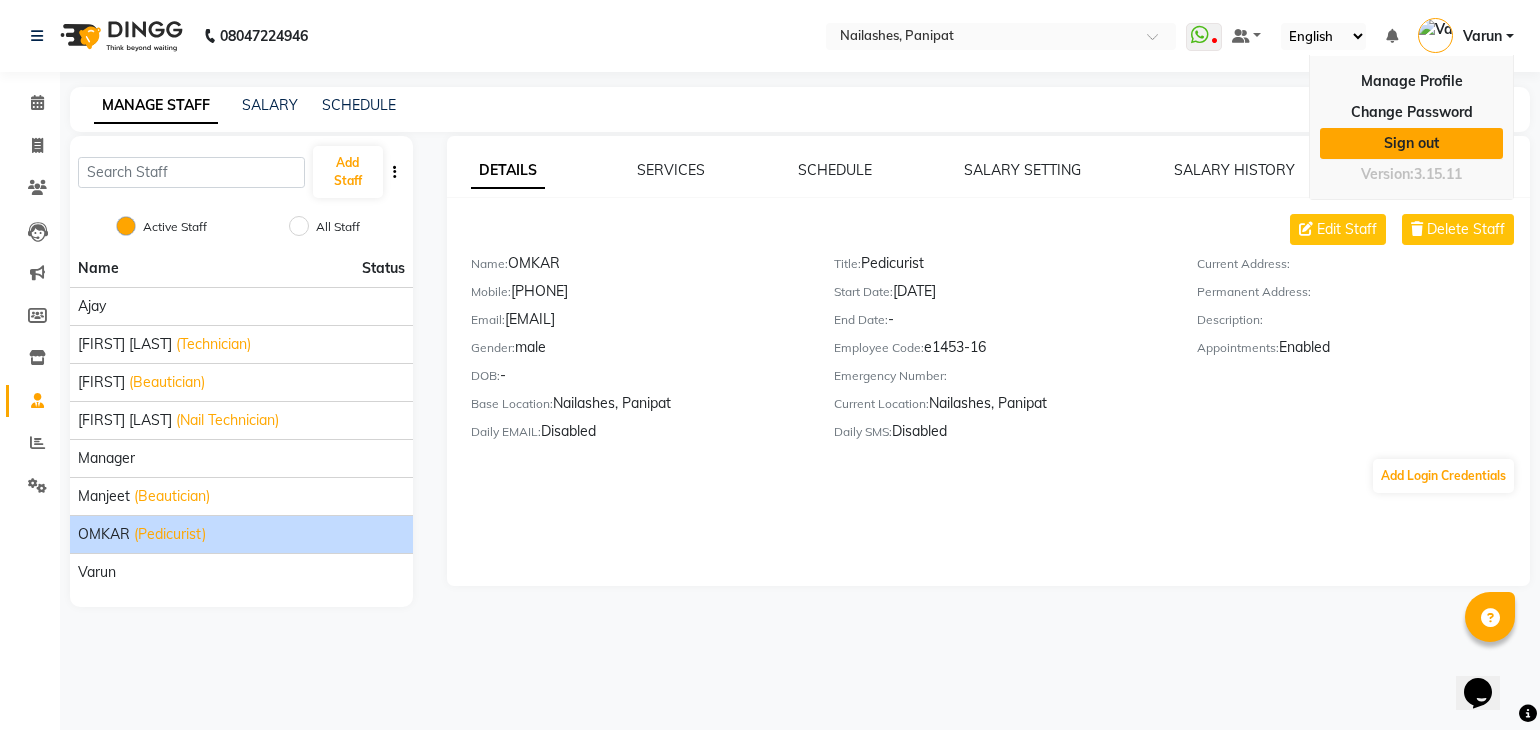 click on "Sign out" at bounding box center (1411, 143) 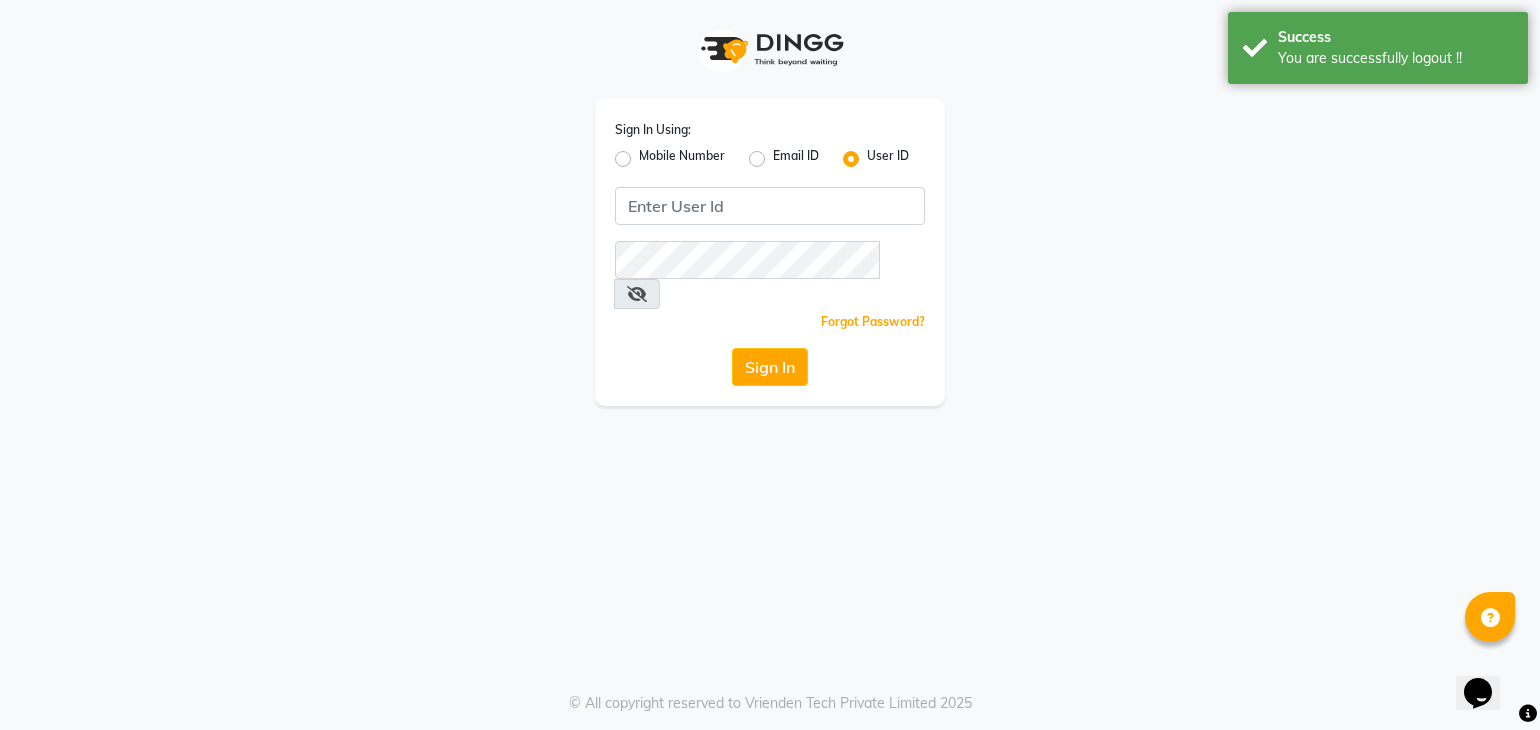 click on "Mobile Number" 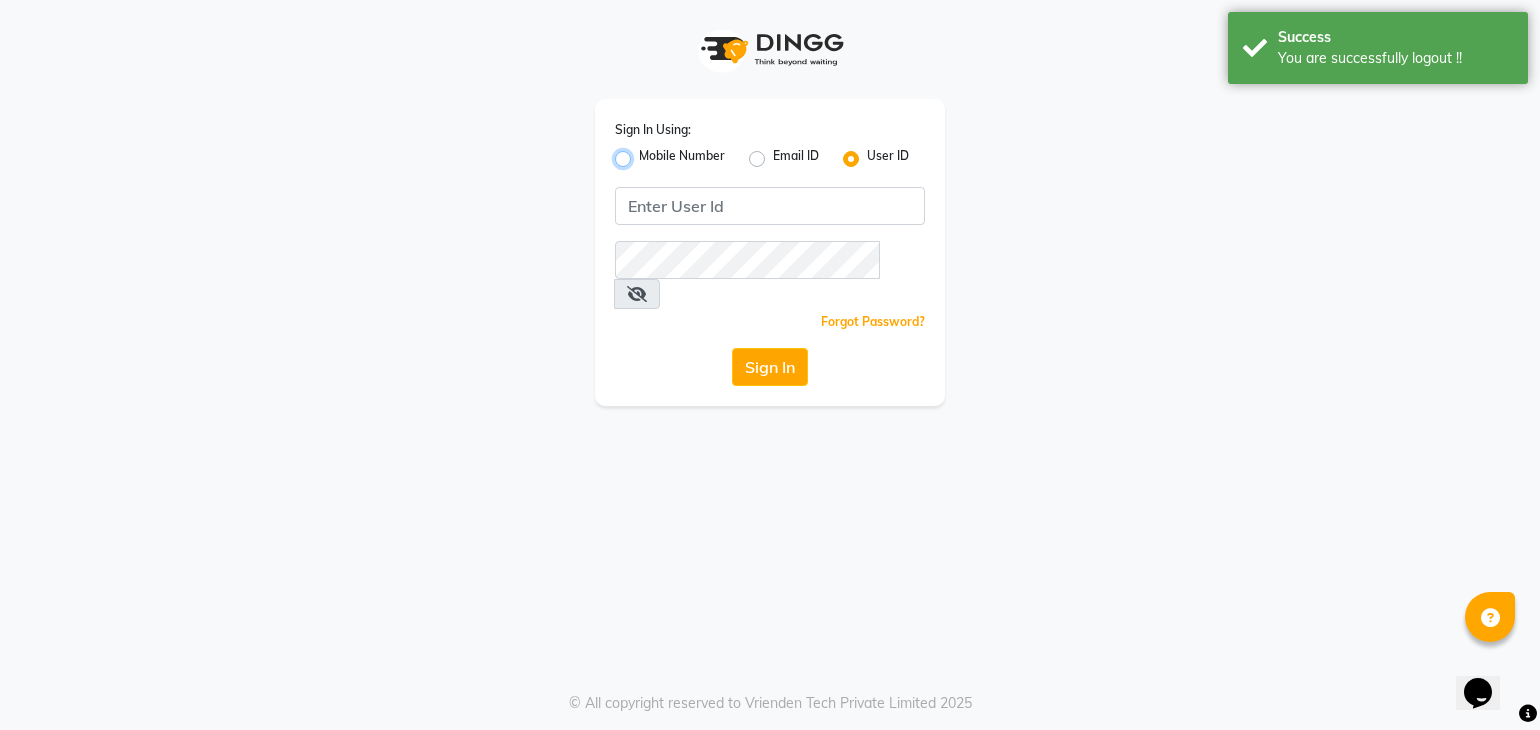 click on "Mobile Number" at bounding box center (645, 153) 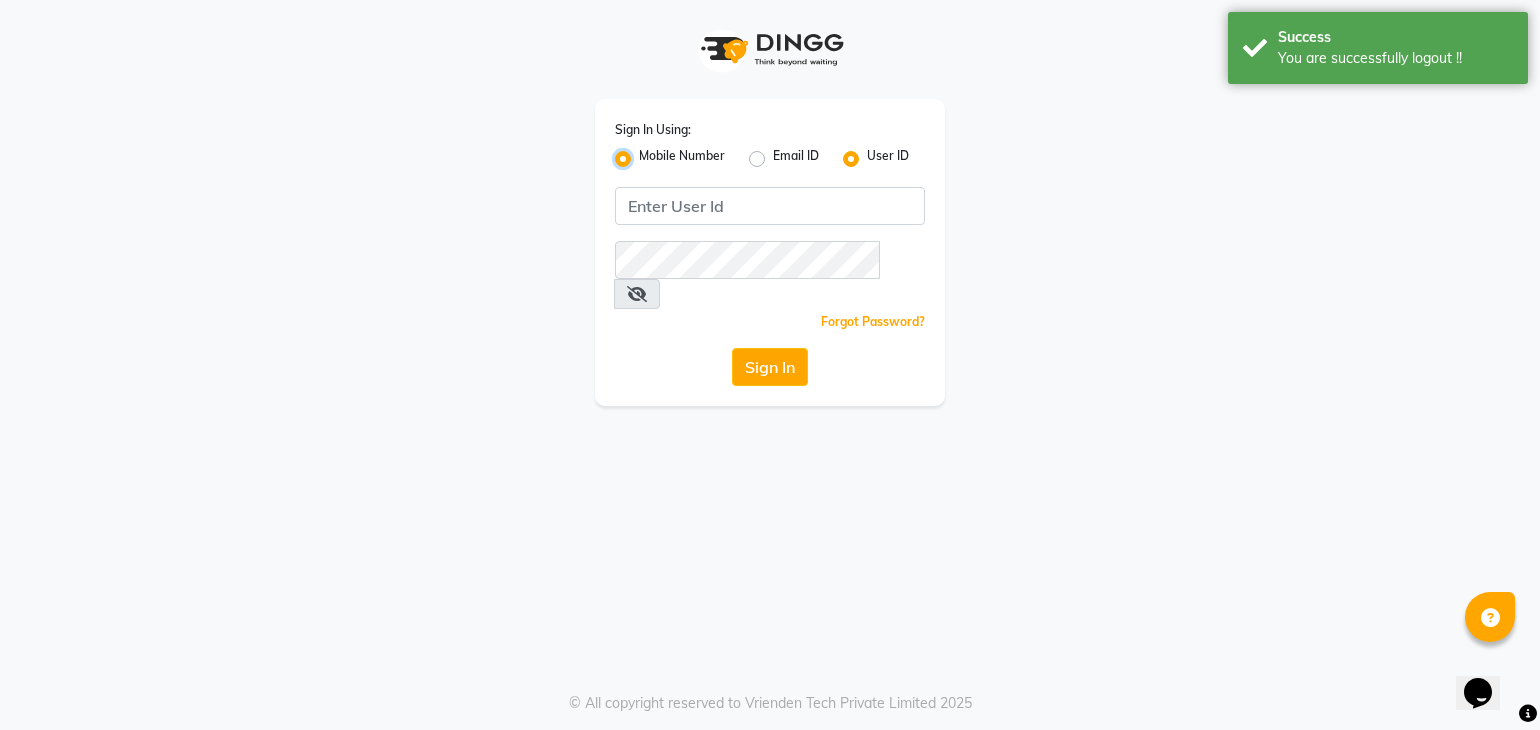 radio on "false" 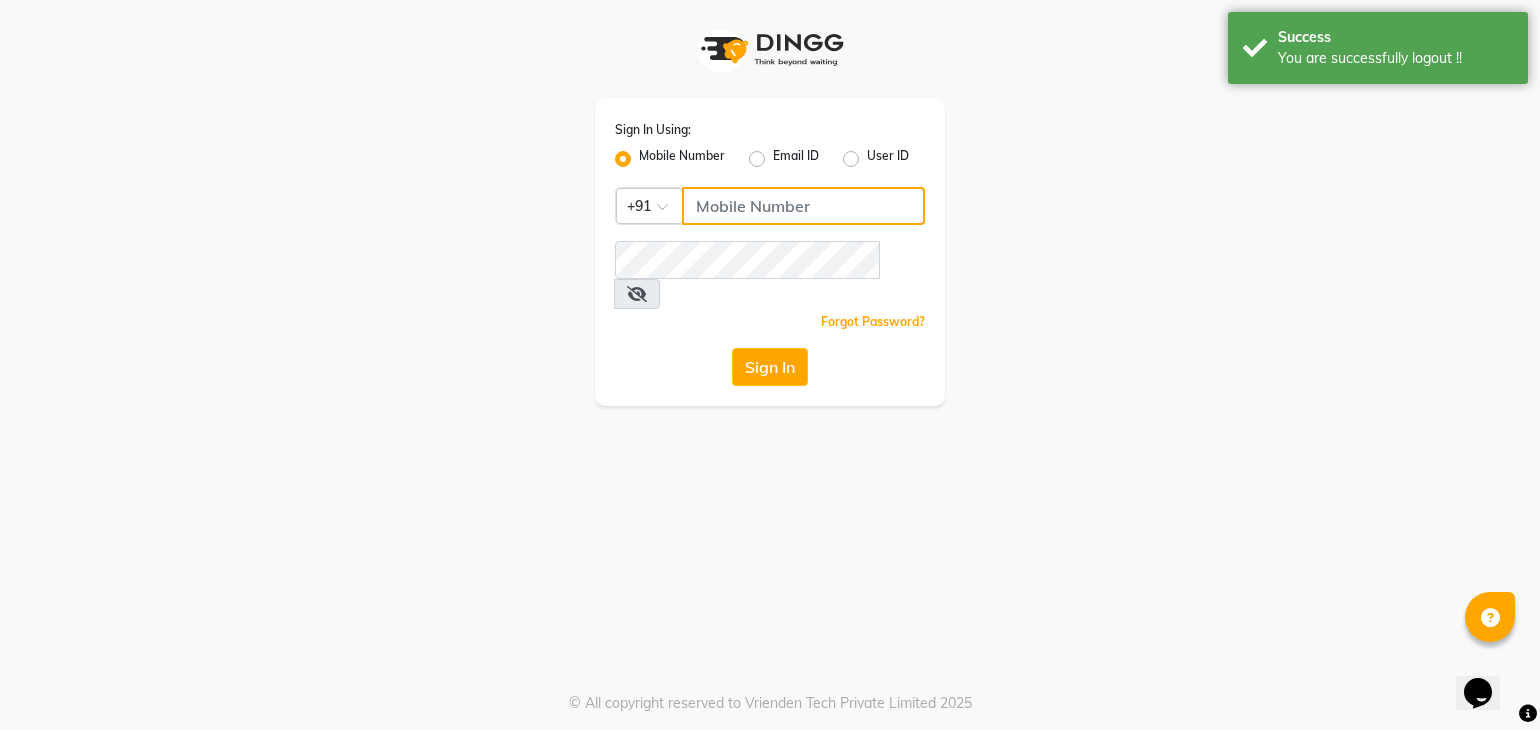 drag, startPoint x: 741, startPoint y: 206, endPoint x: 752, endPoint y: 206, distance: 11 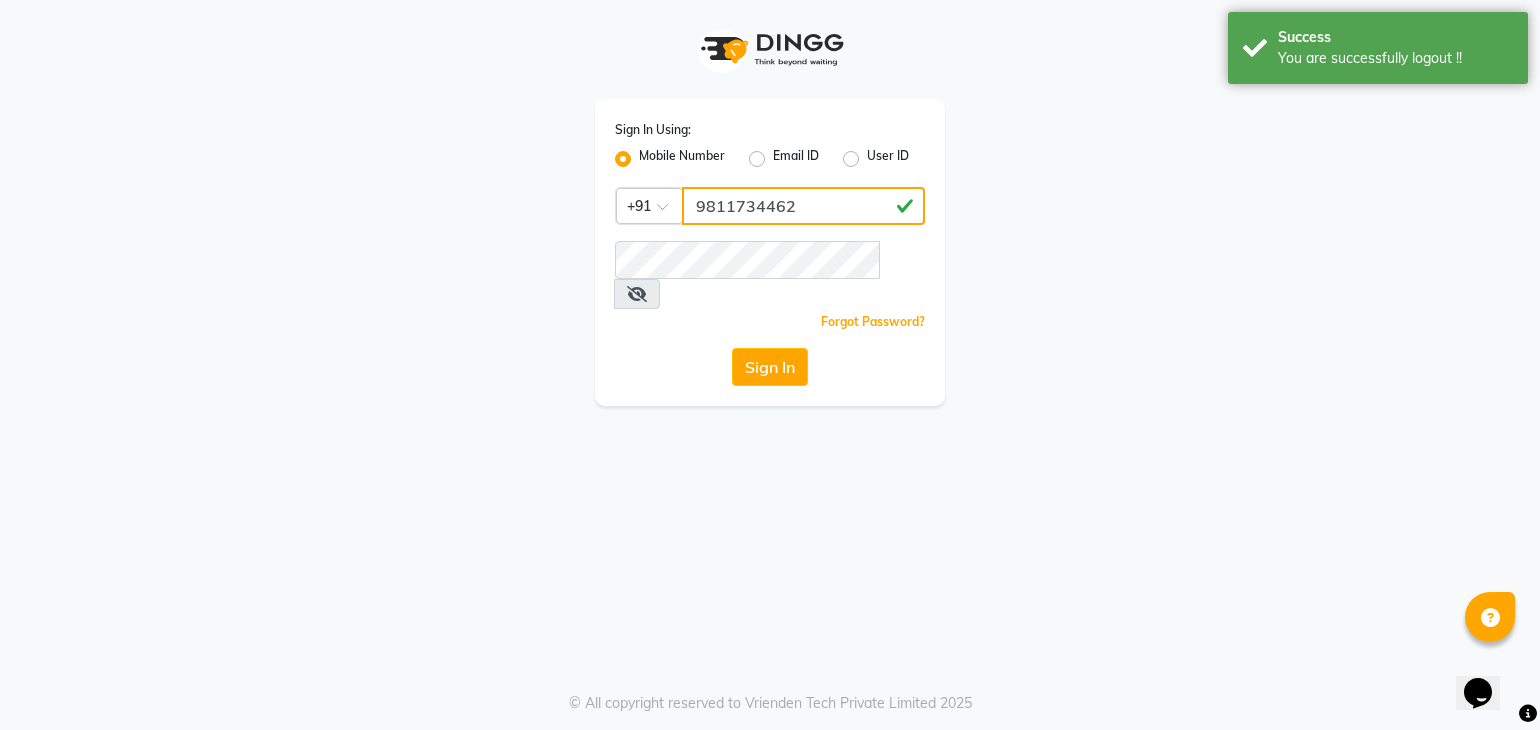 type on "9811734462" 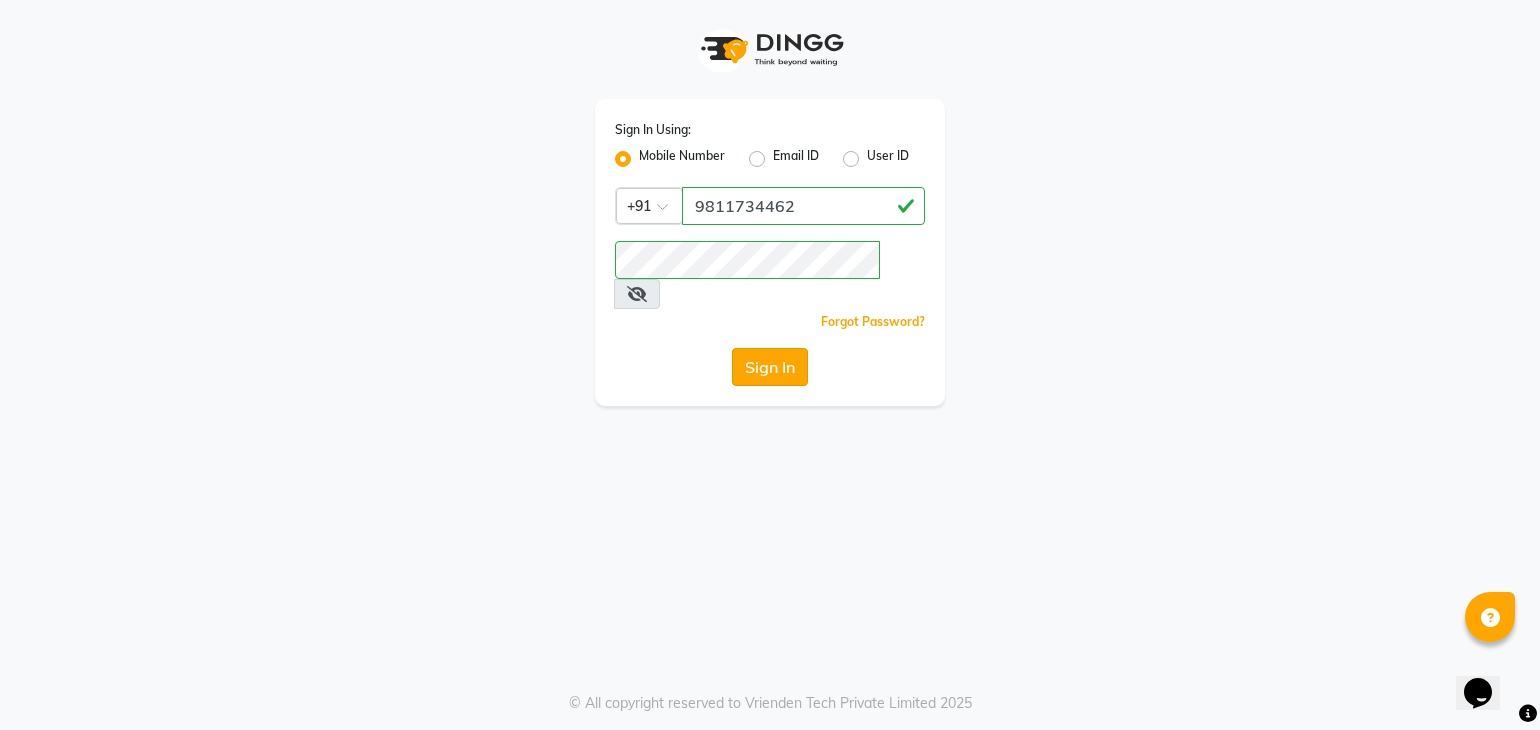 click on "Sign In" 